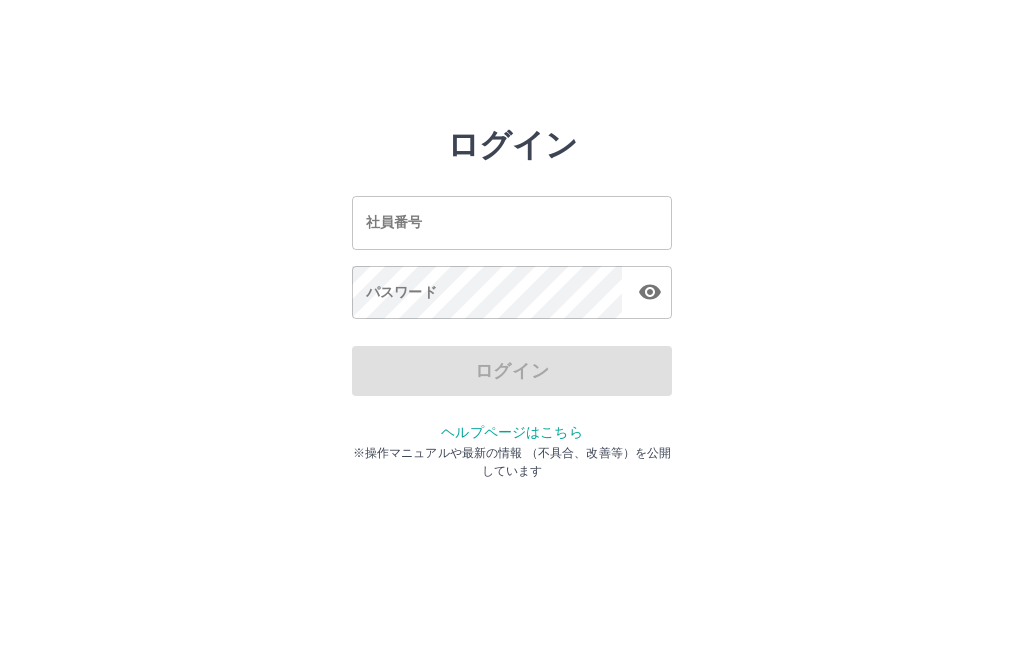 scroll, scrollTop: 0, scrollLeft: 0, axis: both 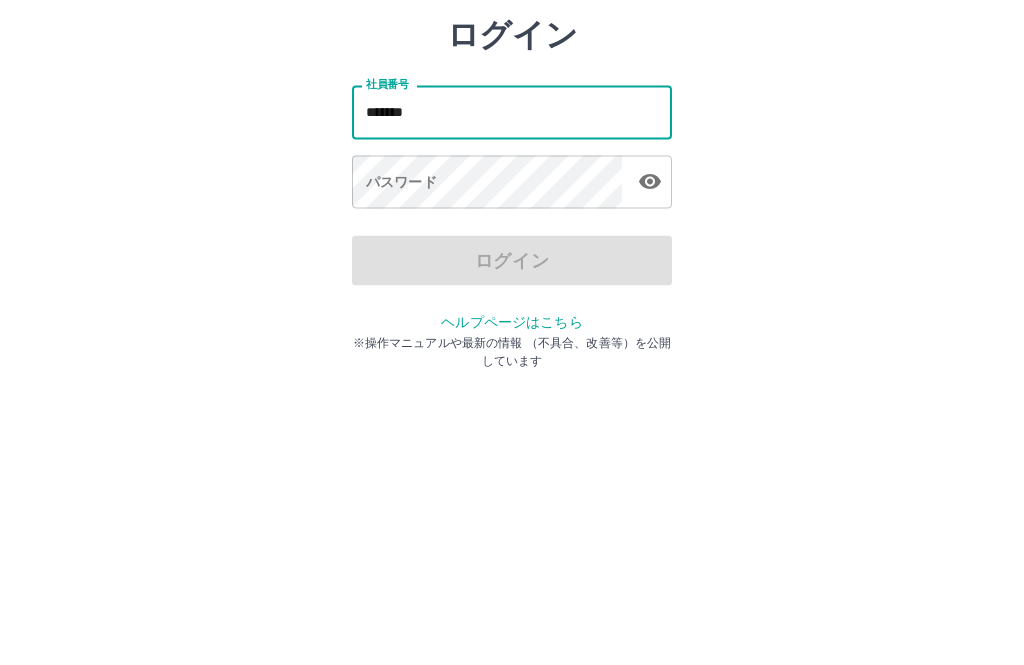 type on "*******" 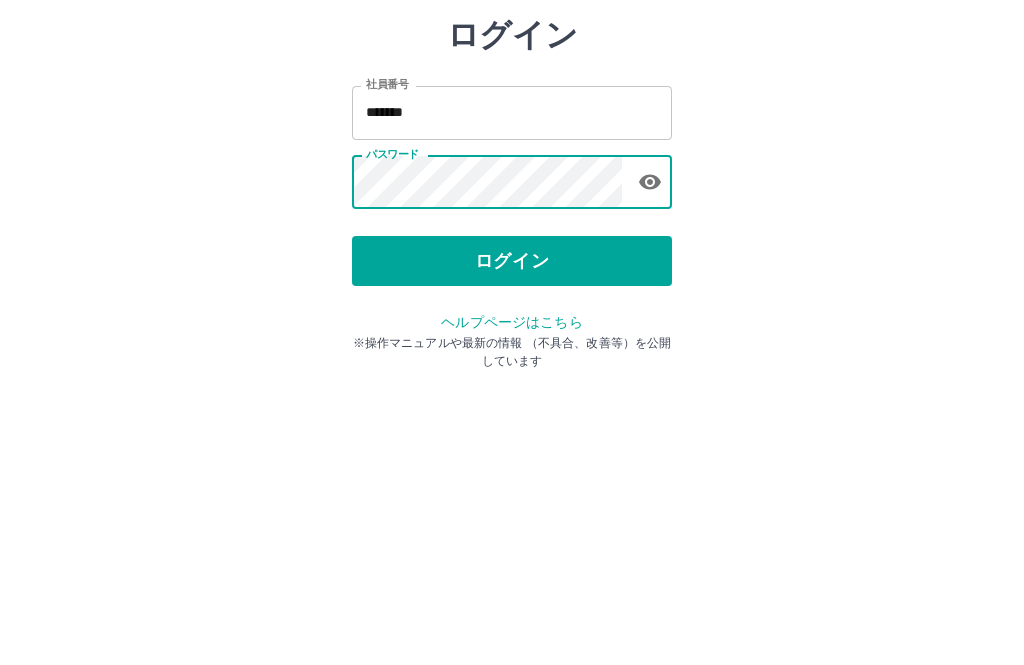 click on "ログイン" at bounding box center (512, 371) 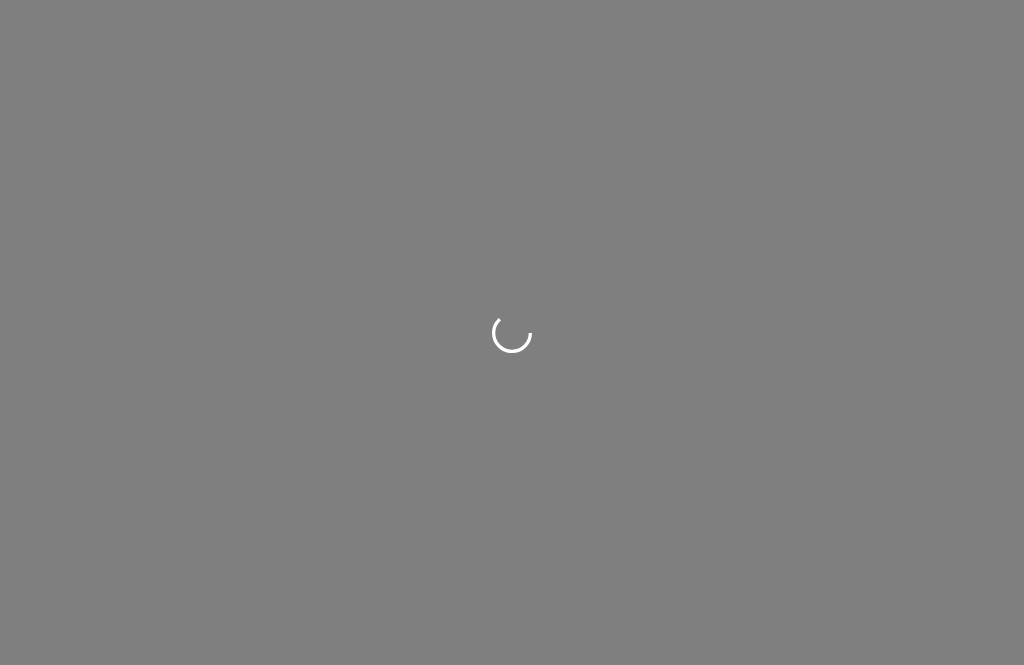 scroll, scrollTop: 0, scrollLeft: 0, axis: both 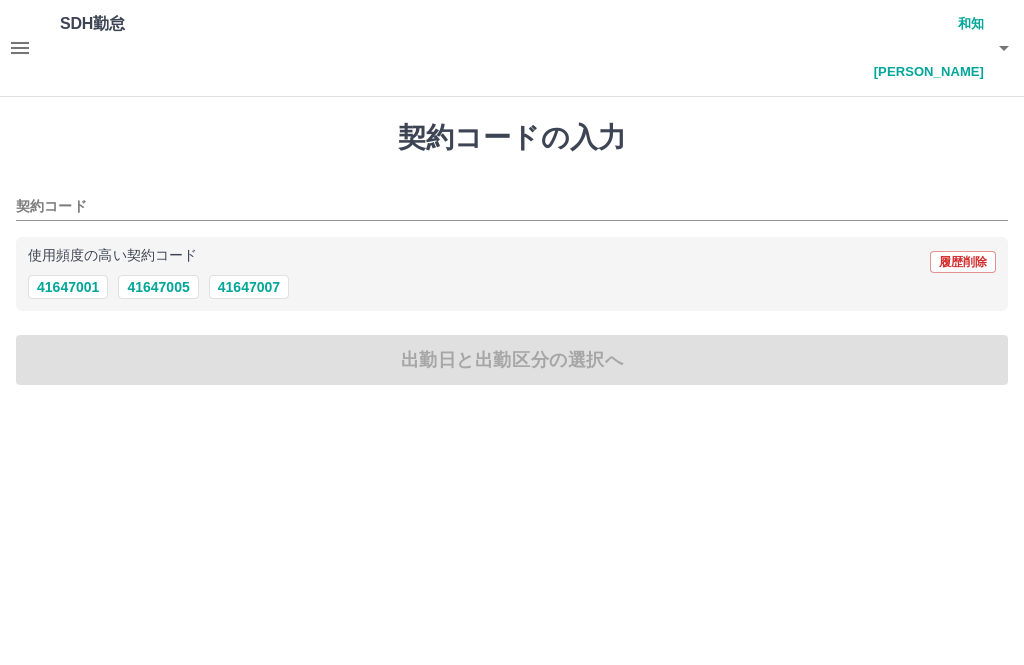 click on "41647001" at bounding box center (68, 287) 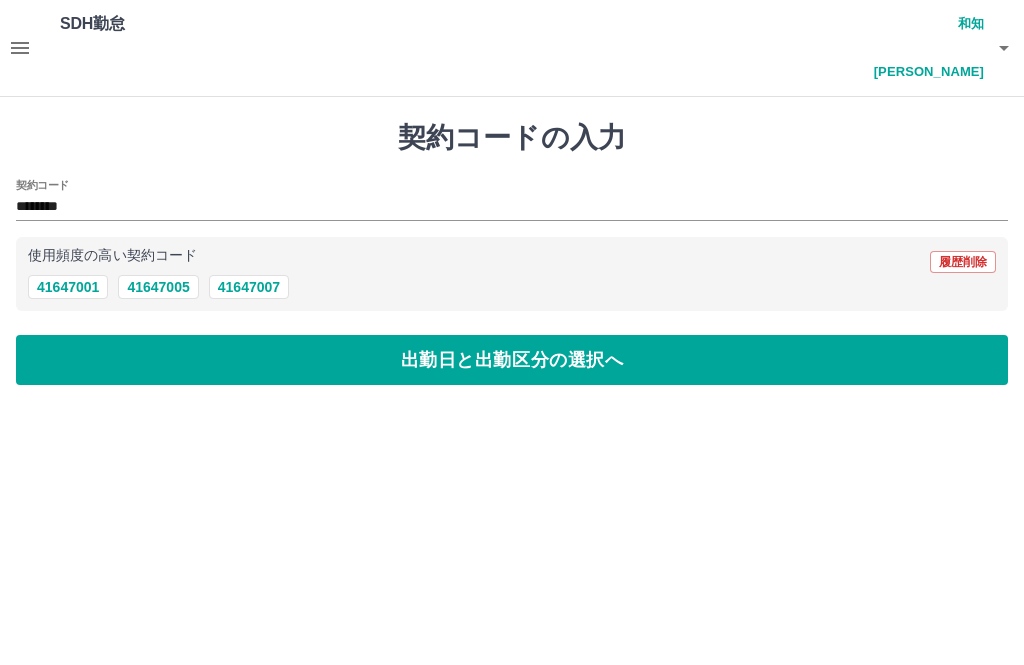 type on "********" 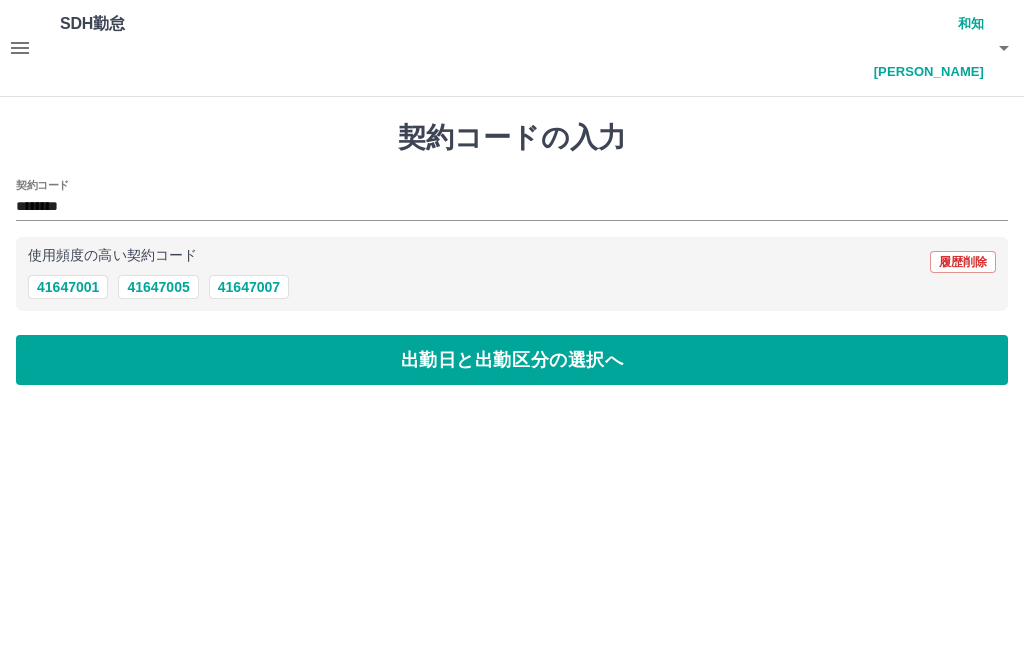 click on "出勤日と出勤区分の選択へ" at bounding box center (512, 360) 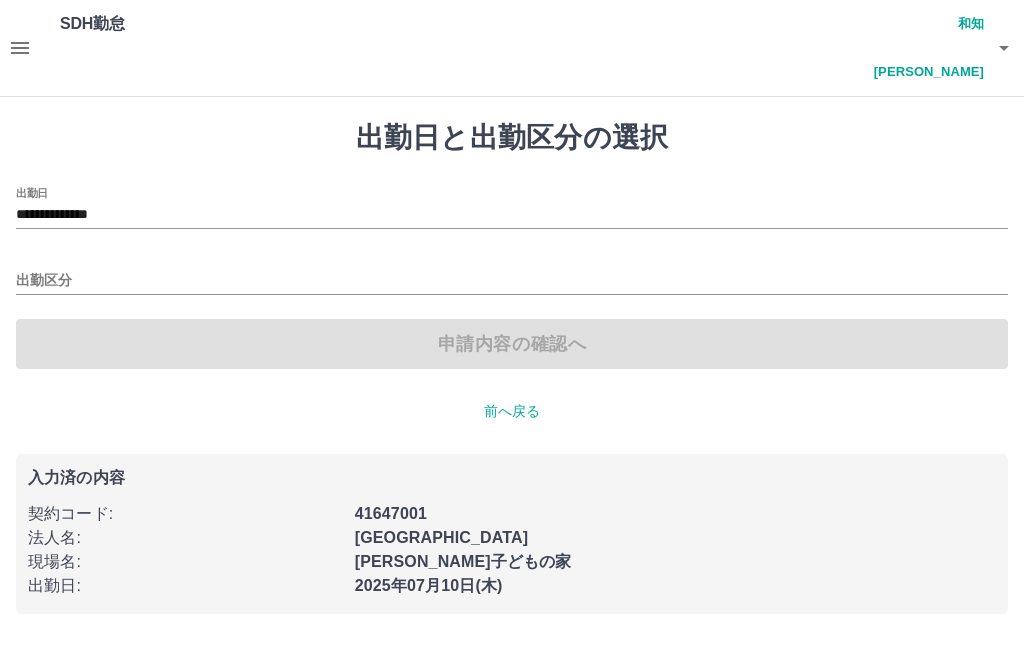click on "出勤区分" at bounding box center [512, 281] 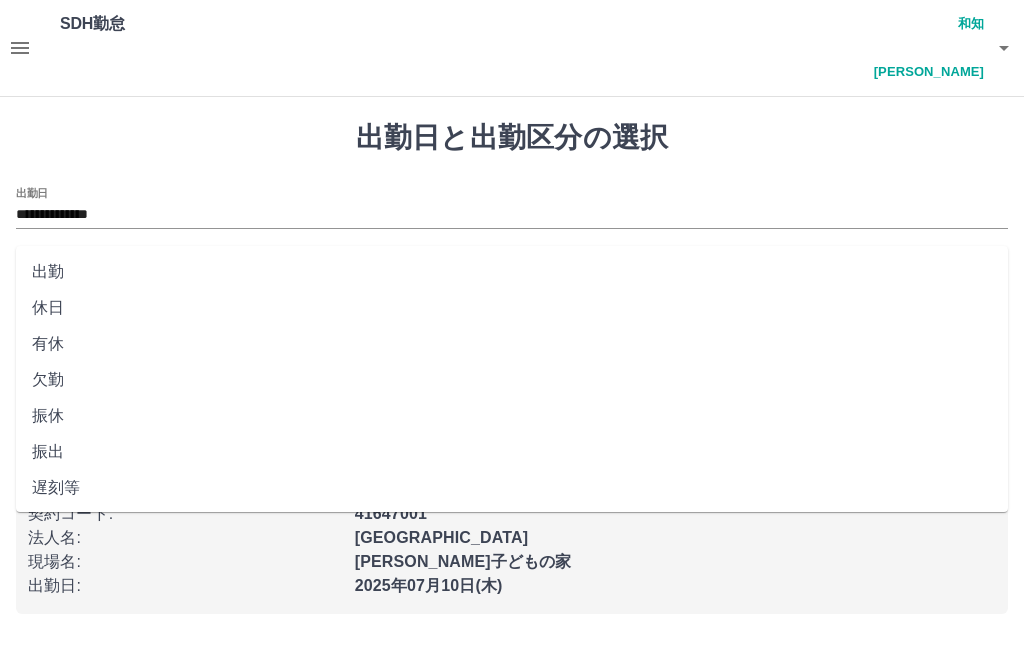 click on "出勤" at bounding box center [512, 272] 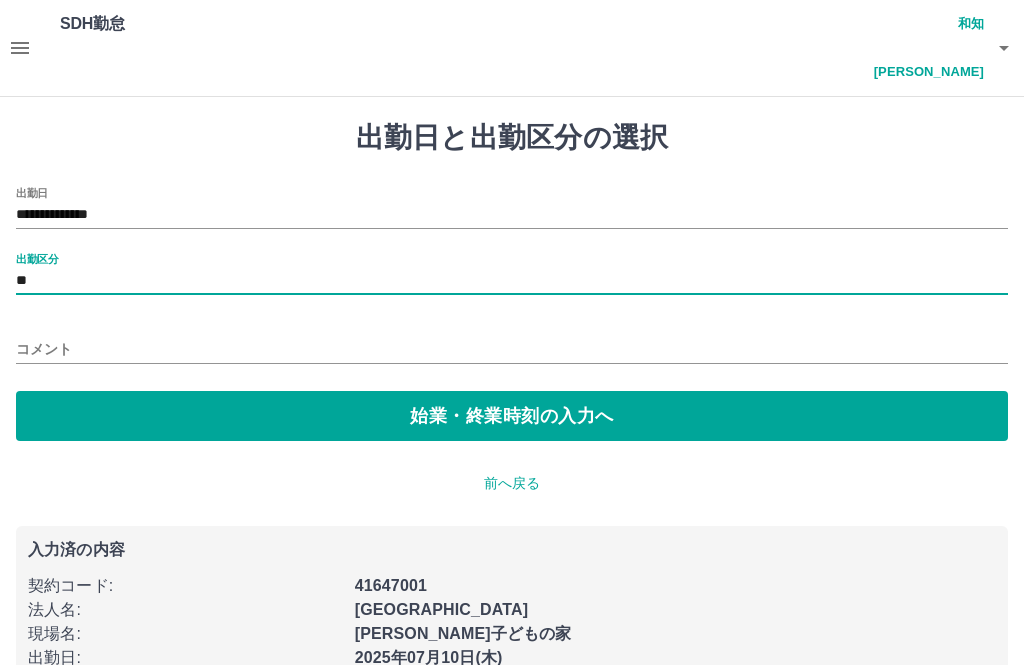 click on "始業・終業時刻の入力へ" at bounding box center [512, 416] 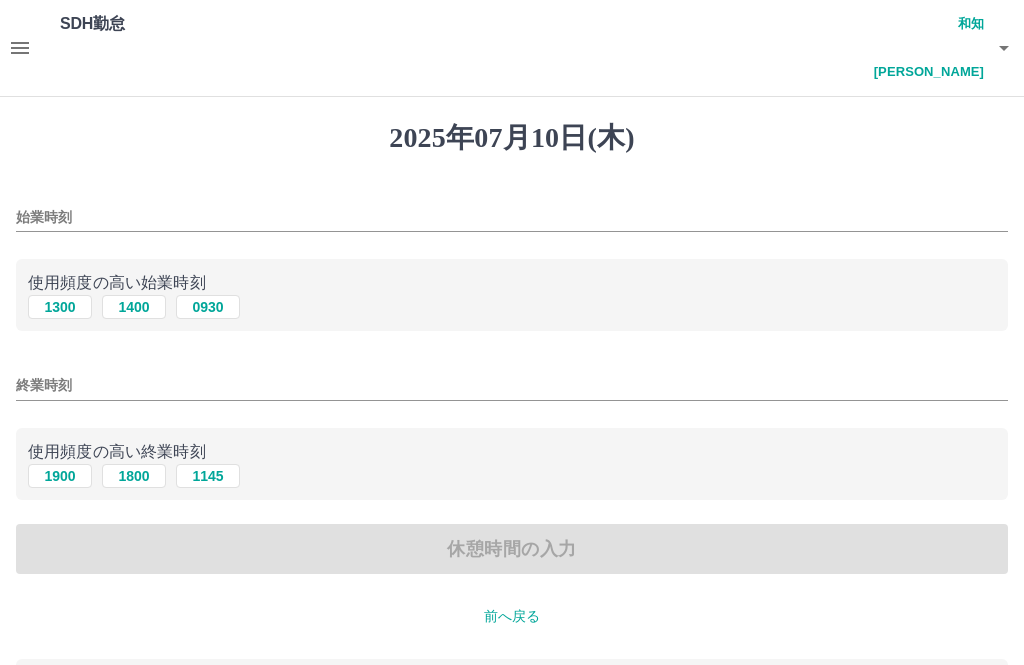 click on "1300" at bounding box center [60, 307] 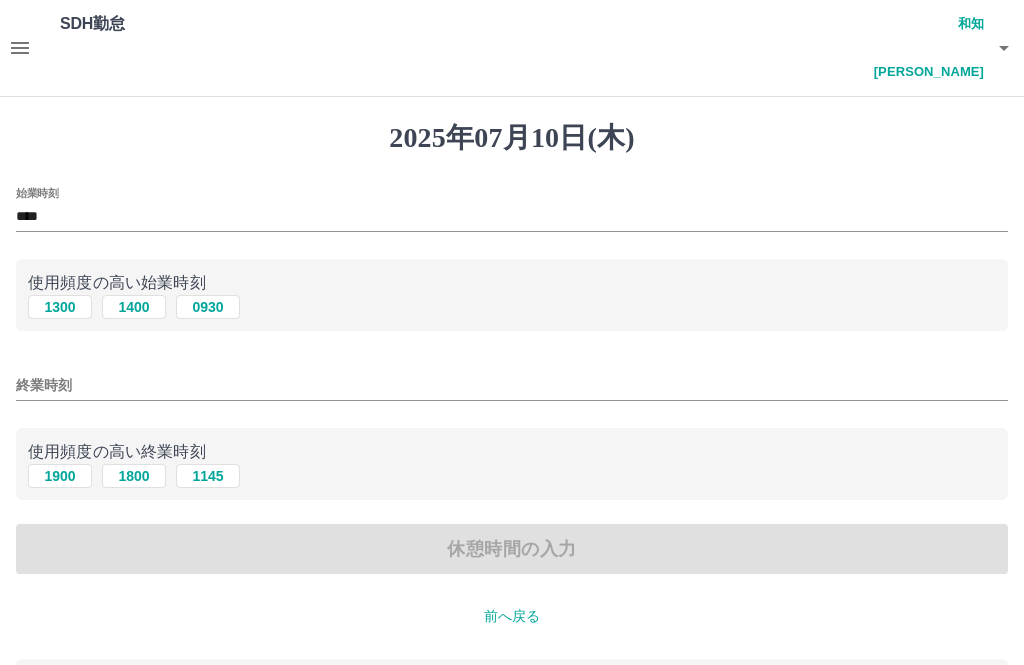 click on "1800" at bounding box center (134, 476) 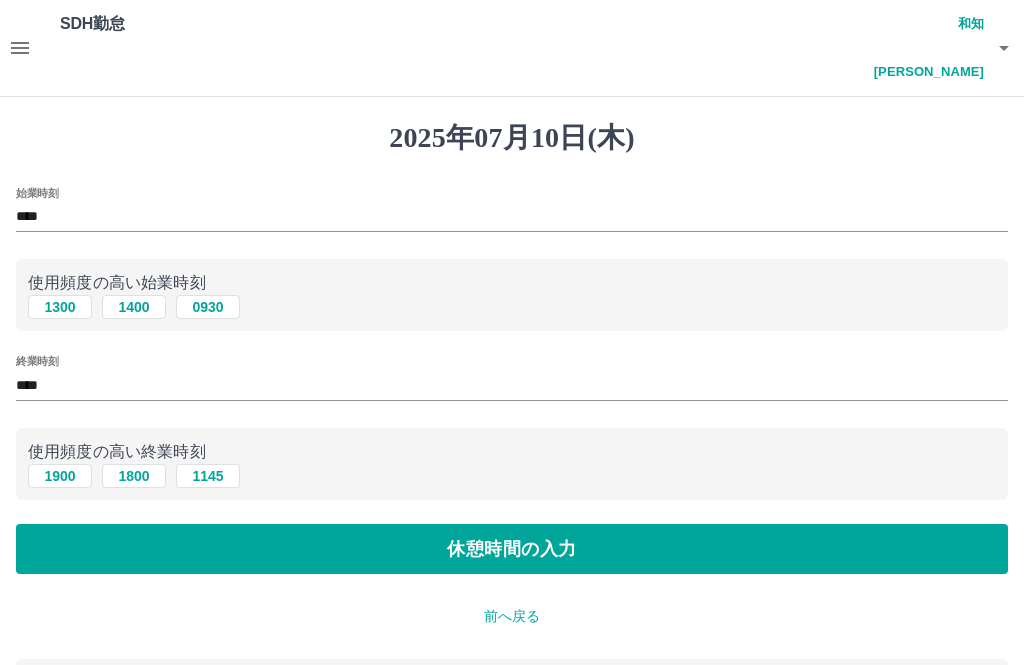 click on "休憩時間の入力" at bounding box center [512, 549] 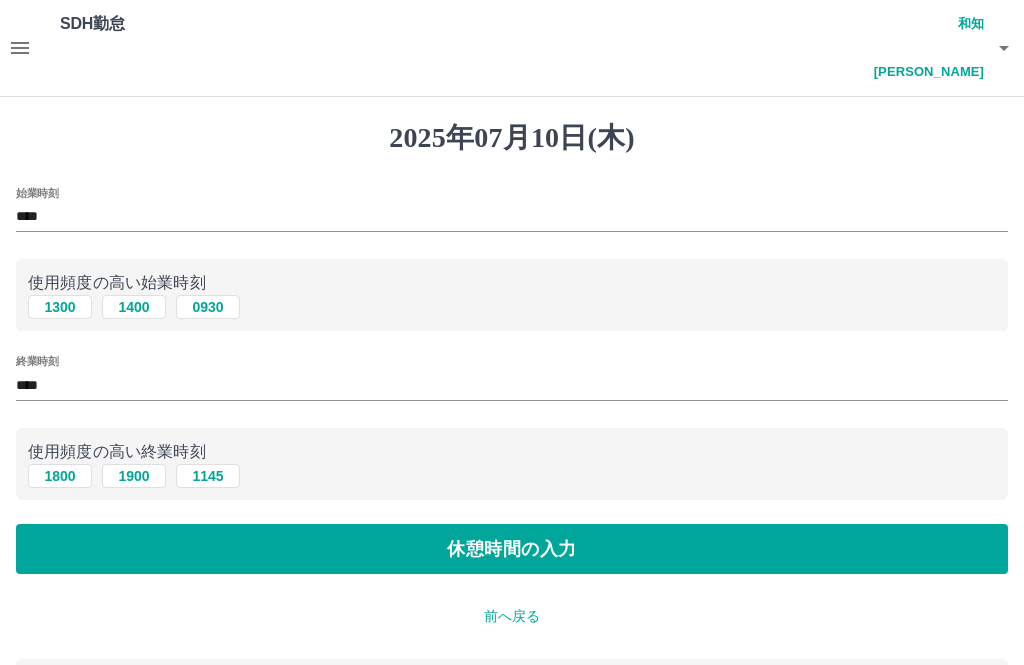 click on "休憩時間の入力" at bounding box center [512, 549] 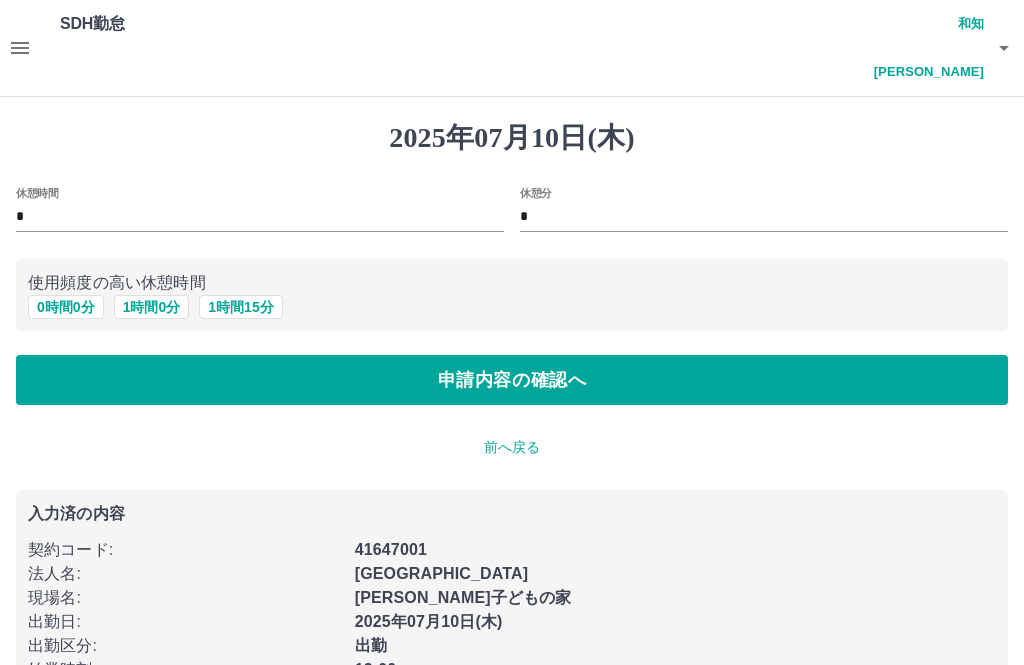 click on "0 時間 0 分" at bounding box center [66, 307] 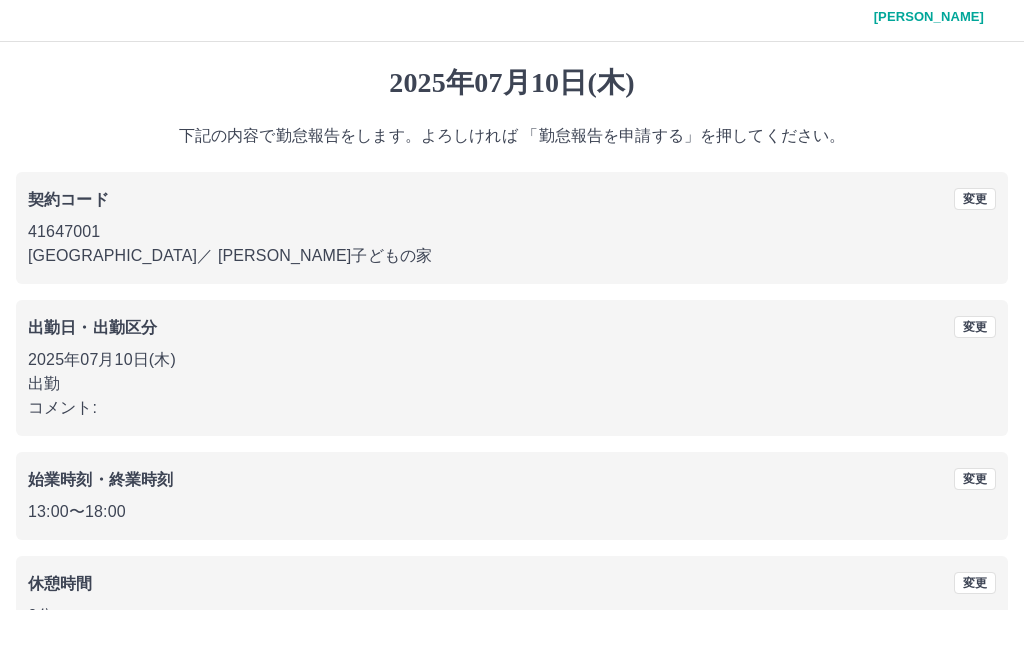 scroll, scrollTop: 19, scrollLeft: 0, axis: vertical 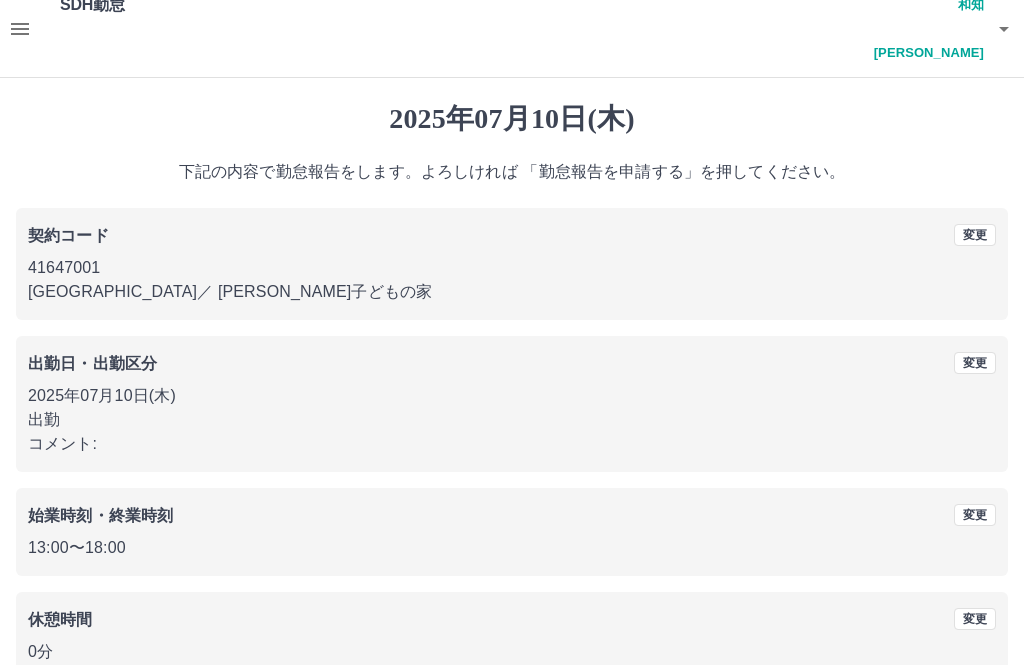 click on "勤怠報告を申請する" at bounding box center [512, 729] 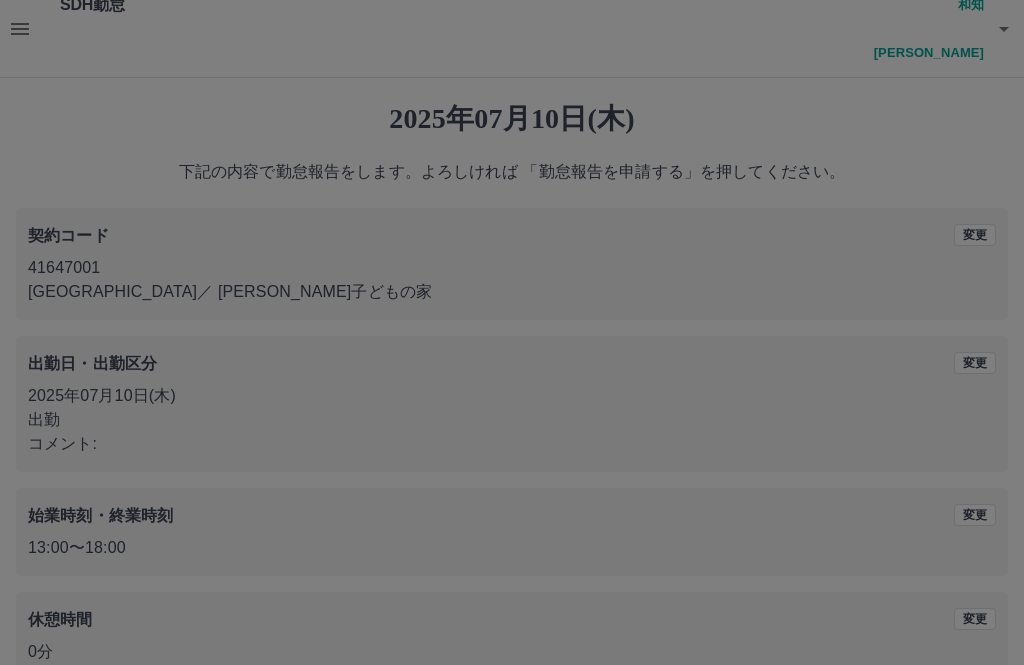 scroll, scrollTop: 0, scrollLeft: 0, axis: both 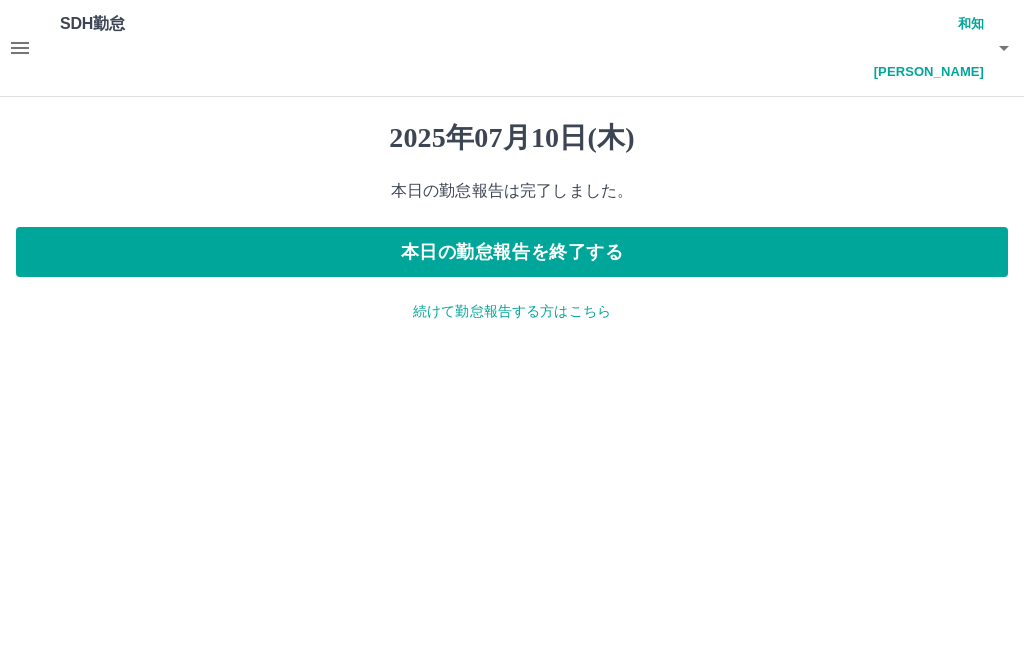 click on "続けて勤怠報告する方はこちら" at bounding box center [512, 311] 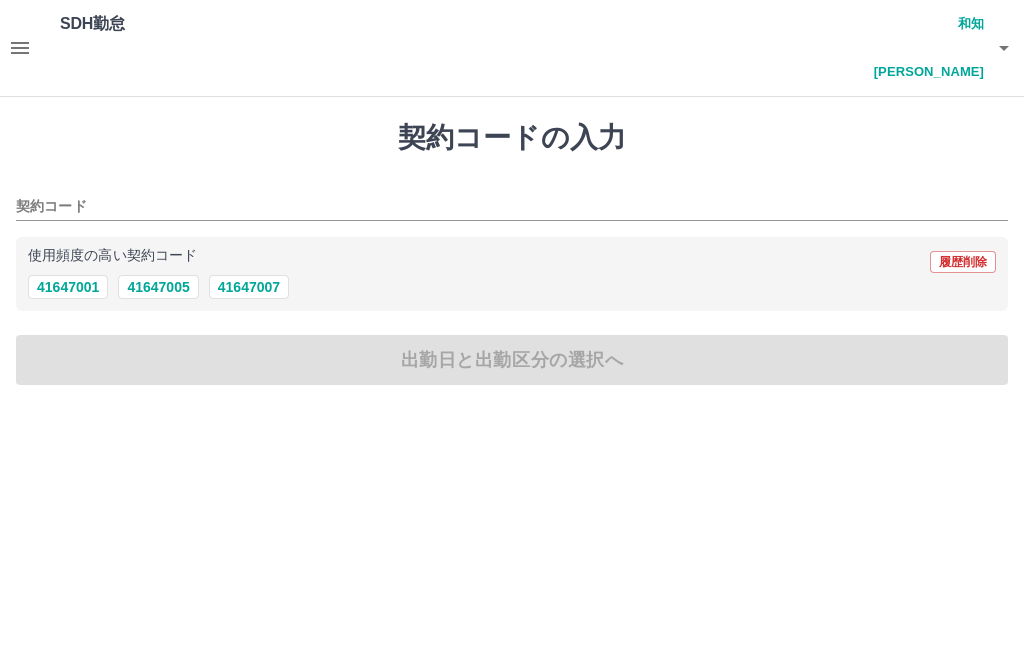 click on "41647001" at bounding box center (68, 287) 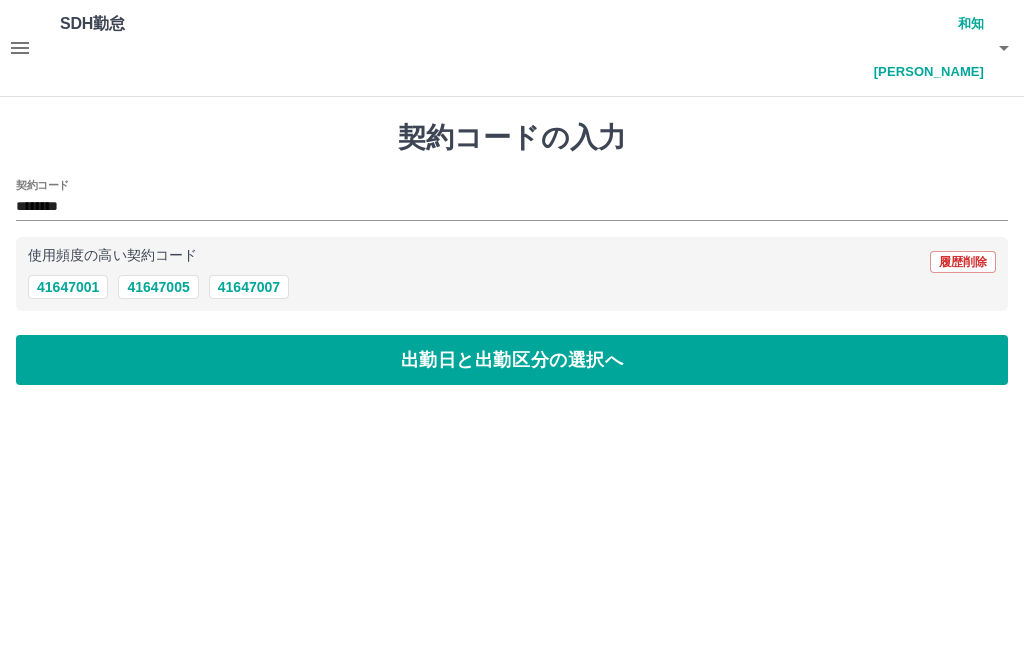 click on "出勤日と出勤区分の選択へ" at bounding box center [512, 360] 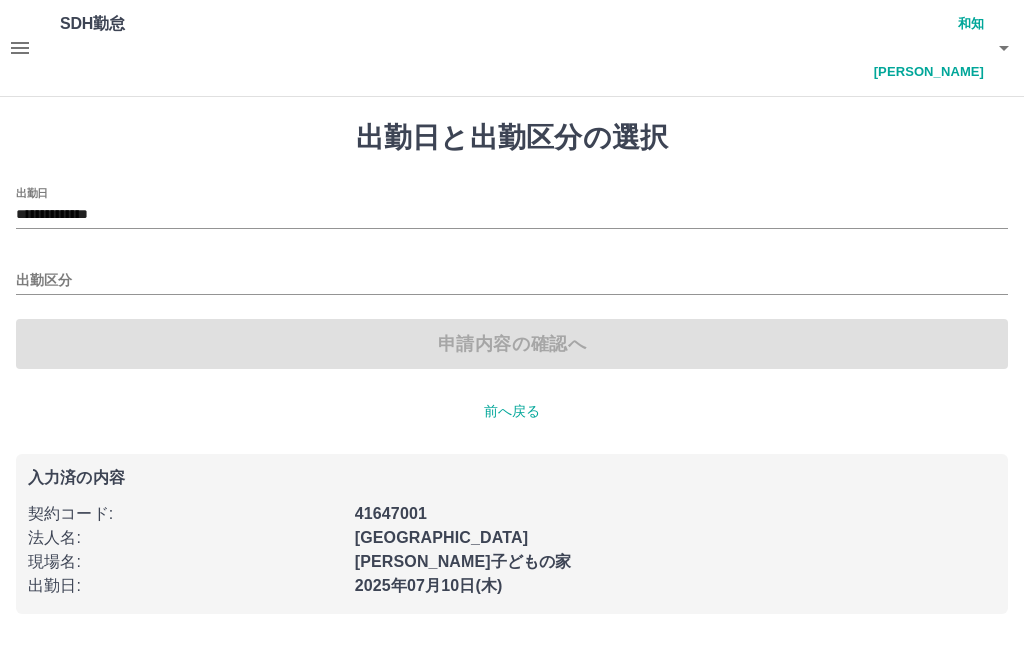 click on "**********" at bounding box center [512, 215] 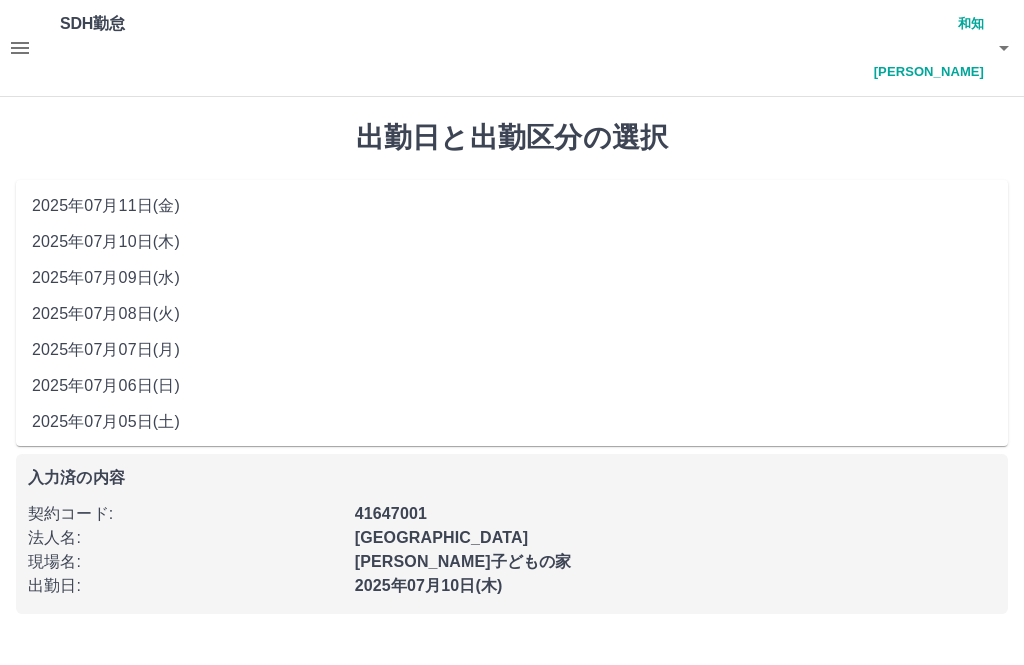 click on "2025年07月11日(金)" at bounding box center [512, 206] 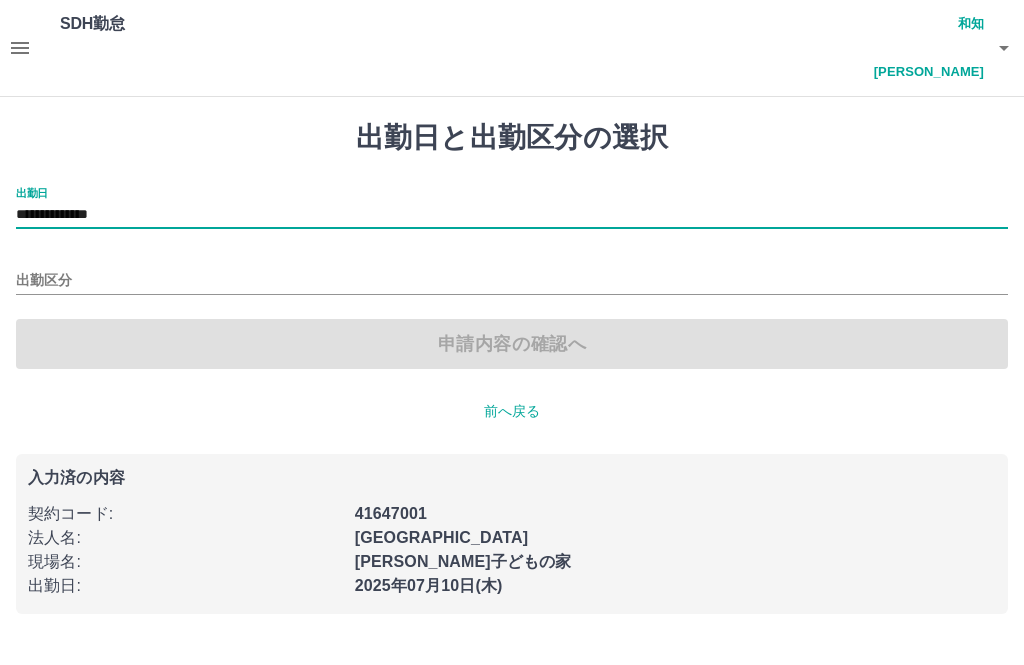 type on "**********" 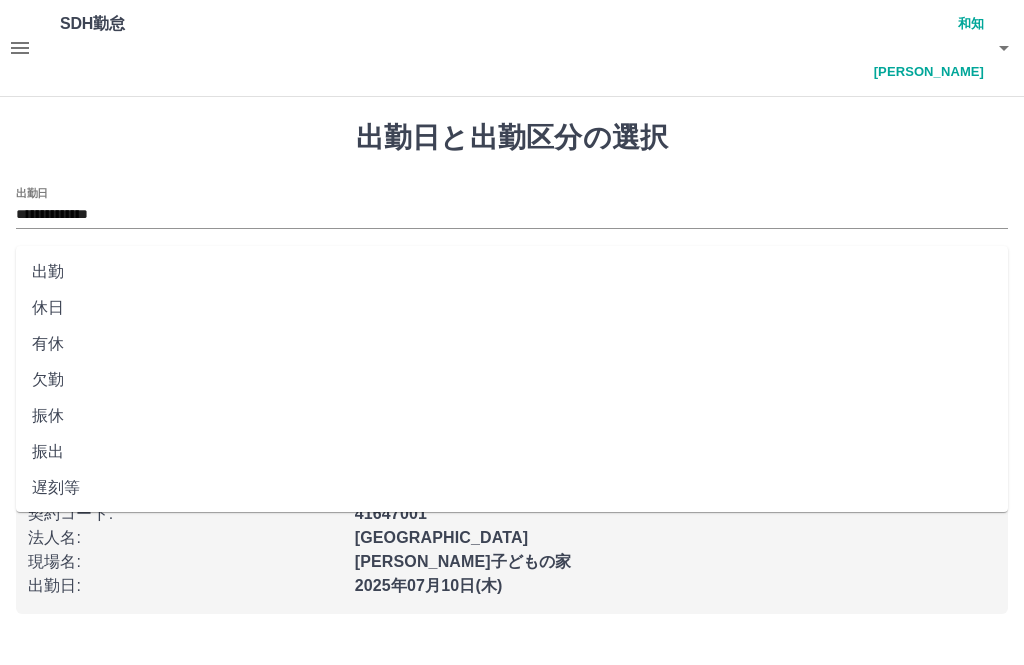 click on "有休" at bounding box center [512, 344] 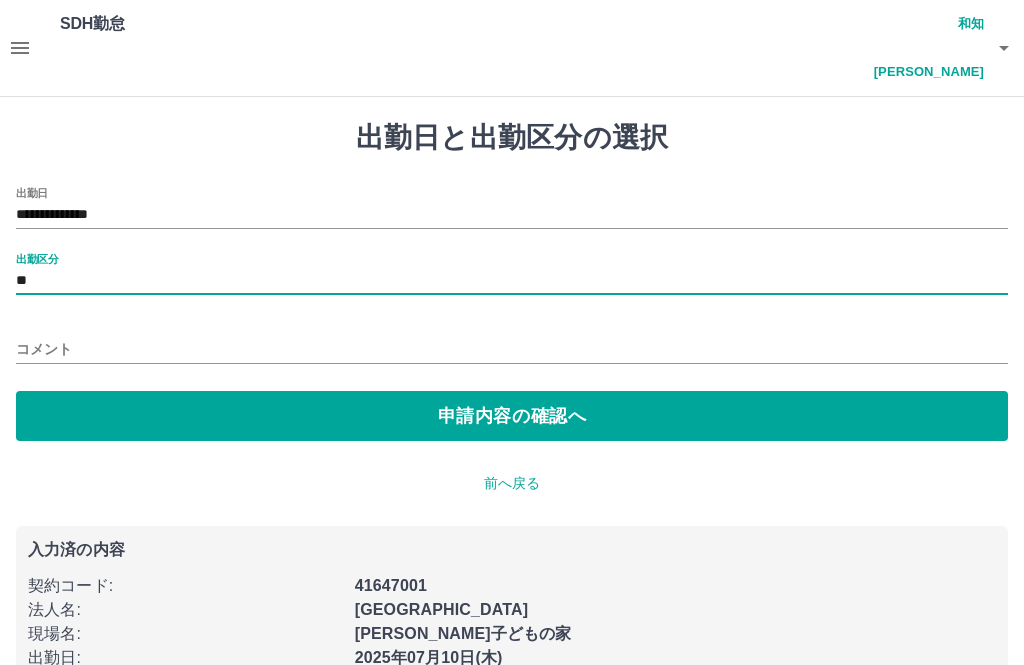 click on "申請内容の確認へ" at bounding box center (512, 416) 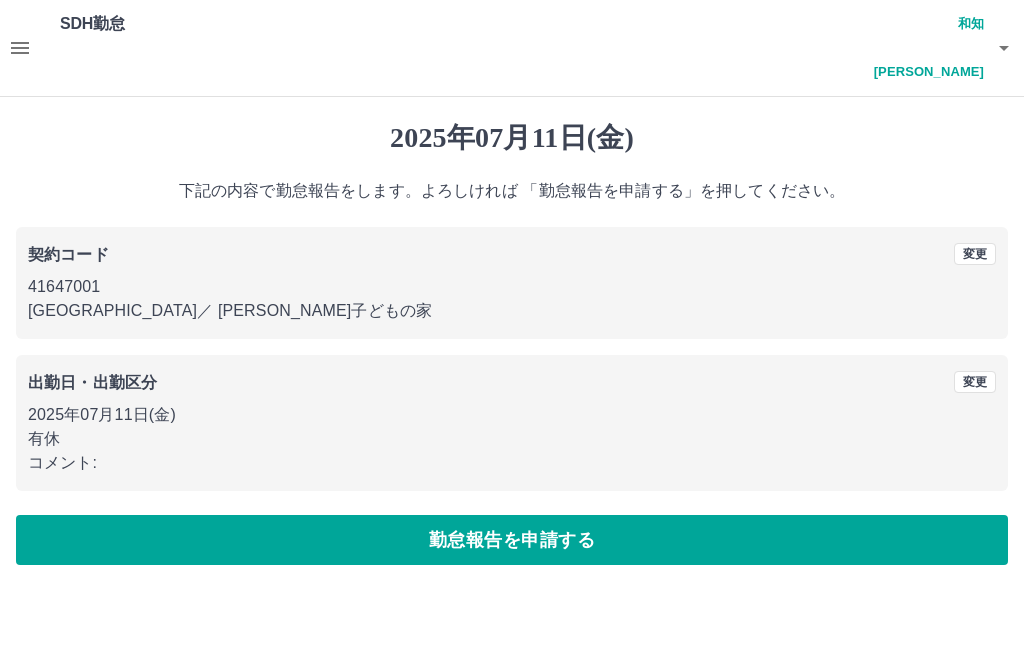 click on "勤怠報告を申請する" at bounding box center [512, 540] 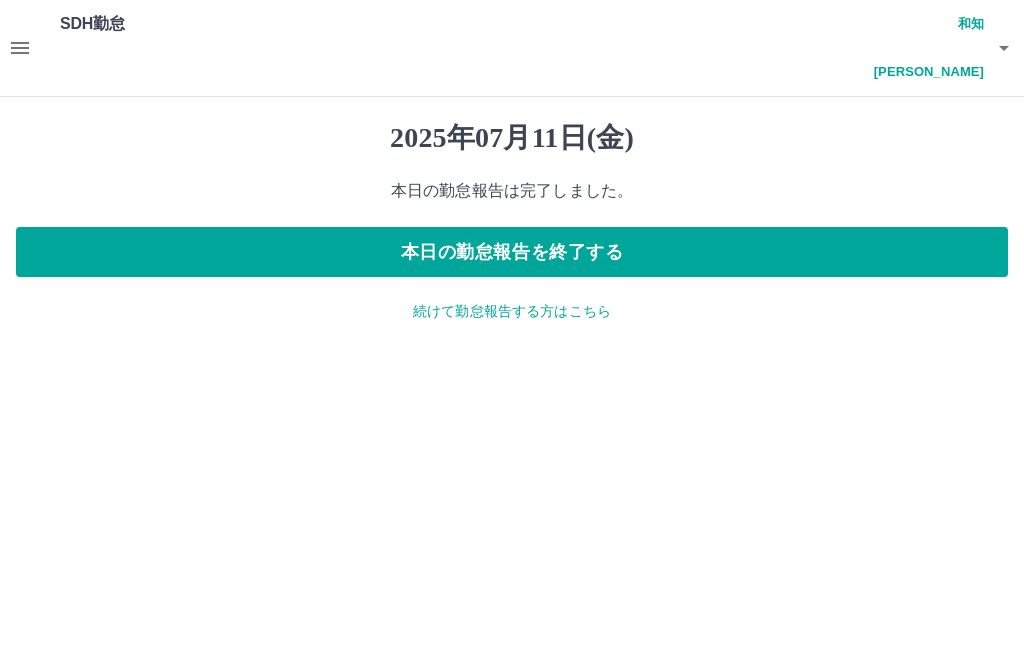 click on "本日の勤怠報告を終了する" at bounding box center [512, 252] 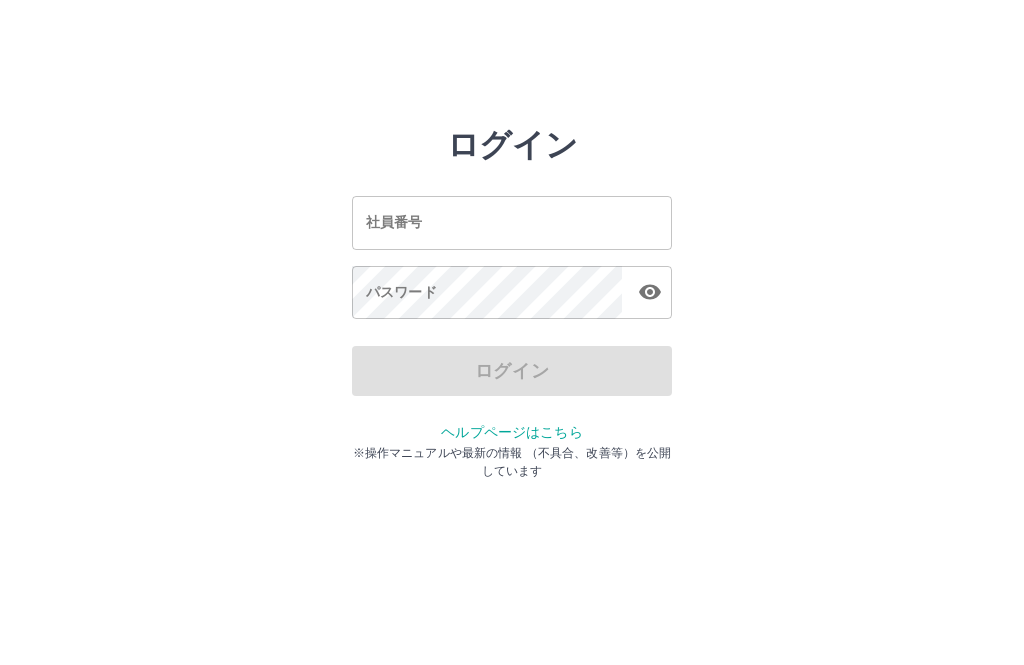 scroll, scrollTop: 0, scrollLeft: 0, axis: both 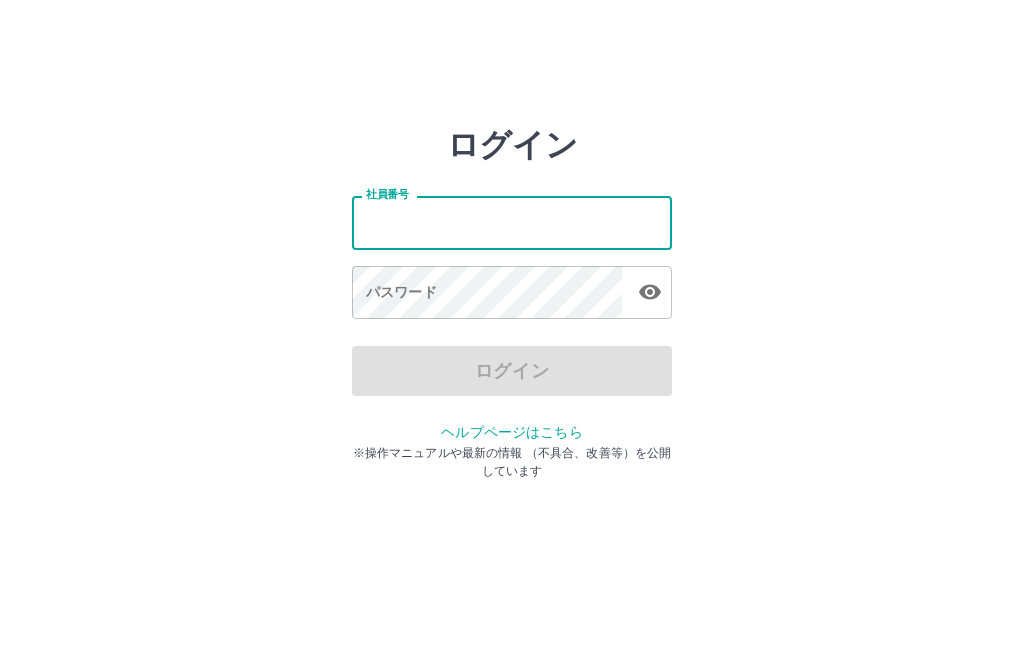 click on "社員番号" at bounding box center [512, 222] 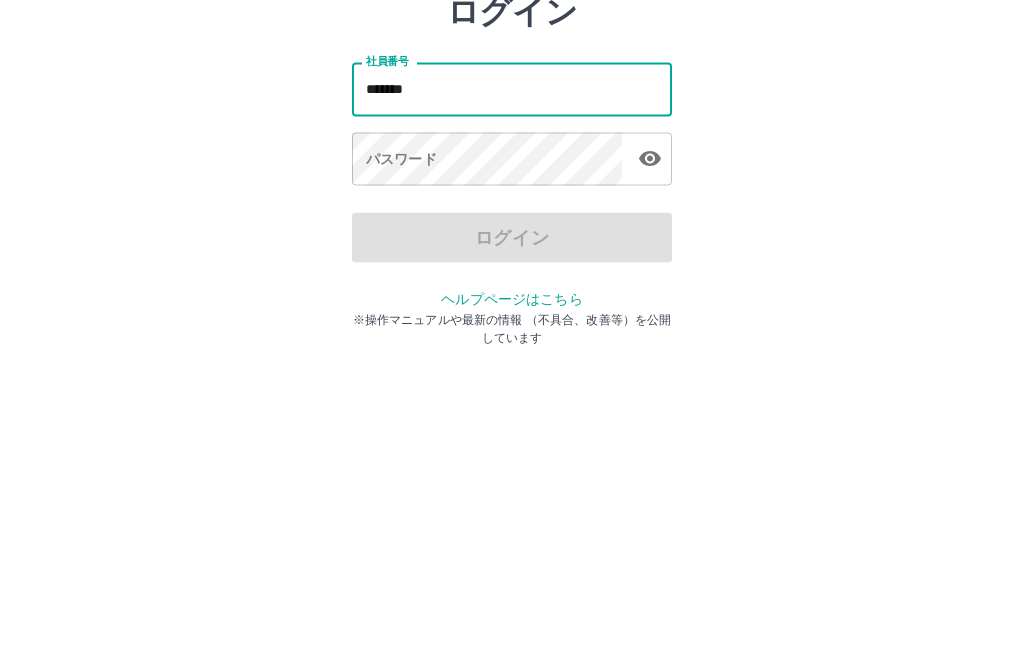 type on "*******" 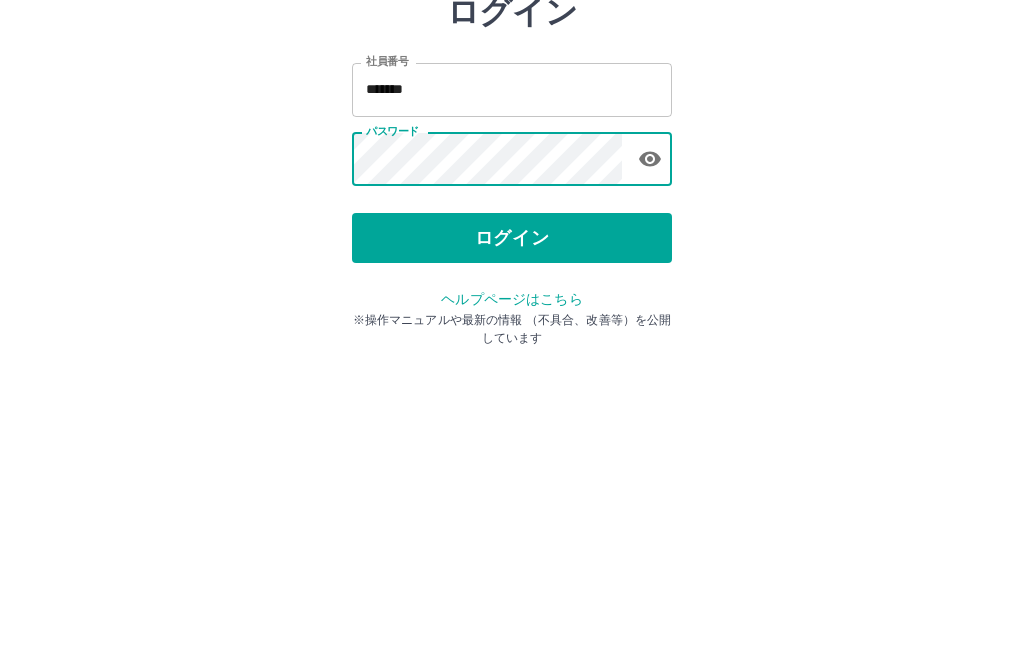 click on "ログイン" at bounding box center (512, 371) 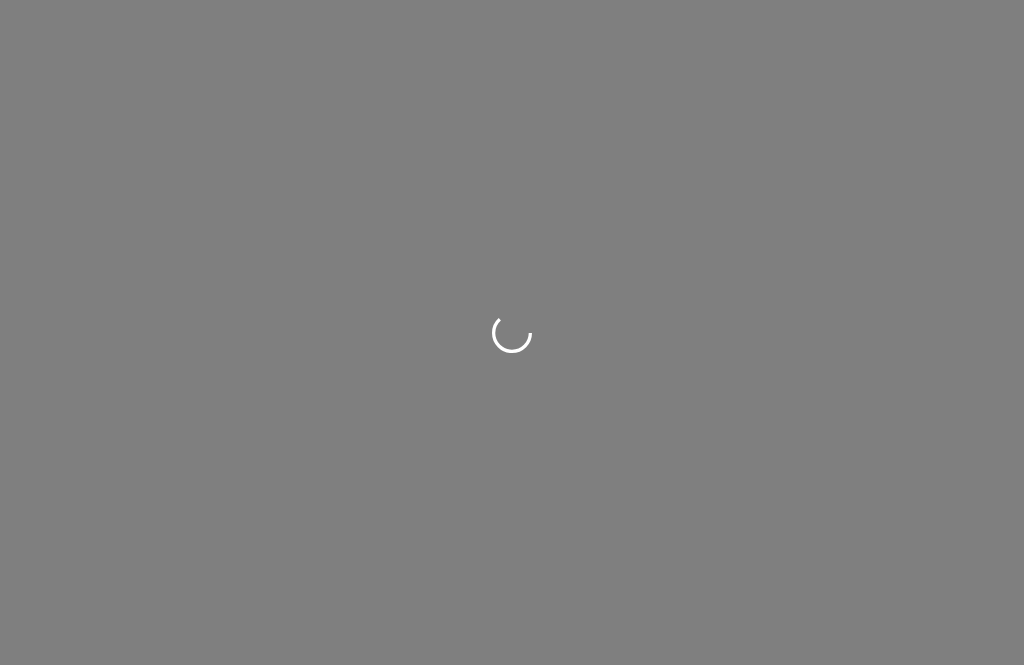 scroll, scrollTop: 0, scrollLeft: 0, axis: both 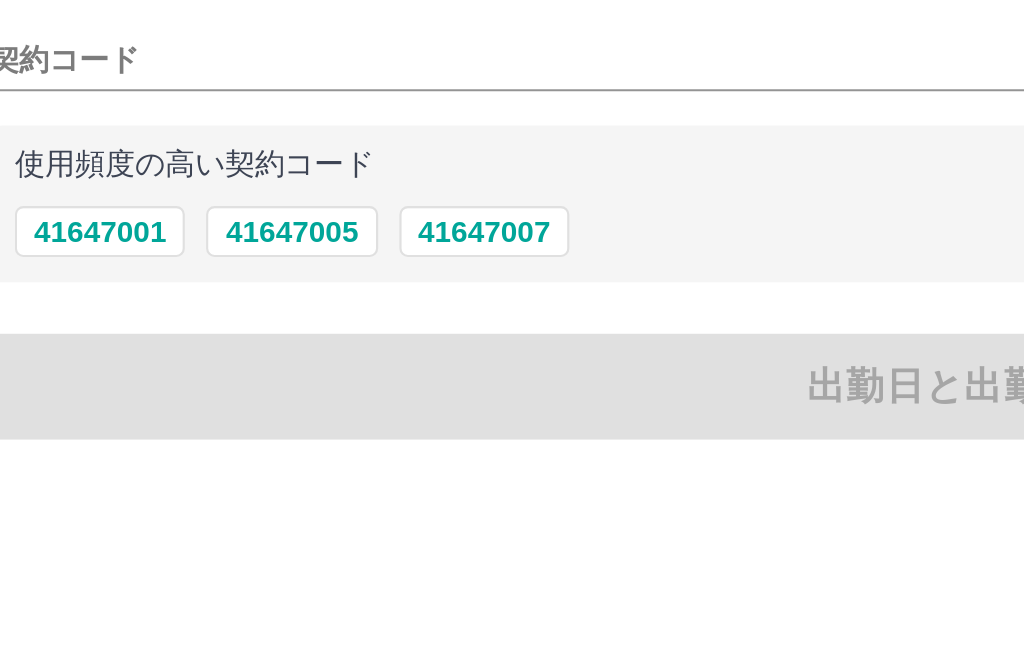 click on "41647001" at bounding box center (68, 239) 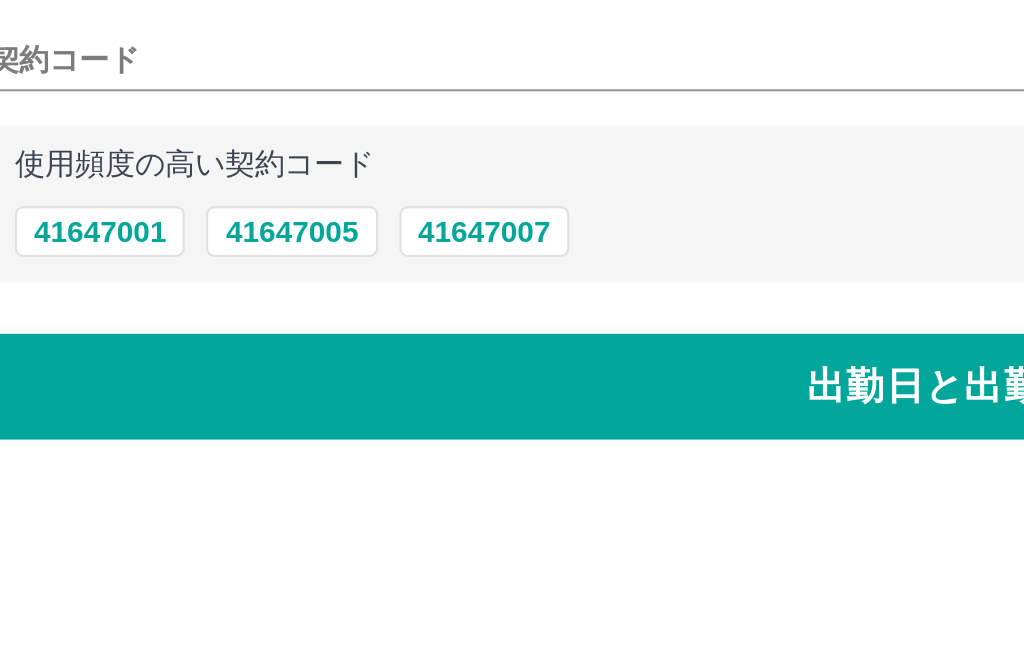 type on "********" 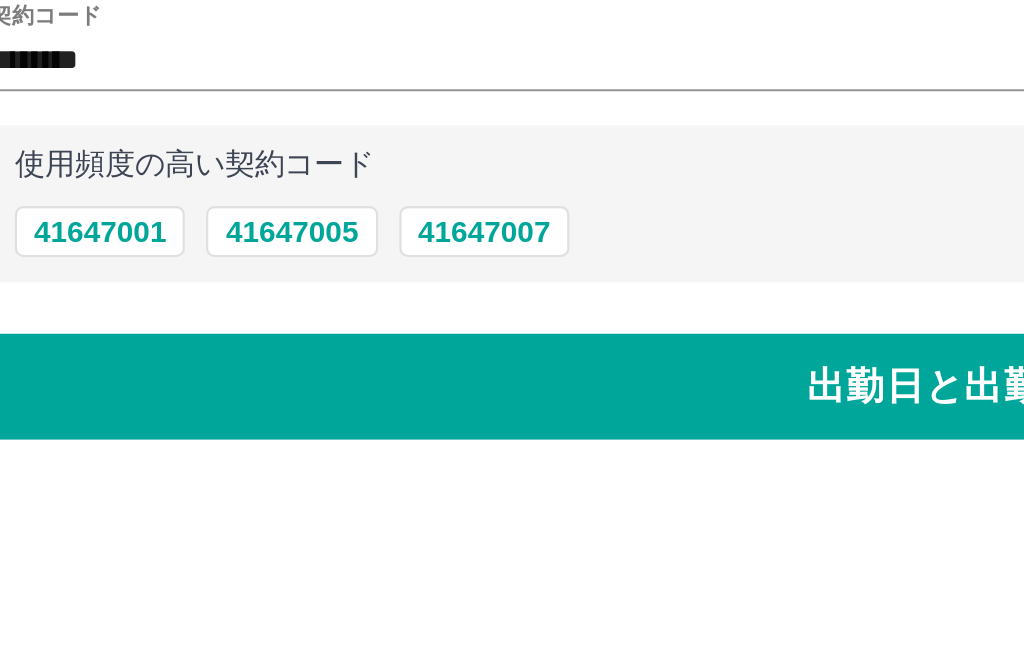 click on "出勤日と出勤区分の選択へ" at bounding box center [512, 312] 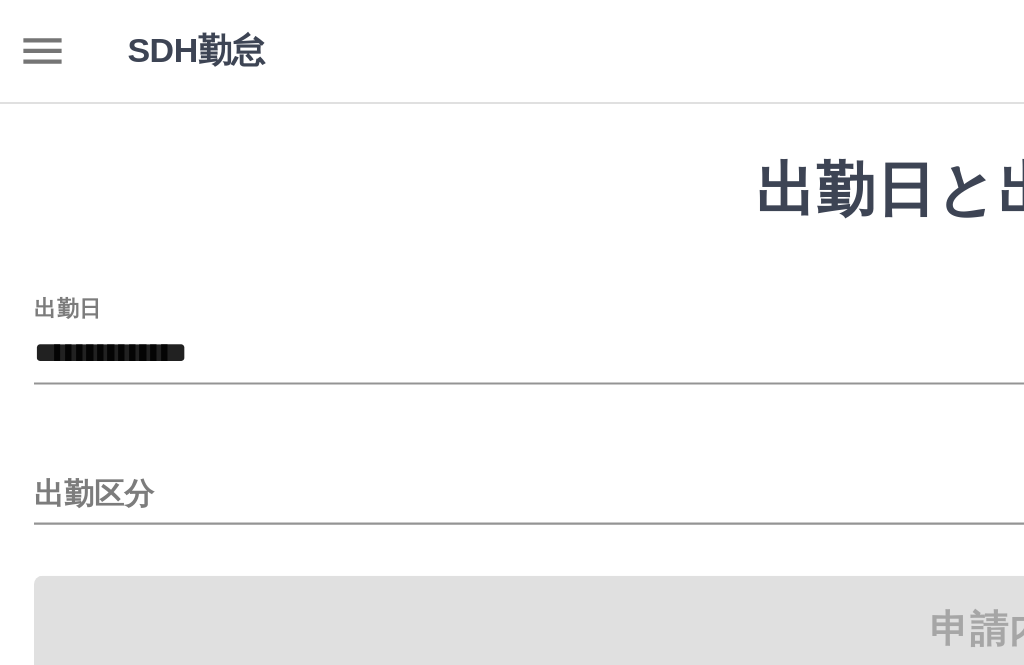 click on "**********" at bounding box center (512, 167) 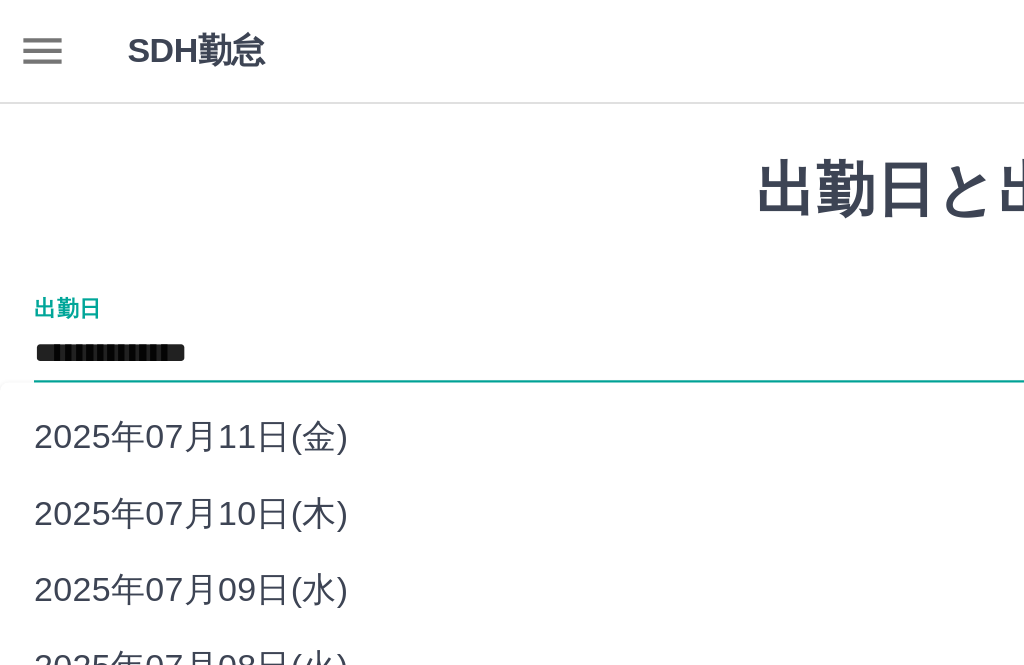 click on "**********" at bounding box center (512, 167) 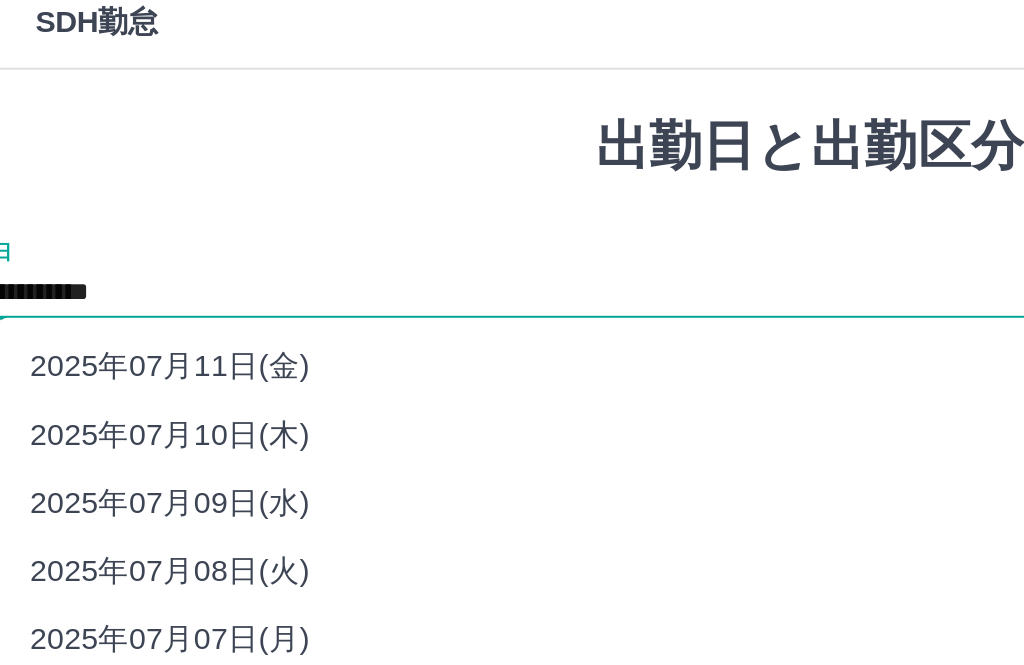 click on "2025年07月10日(木)" at bounding box center (537, 242) 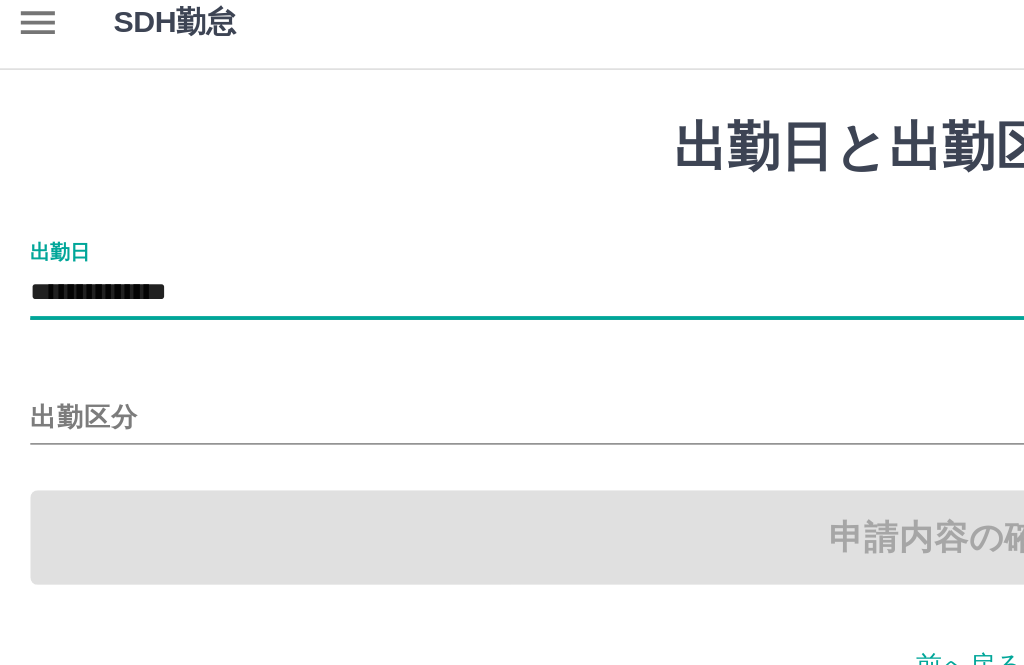 click on "出勤区分" at bounding box center (512, 233) 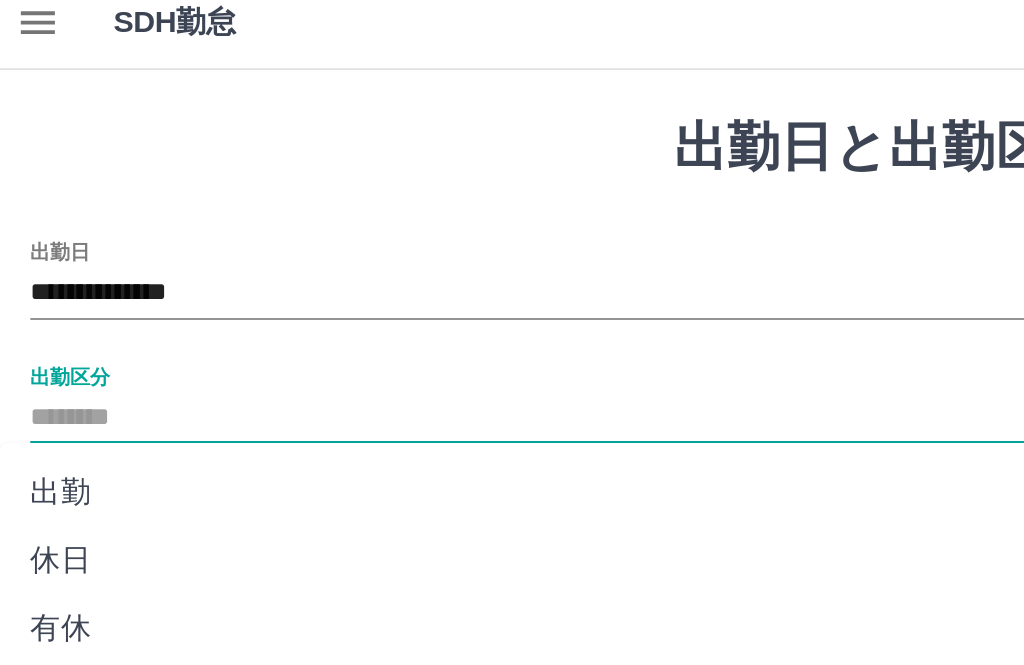 click on "出勤" at bounding box center [496, 272] 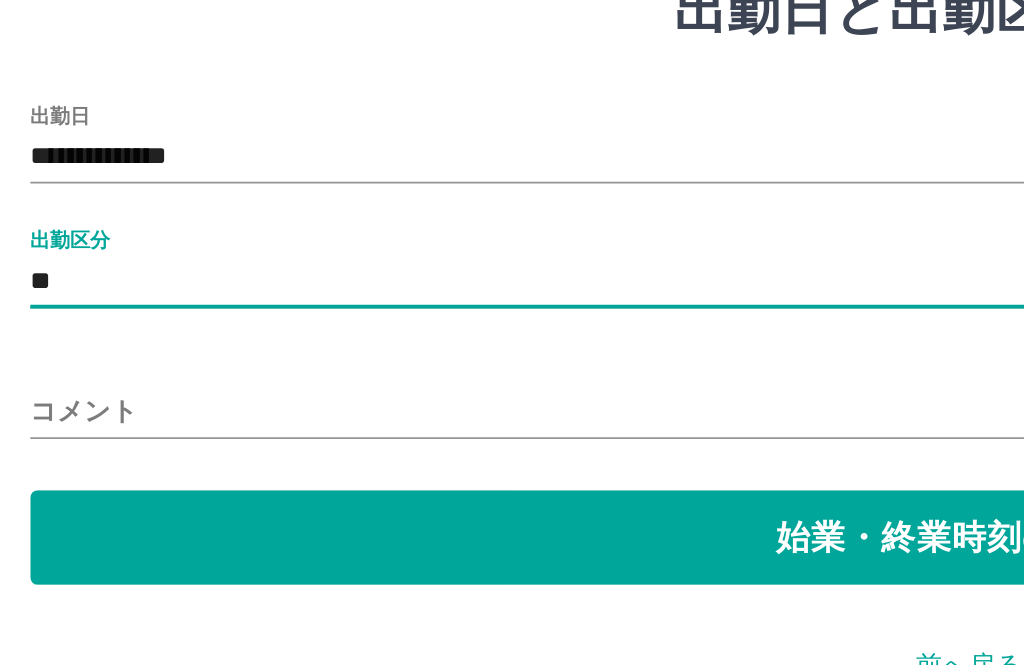 click on "始業・終業時刻の入力へ" at bounding box center [512, 368] 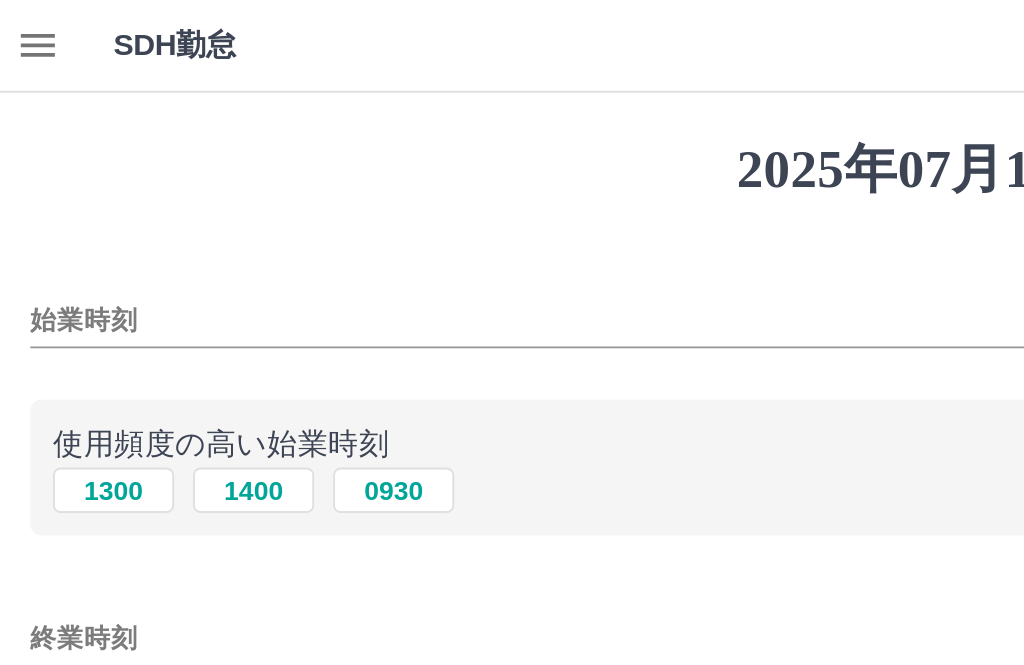 click on "1400" at bounding box center [134, 259] 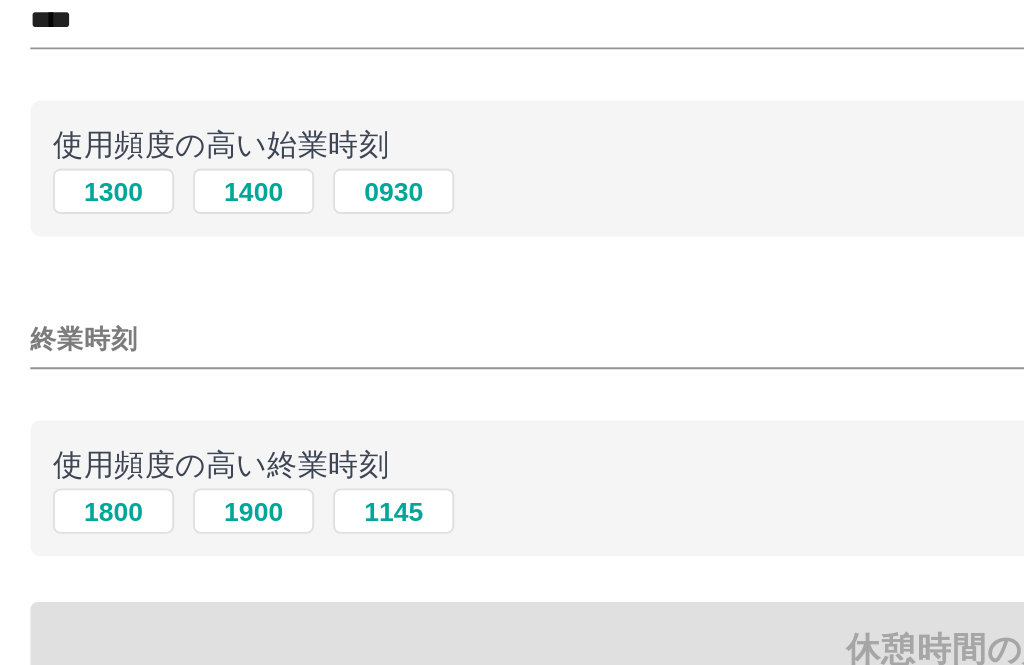 click on "1800" at bounding box center [60, 428] 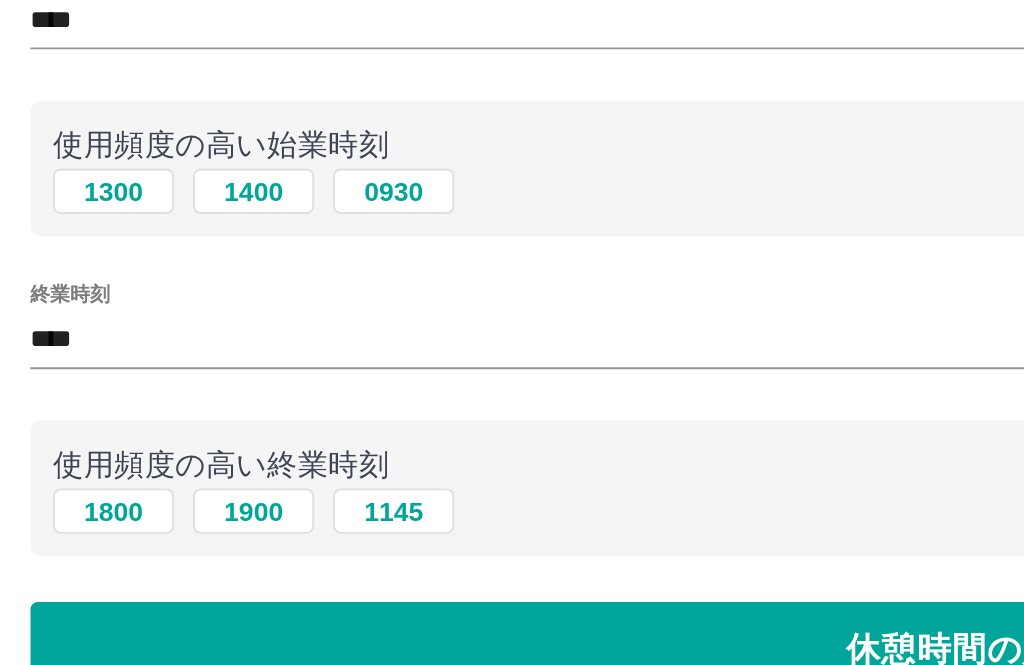 click on "休憩時間の入力" at bounding box center (512, 501) 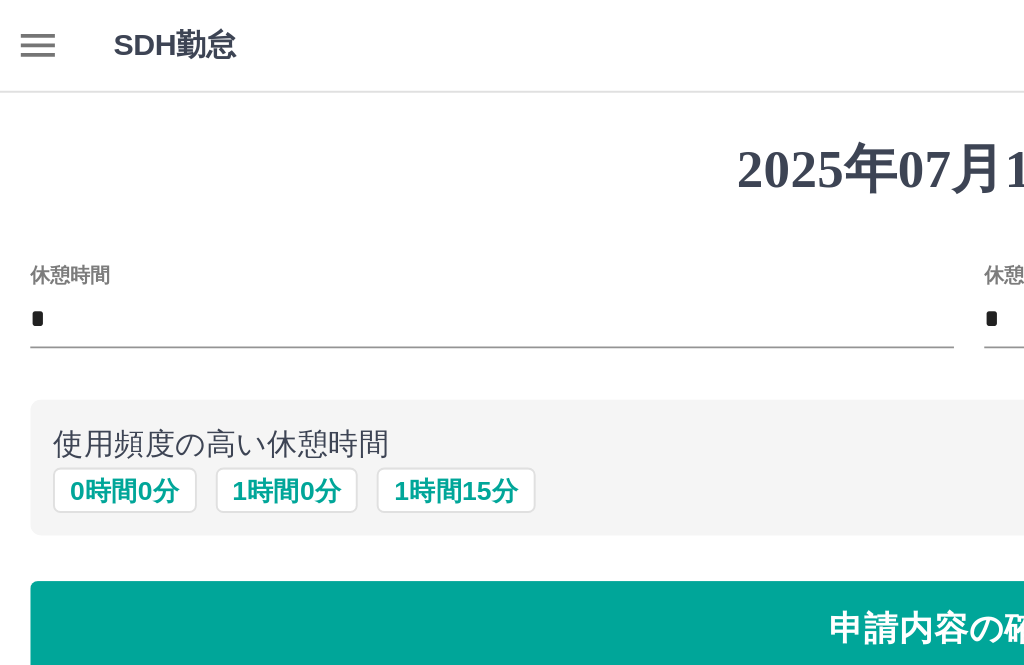 click on "0 時間 0 分" at bounding box center (66, 259) 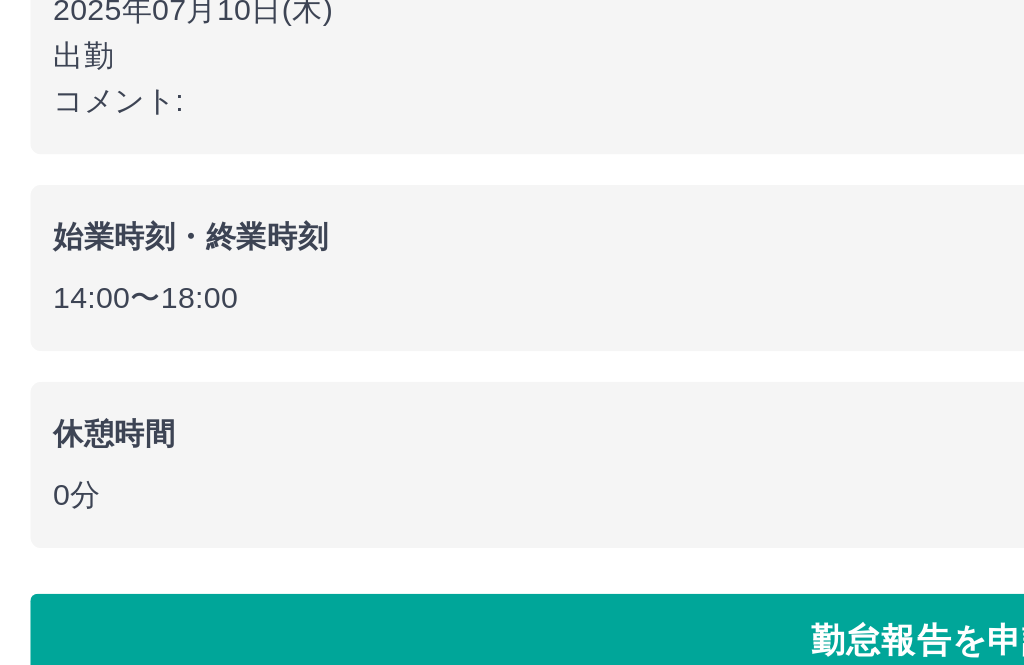 scroll, scrollTop: 83, scrollLeft: 0, axis: vertical 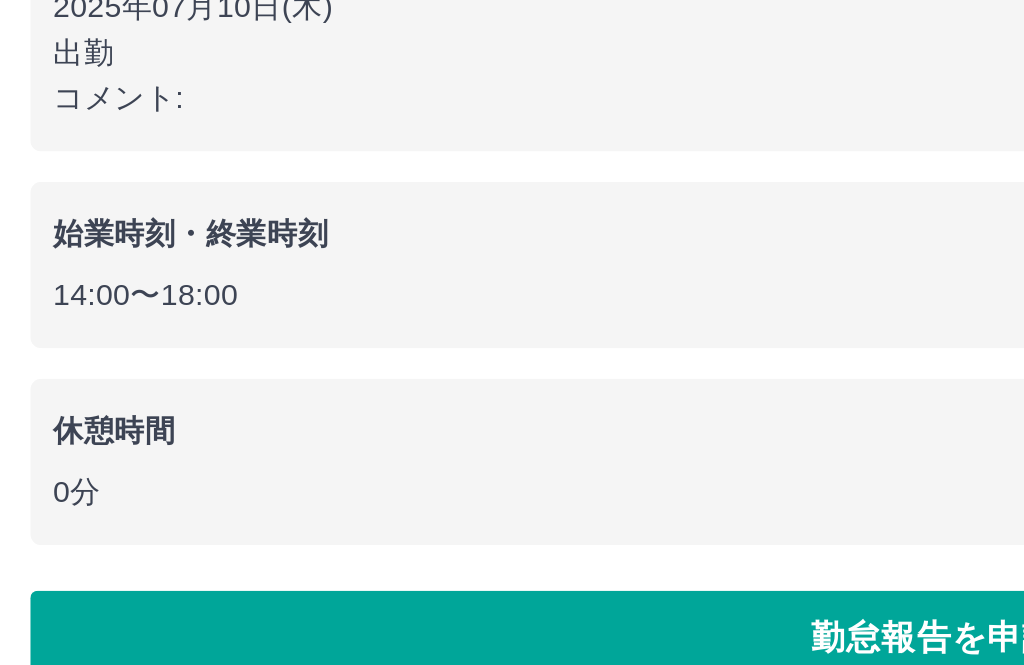 click on "勤怠報告を申請する" at bounding box center (512, 617) 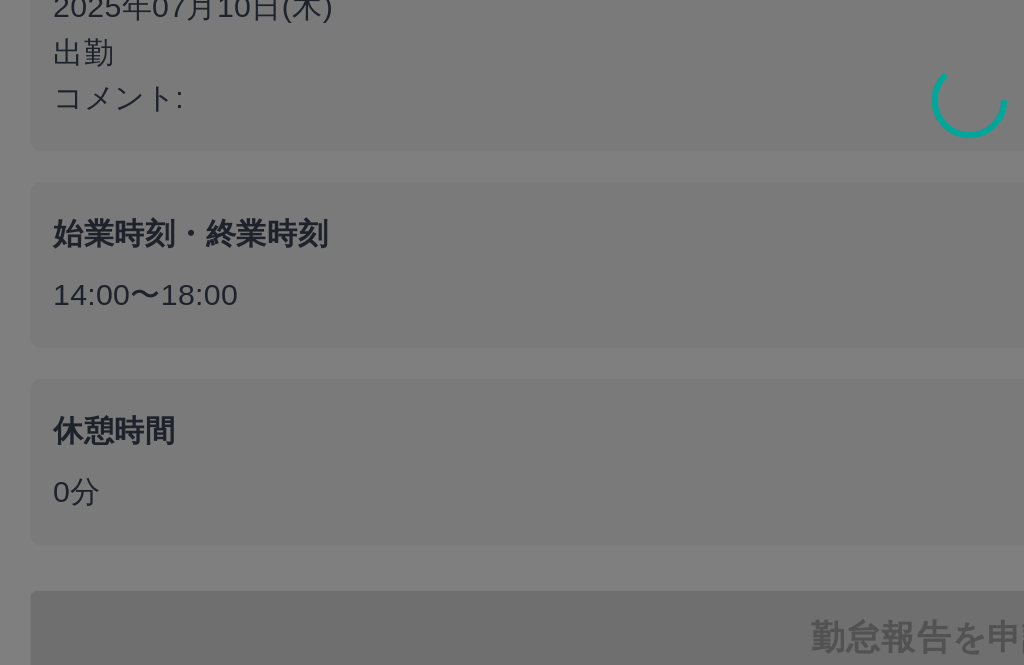 scroll, scrollTop: 0, scrollLeft: 0, axis: both 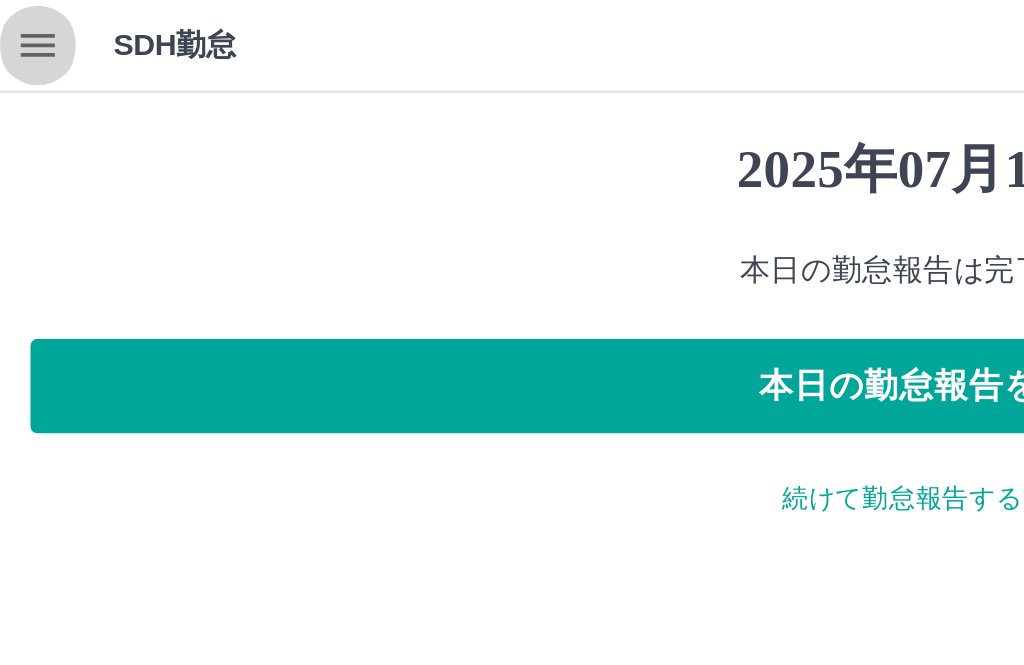 click 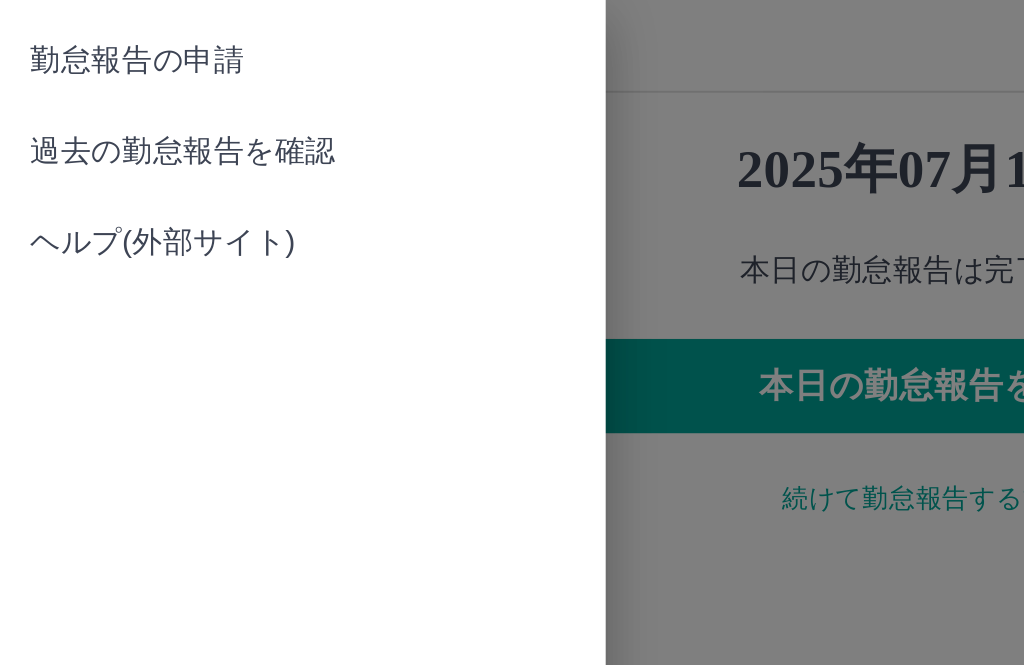 click on "過去の勤怠報告を確認" at bounding box center [160, 80] 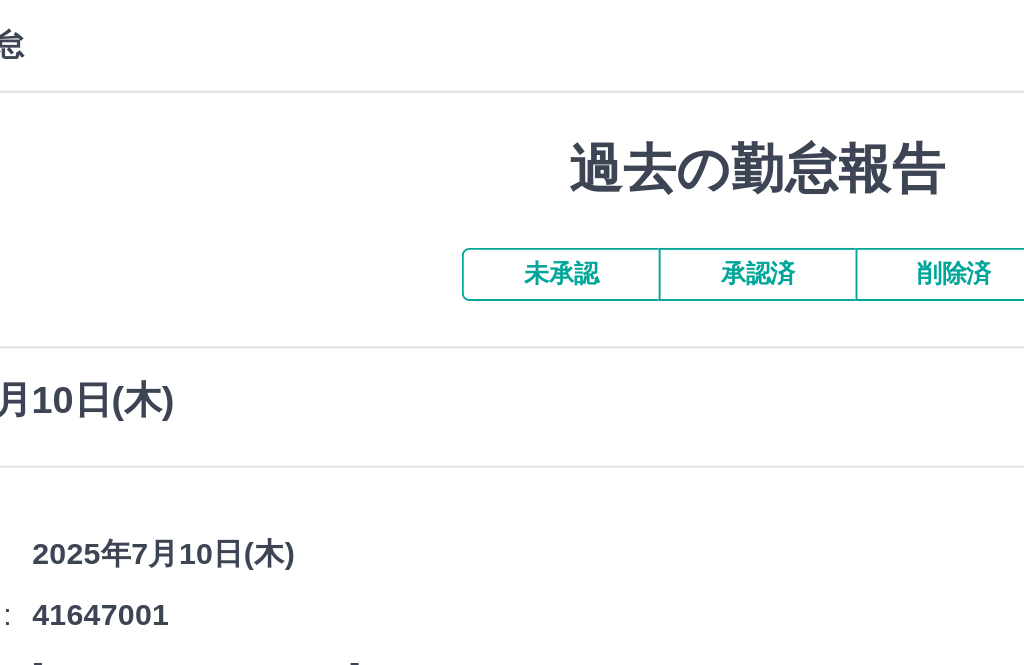 click on "承認済" at bounding box center [512, 145] 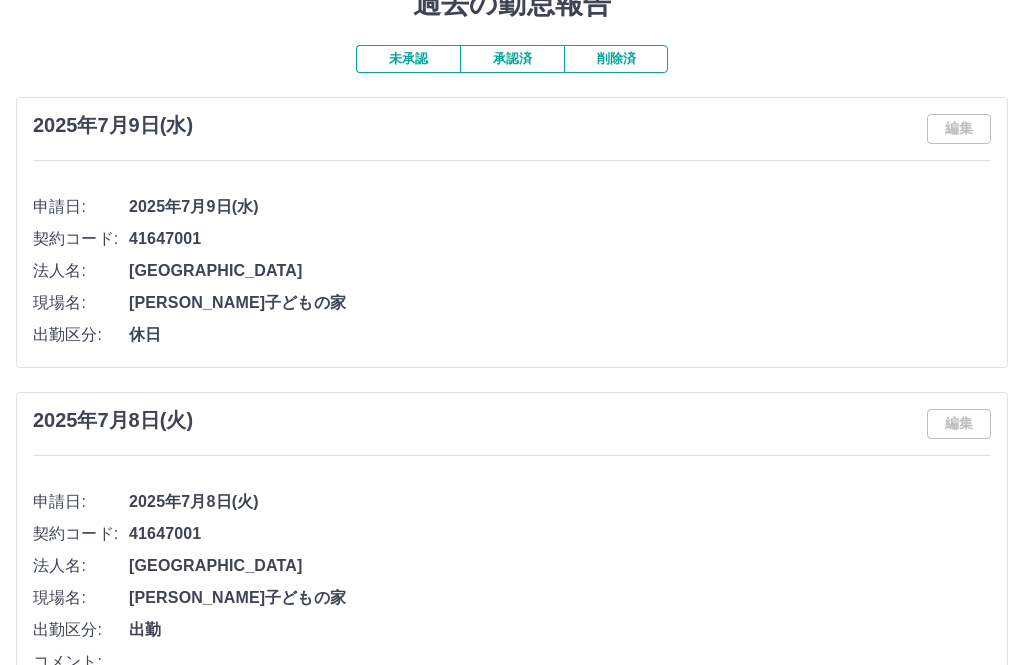 scroll, scrollTop: 0, scrollLeft: 0, axis: both 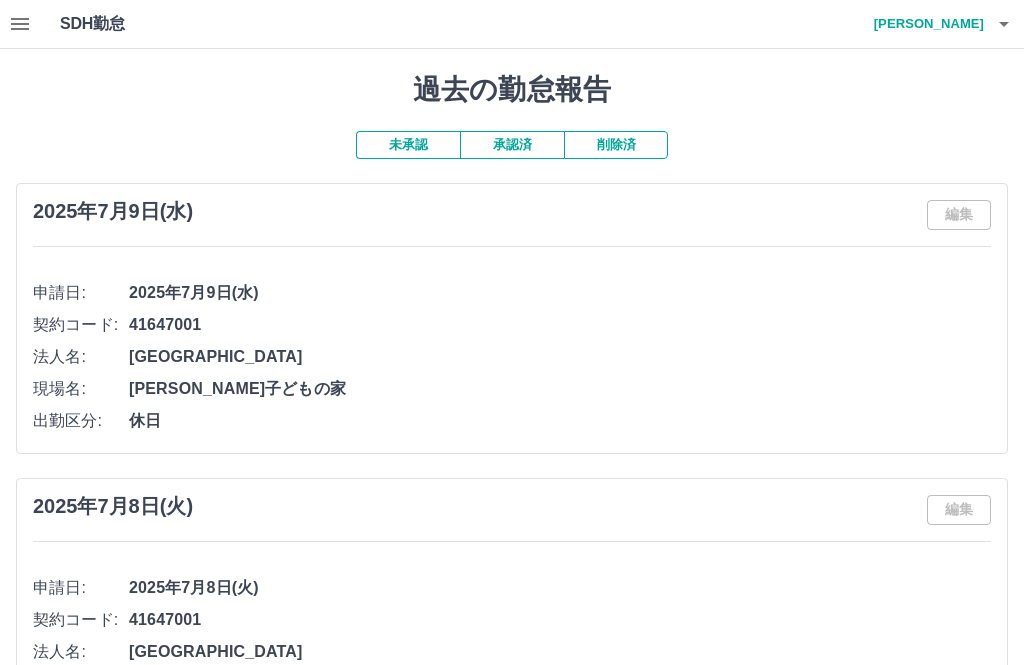 click on "鈴木　一江" at bounding box center (924, 24) 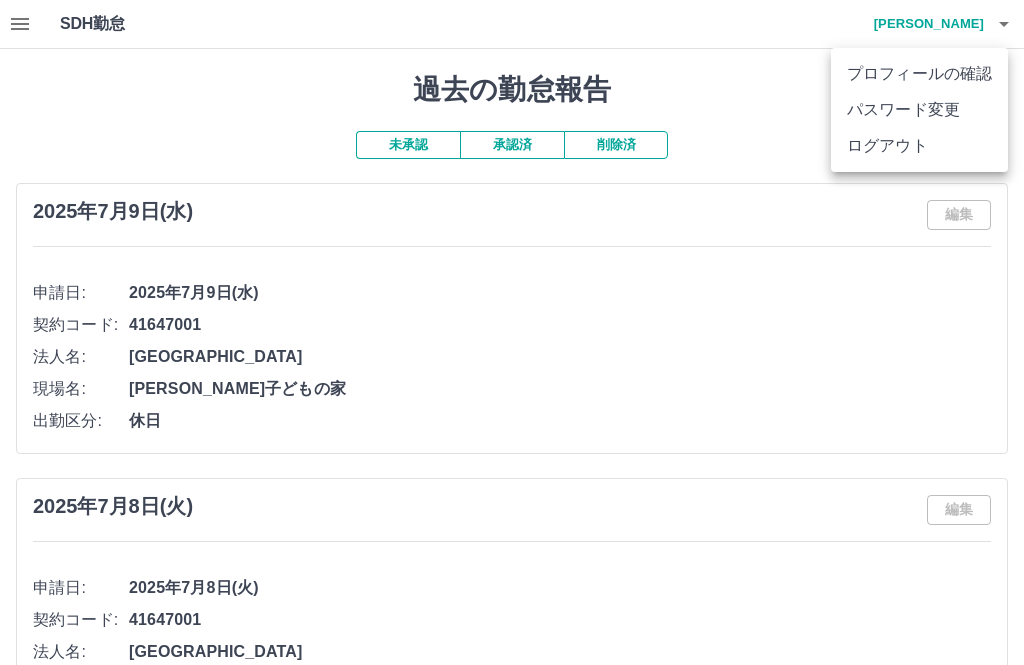 click on "ログアウト" at bounding box center [919, 146] 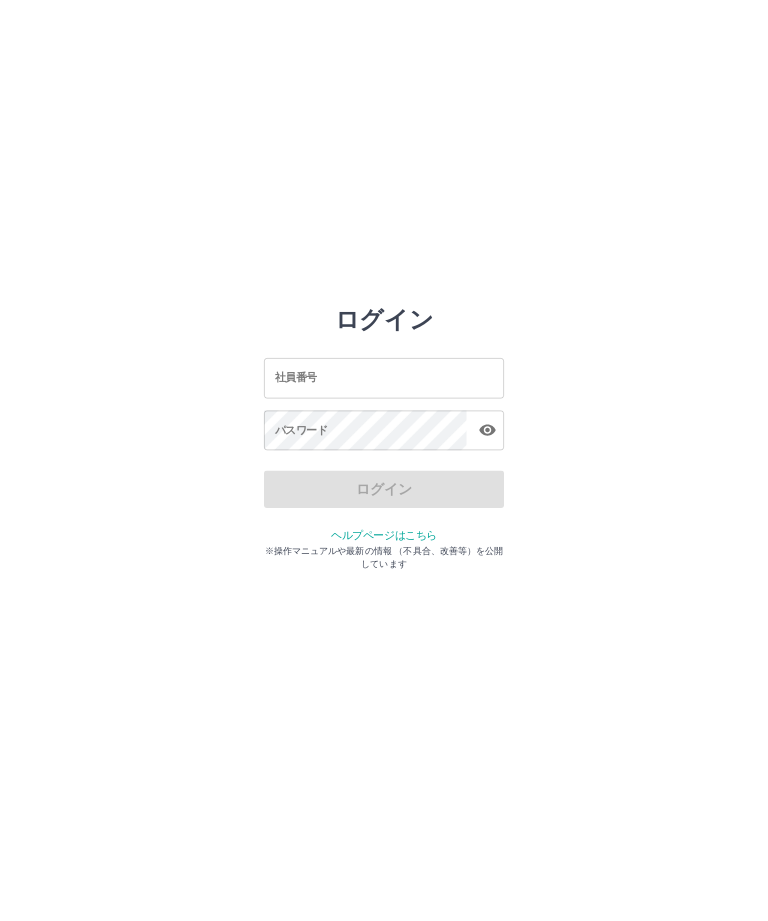 scroll, scrollTop: 0, scrollLeft: 0, axis: both 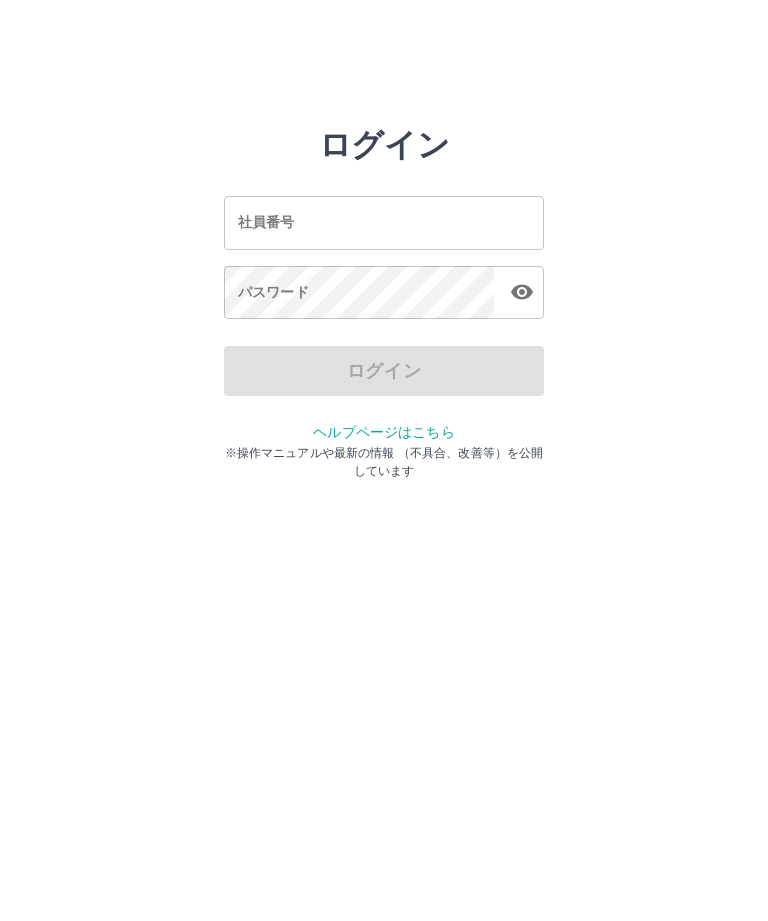 click on "社員番号" at bounding box center (384, 222) 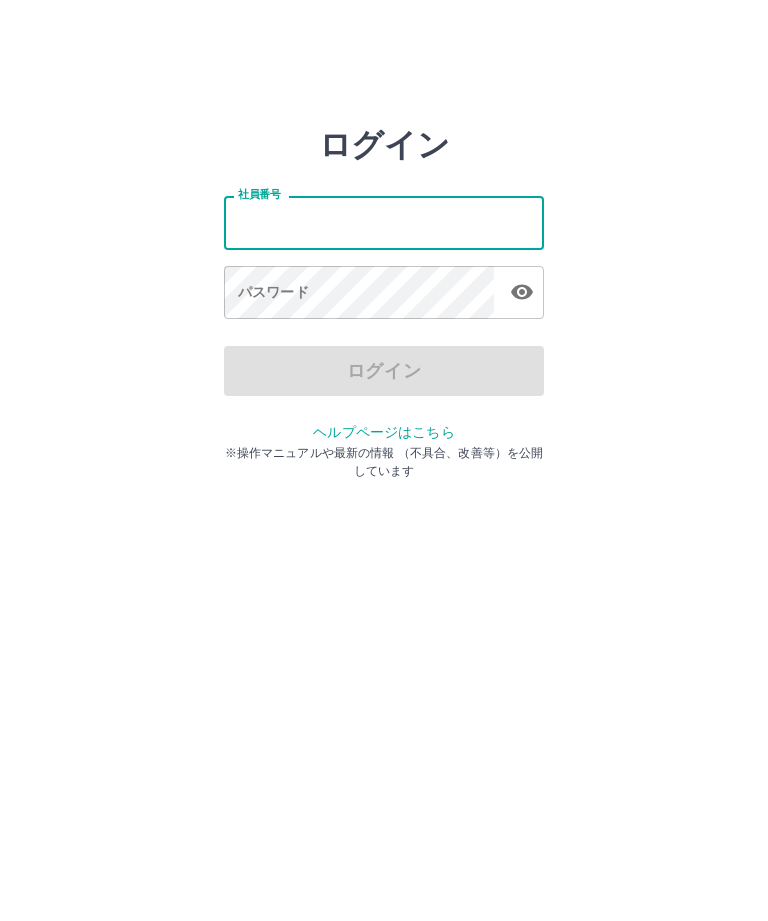 click on "社員番号" at bounding box center (384, 222) 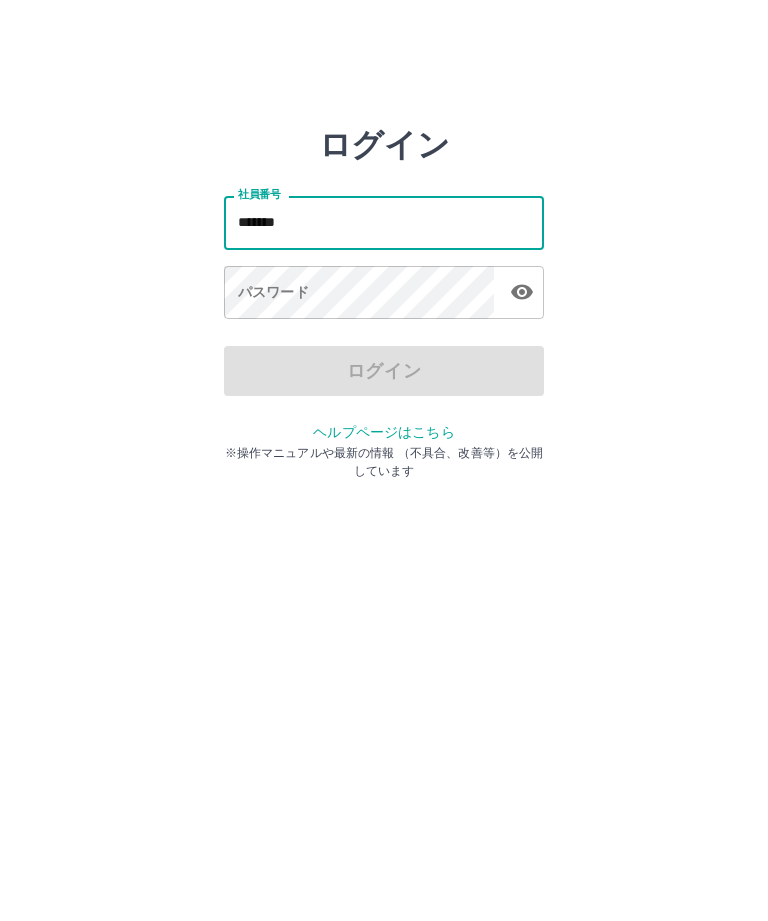 type on "*******" 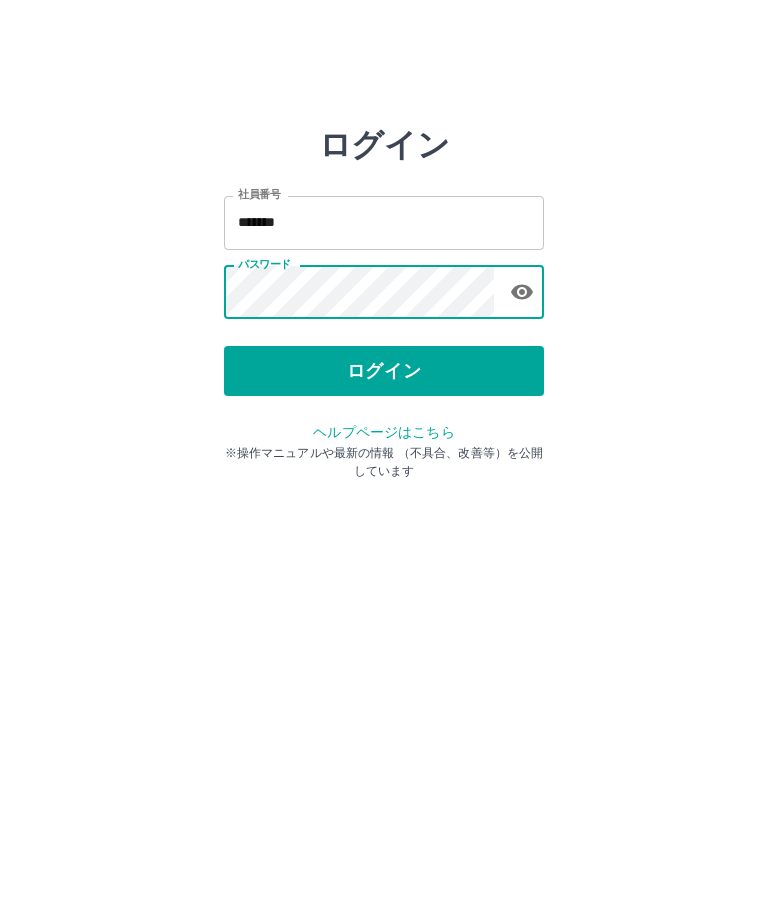 click on "ログイン" at bounding box center (384, 371) 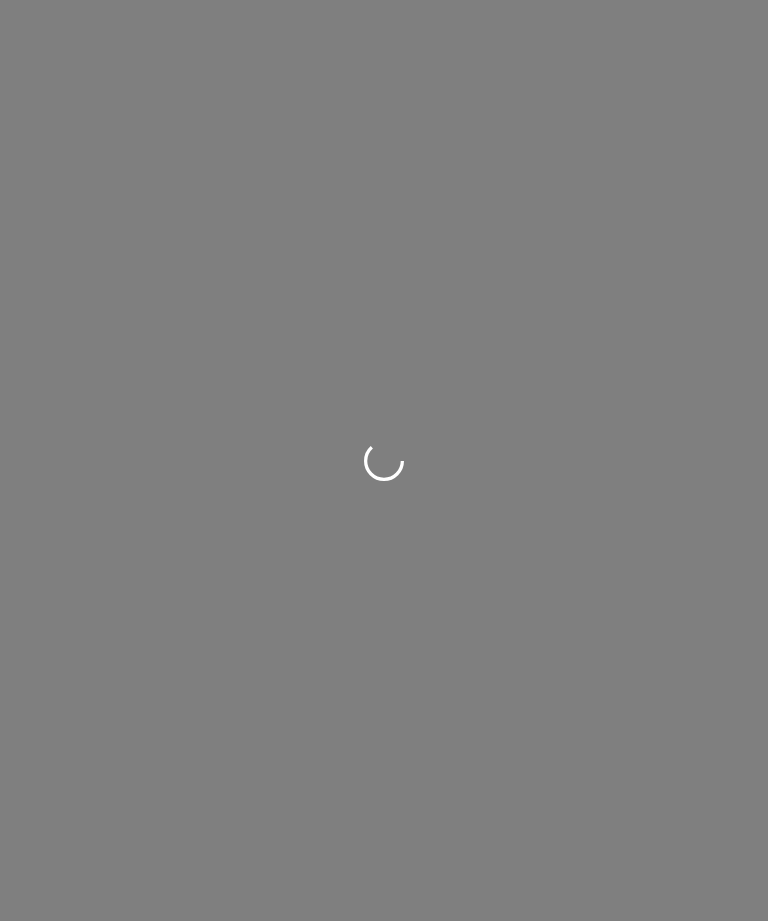 scroll, scrollTop: 0, scrollLeft: 0, axis: both 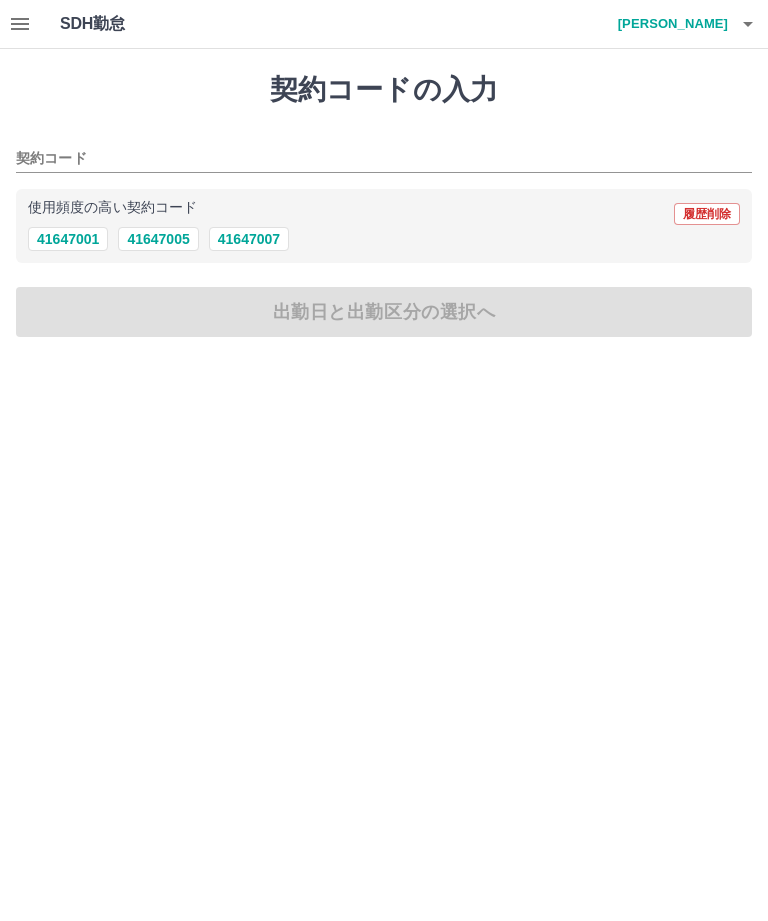 click on "41647001" at bounding box center (68, 239) 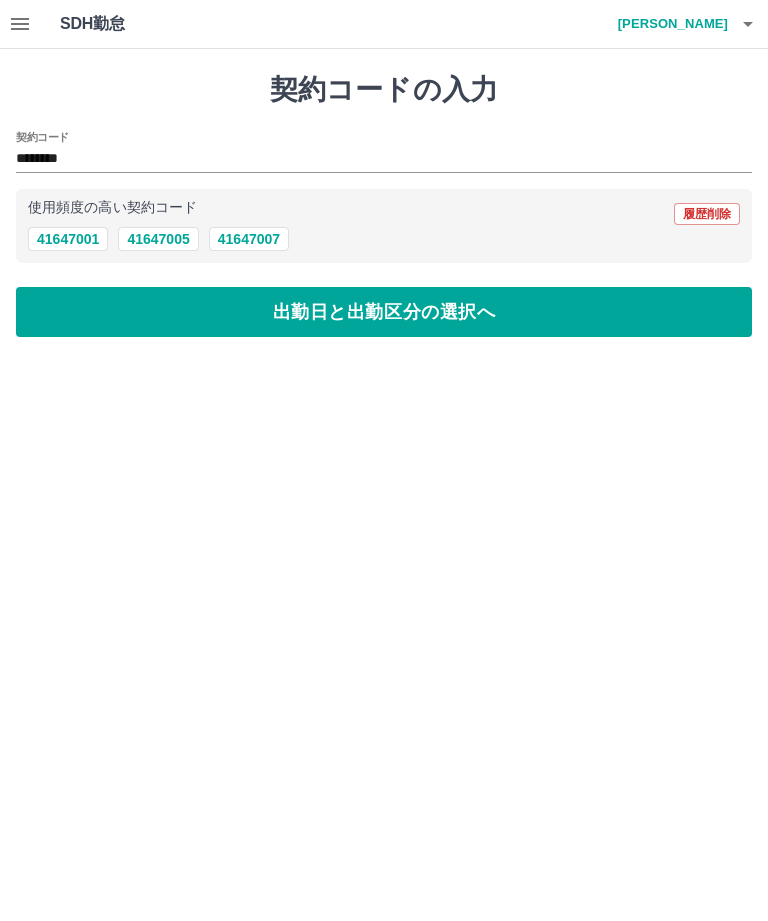 type on "********" 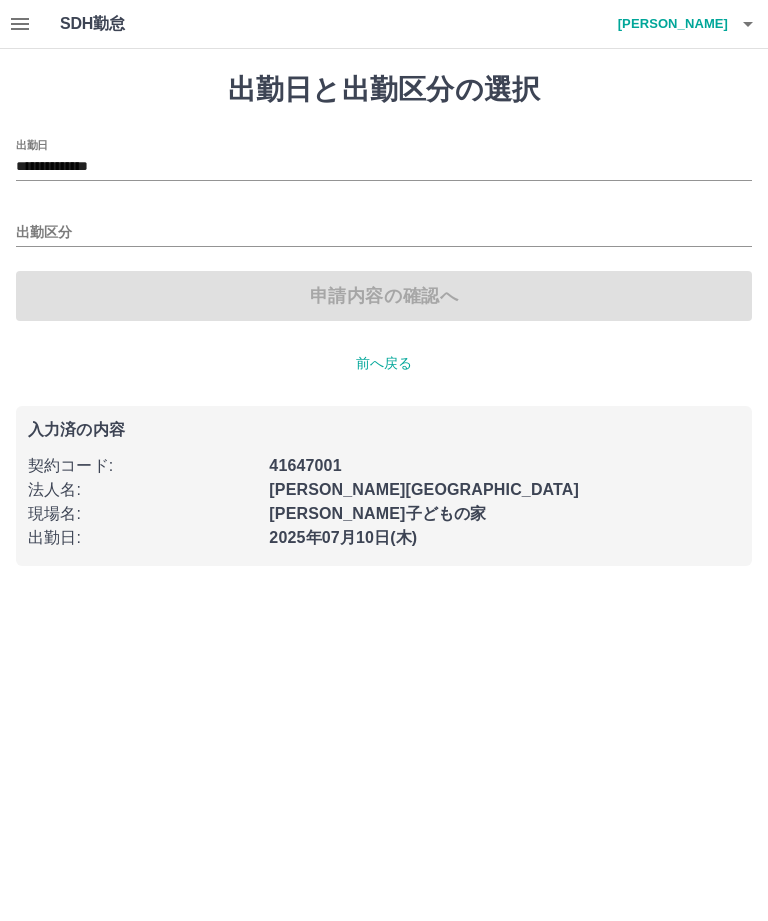 click on "出勤区分" at bounding box center [384, 233] 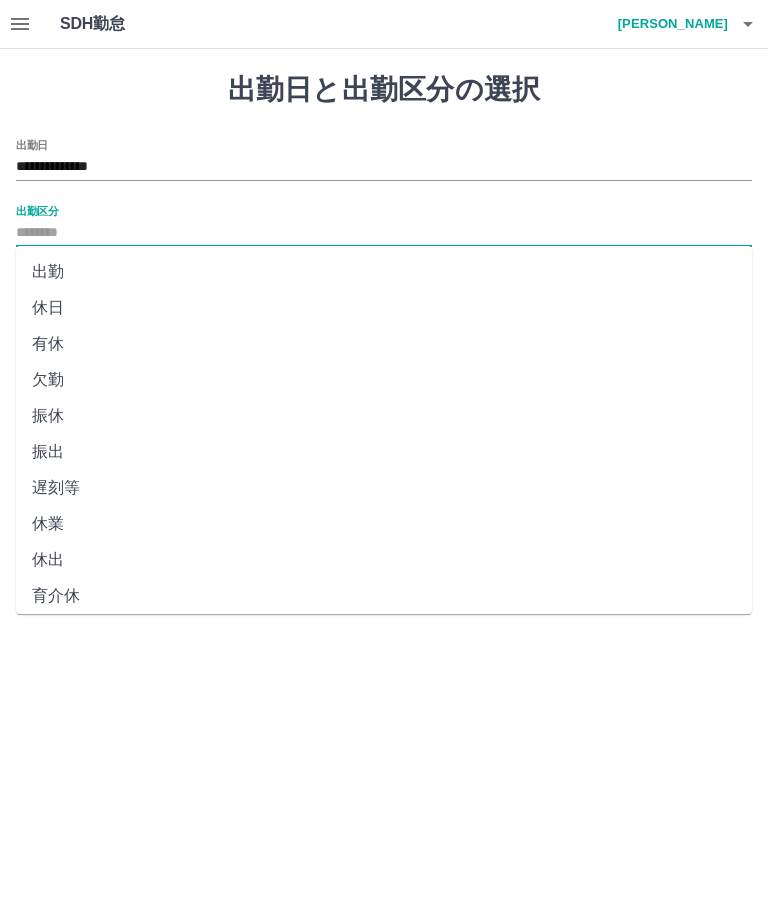 click on "出勤" at bounding box center [384, 272] 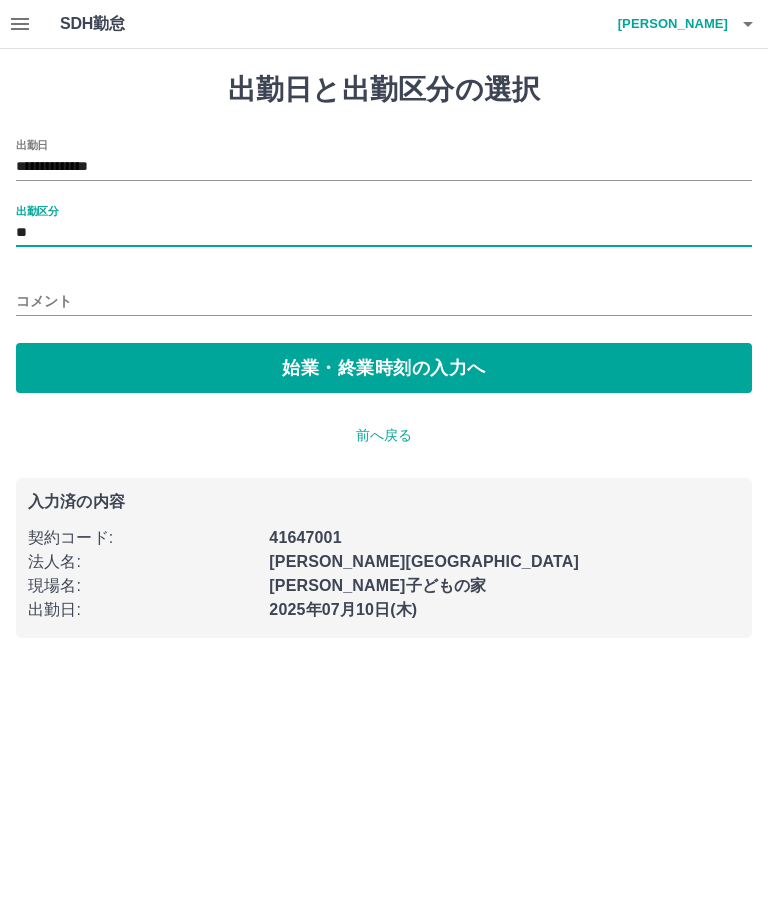 type on "**" 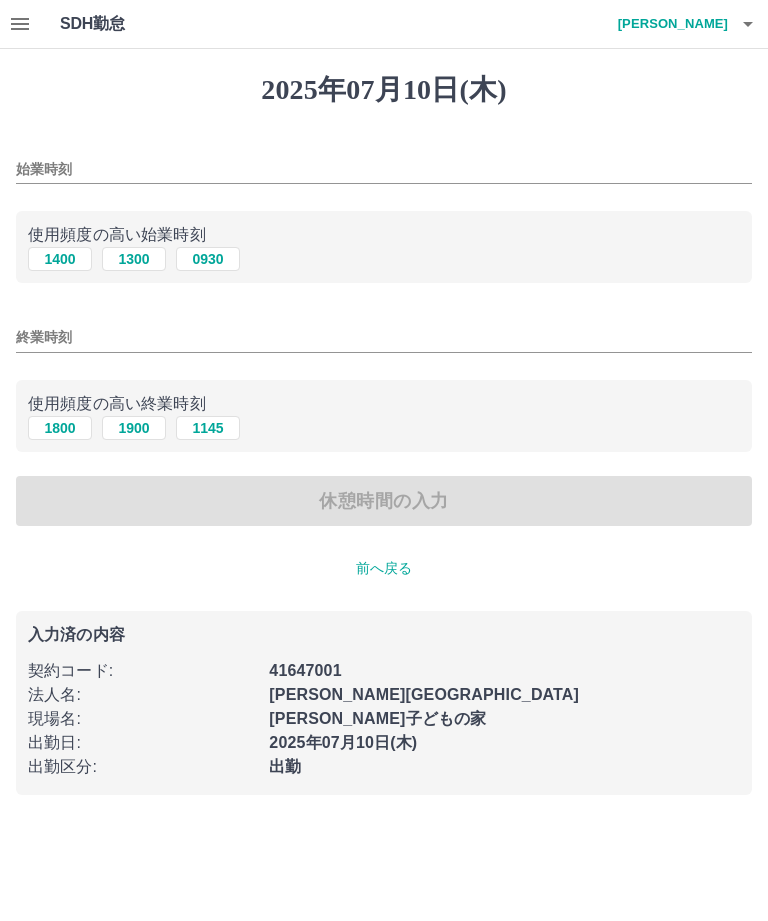 click on "1400" at bounding box center (60, 259) 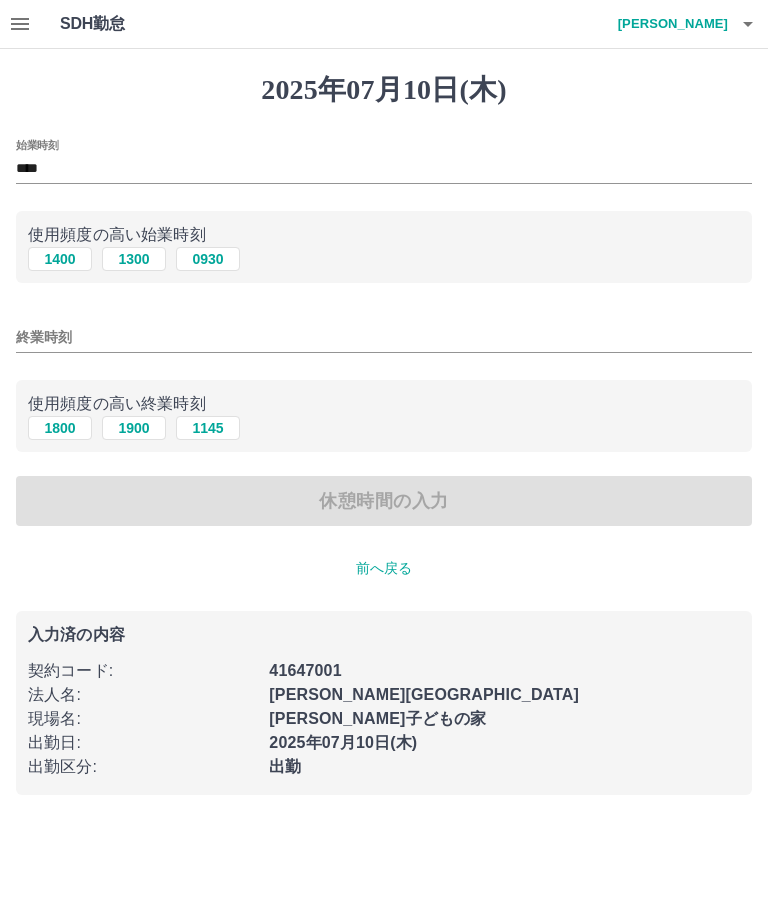click on "1800" at bounding box center [60, 428] 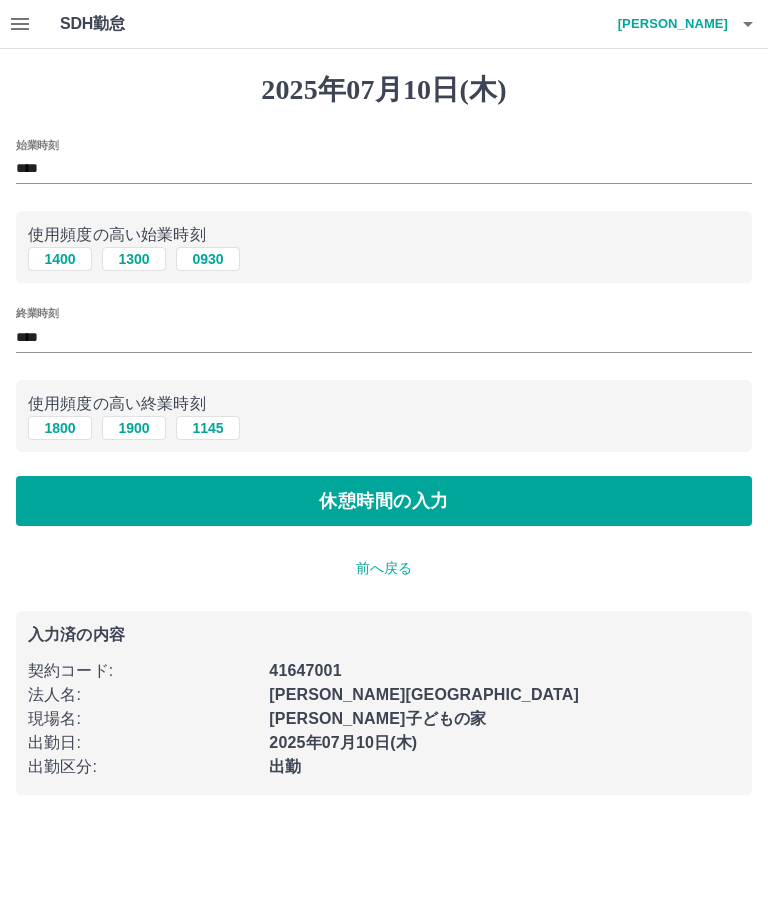 click on "休憩時間の入力" at bounding box center [384, 501] 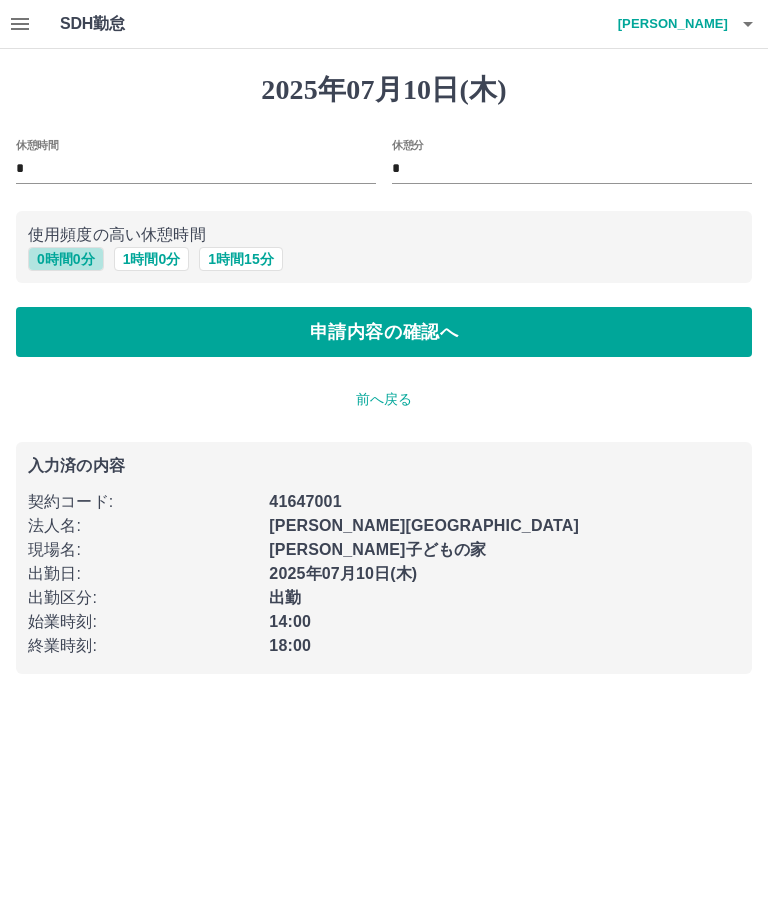 click on "0 時間 0 分" at bounding box center [66, 259] 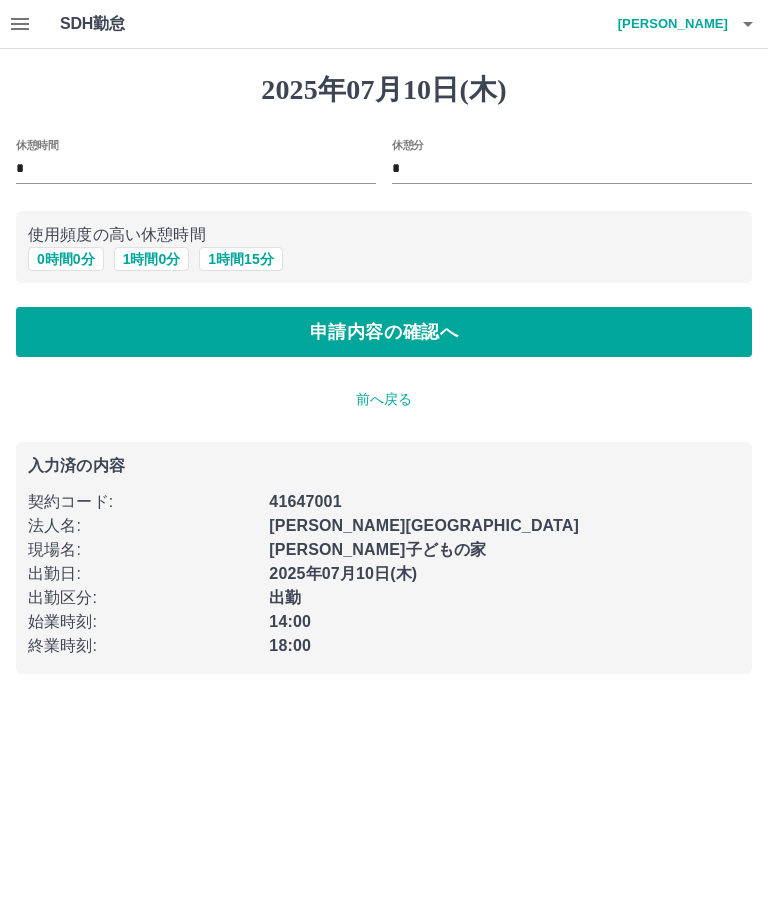 click on "申請内容の確認へ" at bounding box center (384, 332) 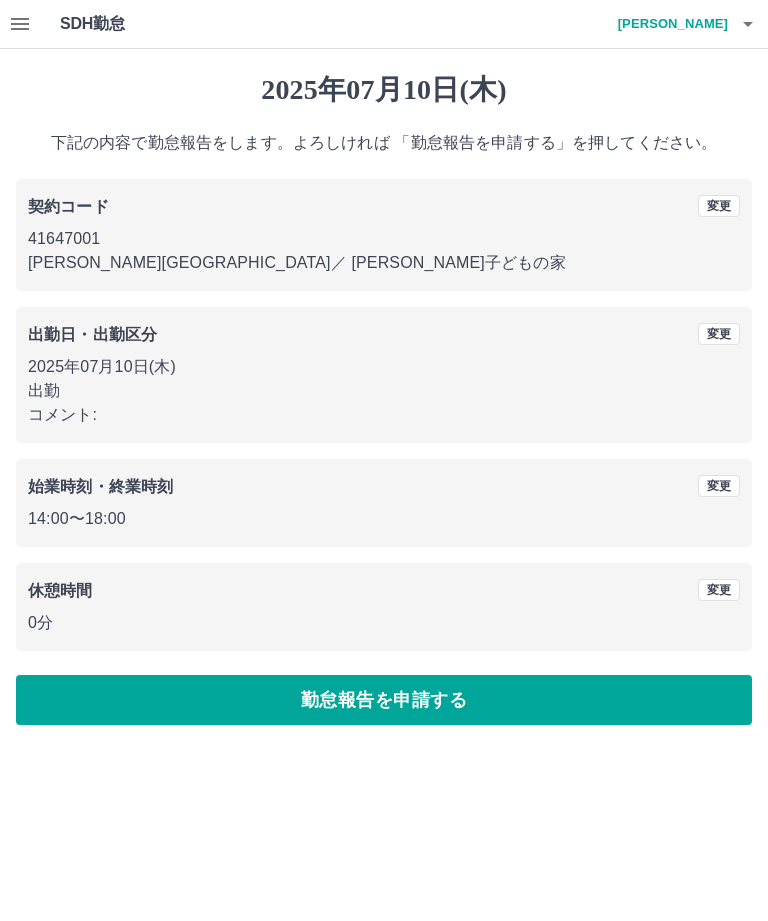 click on "勤怠報告を申請する" at bounding box center [384, 700] 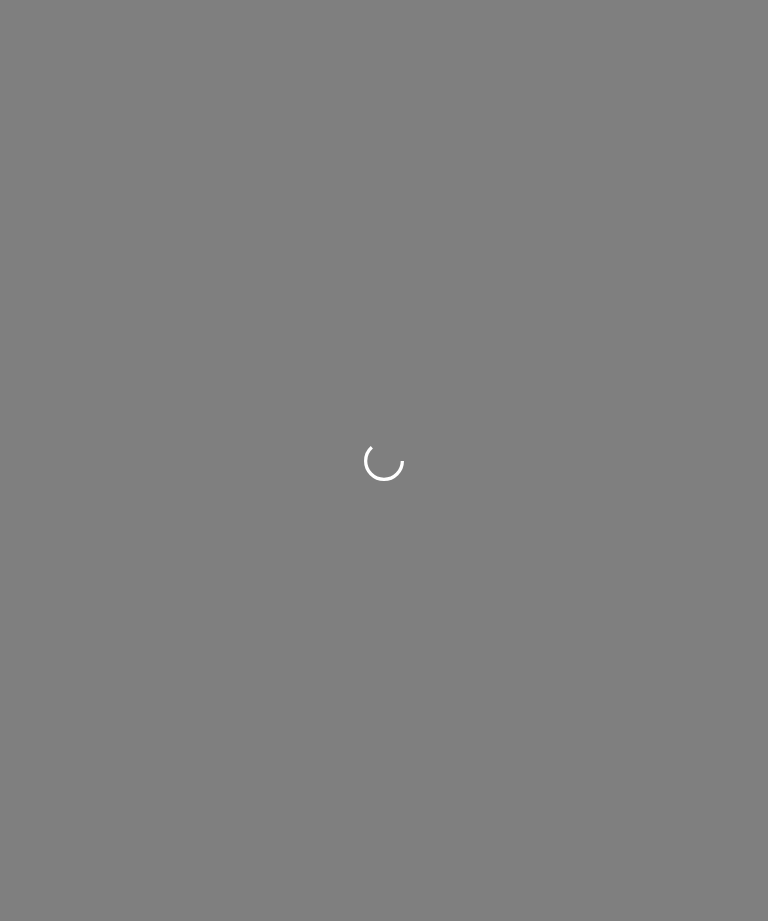 scroll, scrollTop: 0, scrollLeft: 0, axis: both 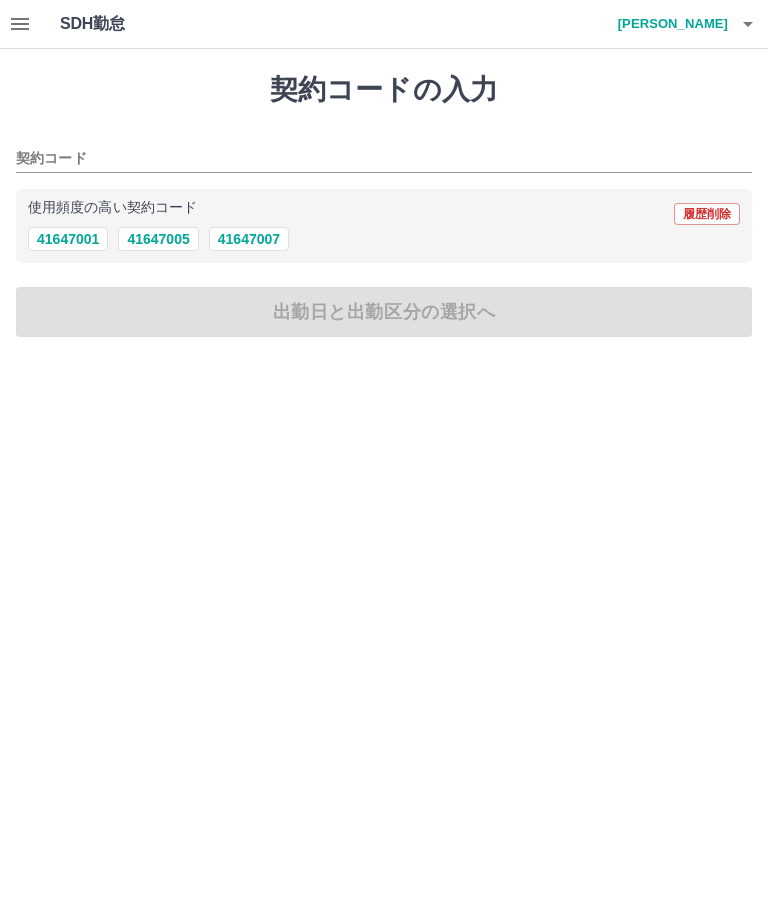click on "41647001" at bounding box center [68, 239] 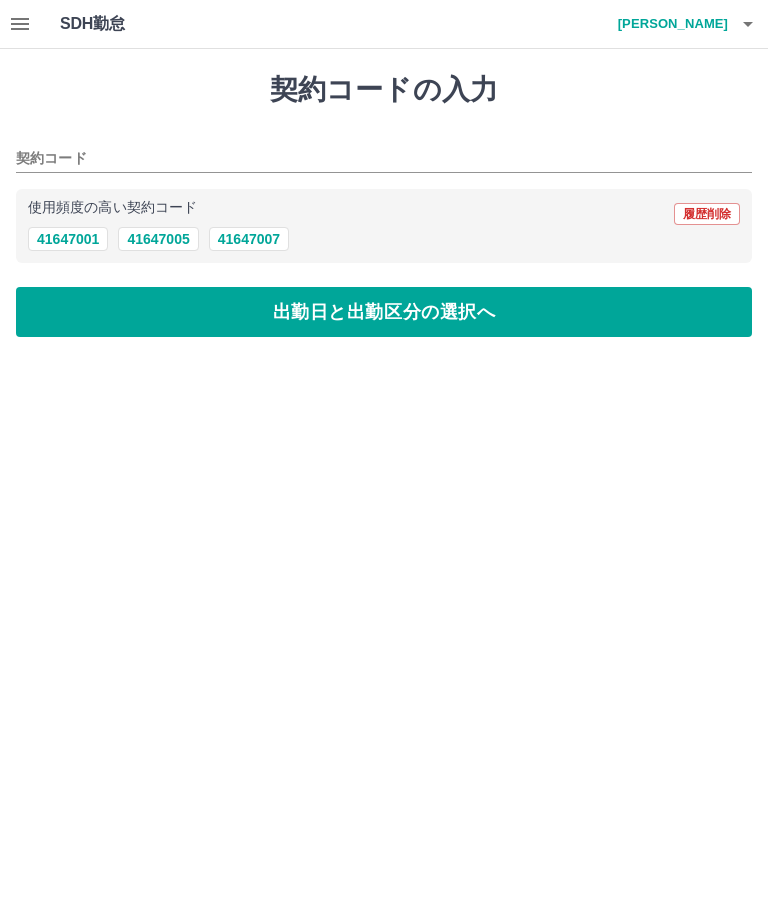 type on "********" 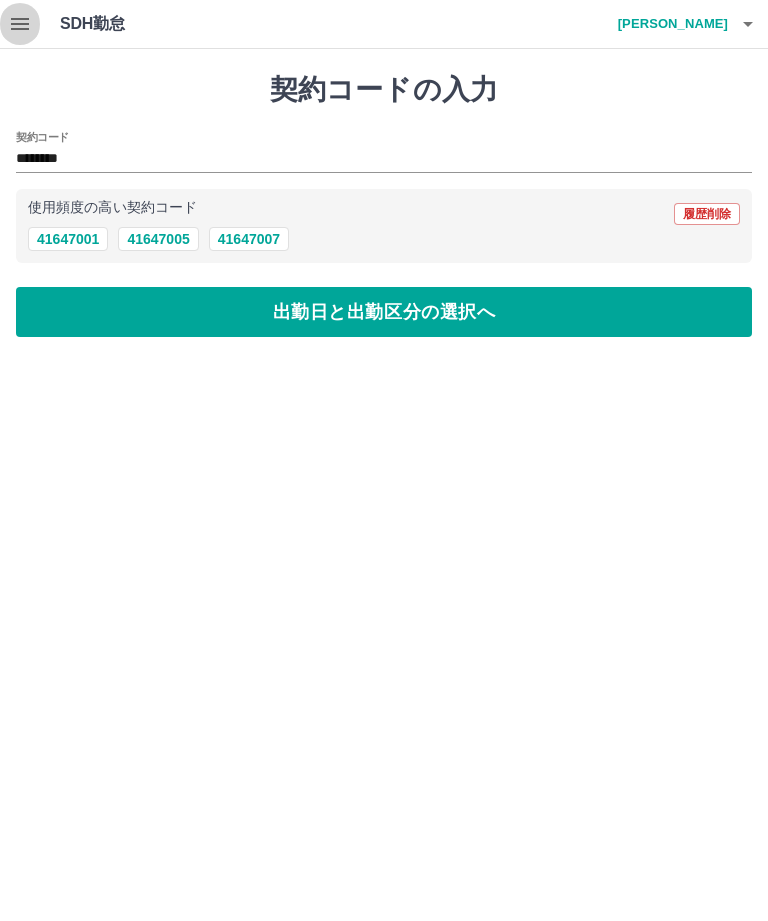 click 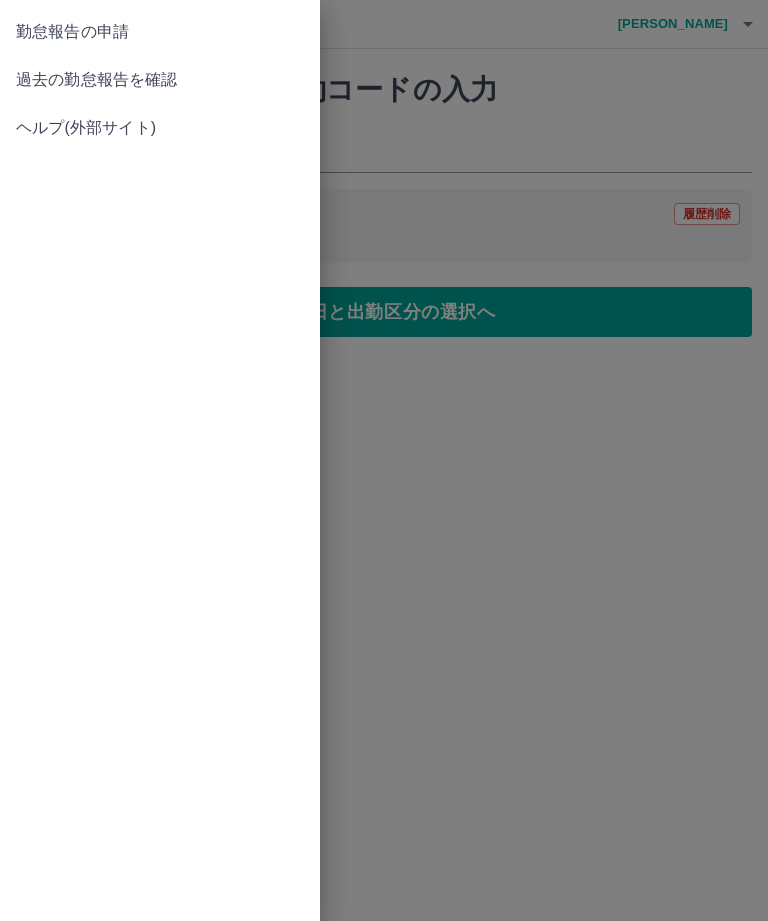 click on "過去の勤怠報告を確認" at bounding box center (160, 80) 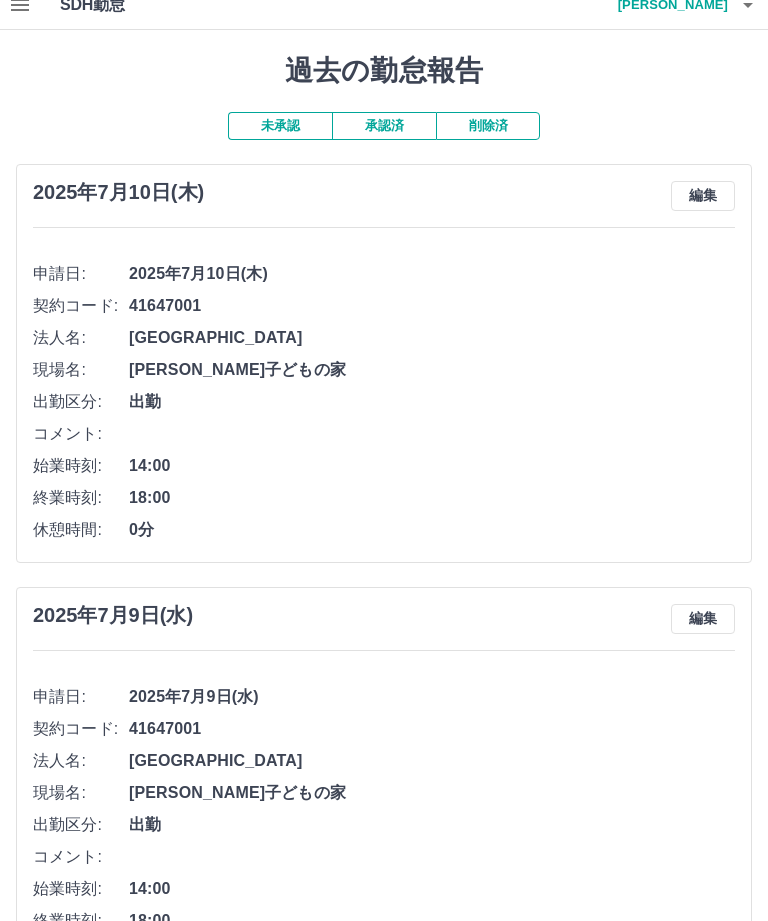 scroll, scrollTop: 0, scrollLeft: 0, axis: both 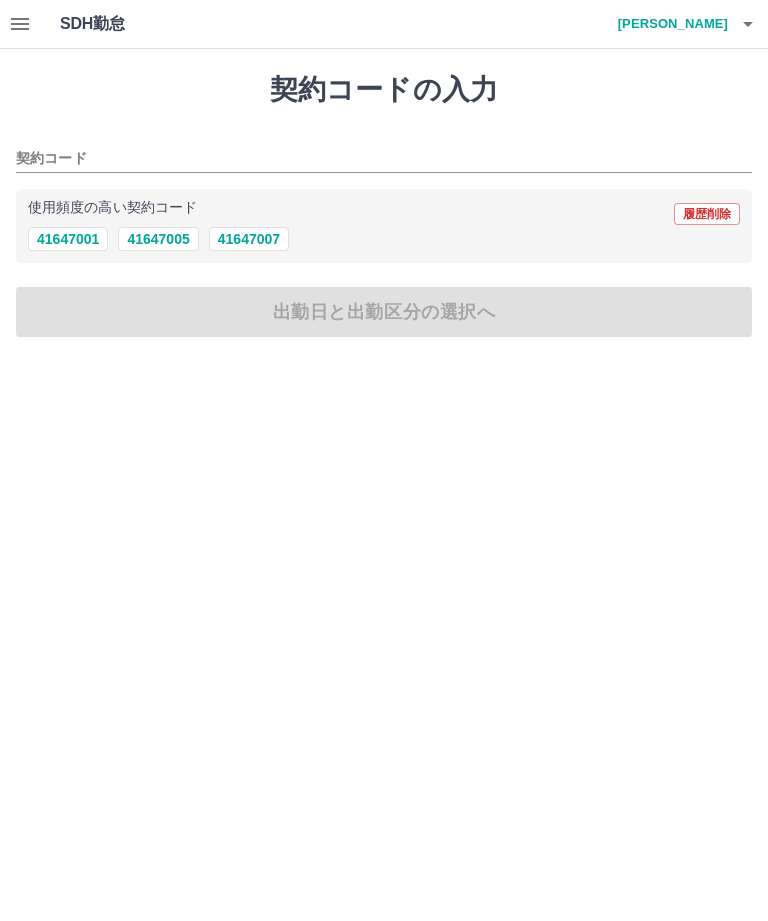 click on "契約コードの入力 契約コード 使用頻度の高い契約コード 履歴削除 41647001 41647005 41647007 出勤日と出勤区分の選択へ" at bounding box center [384, 205] 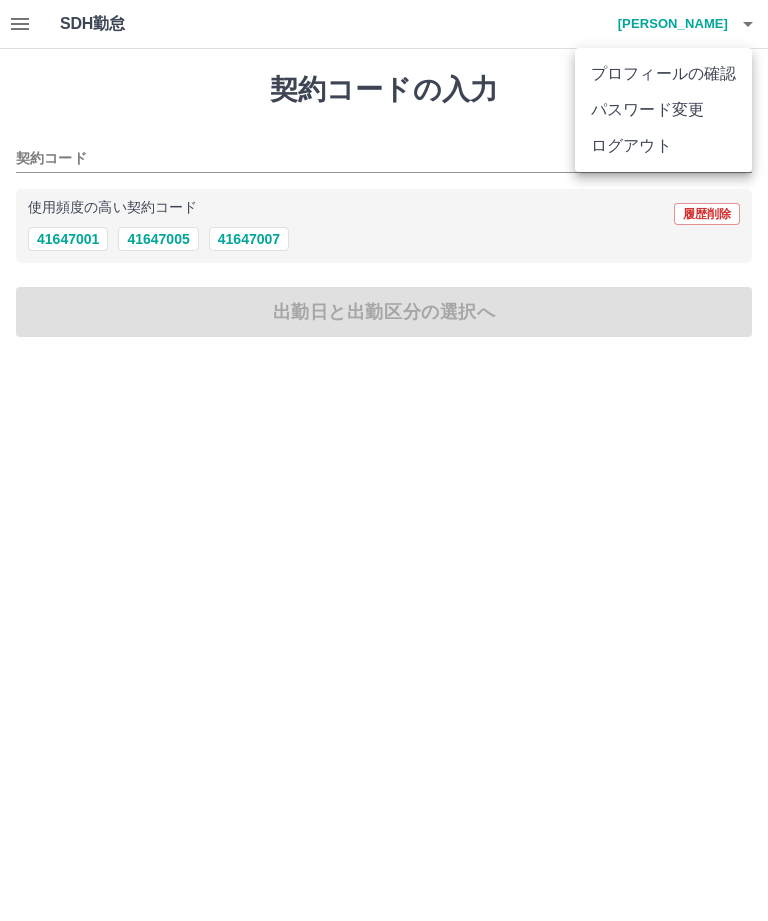 click on "ログアウト" at bounding box center [663, 146] 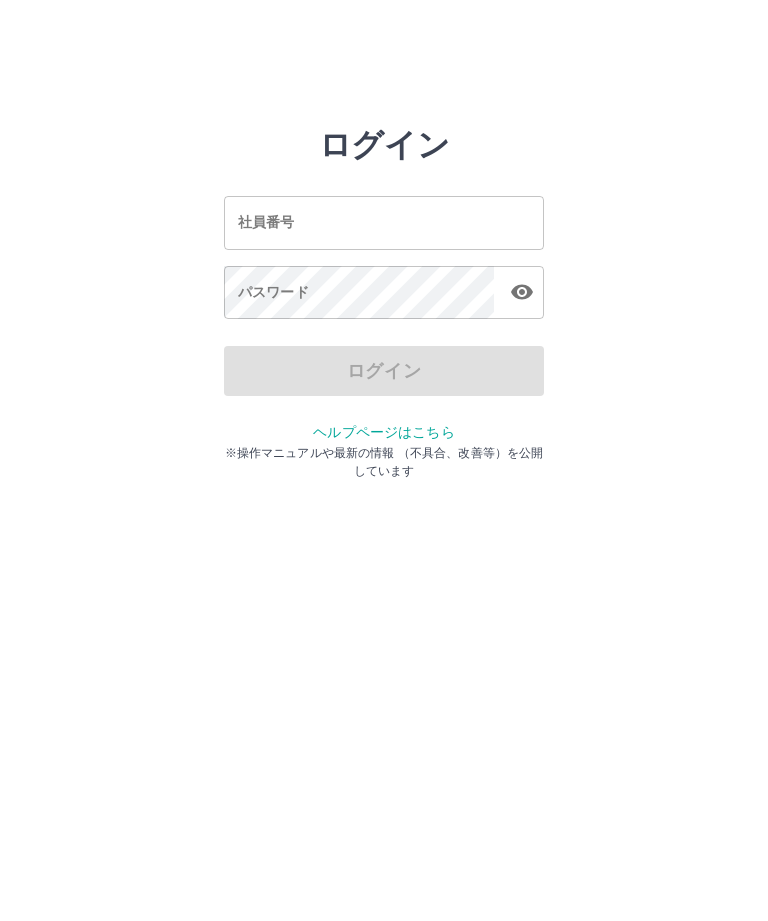 scroll, scrollTop: 0, scrollLeft: 0, axis: both 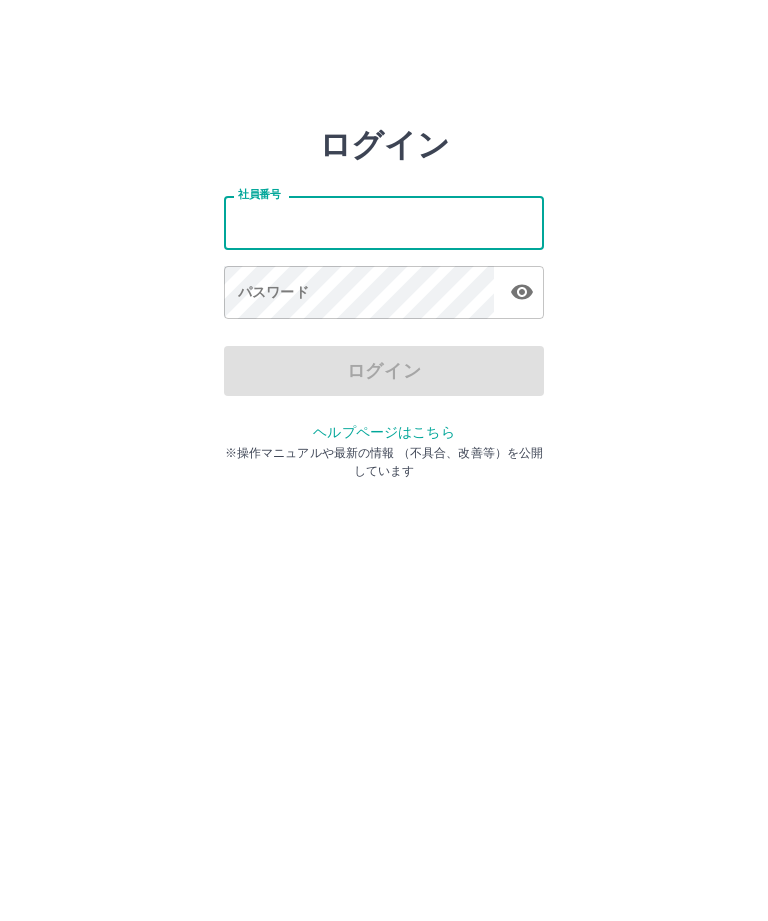 click on "ログイン" at bounding box center (384, 371) 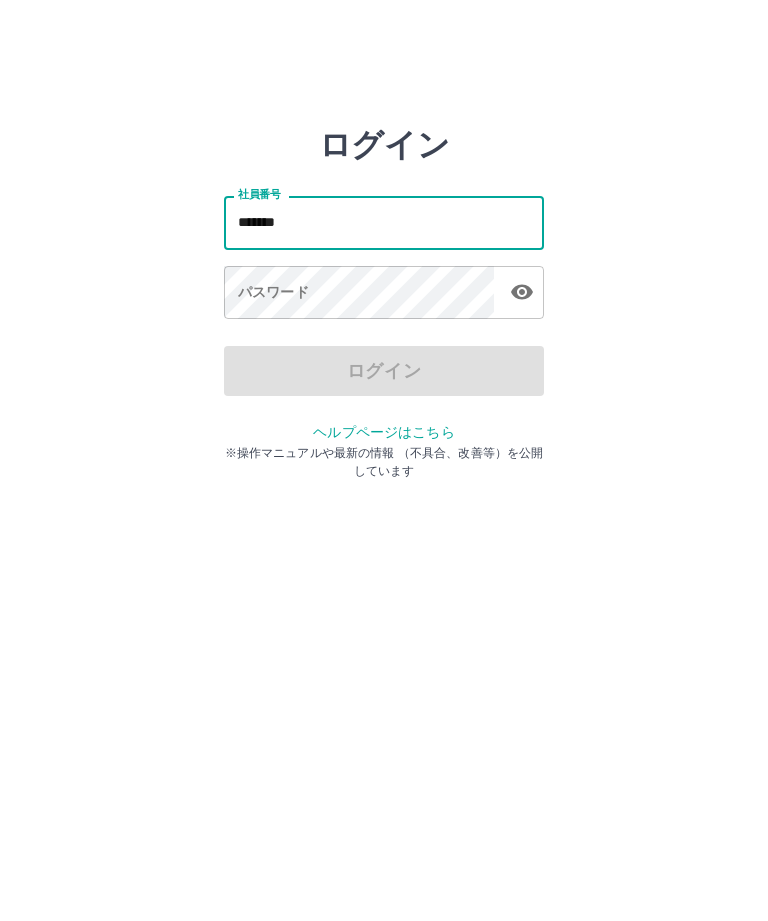 type on "*******" 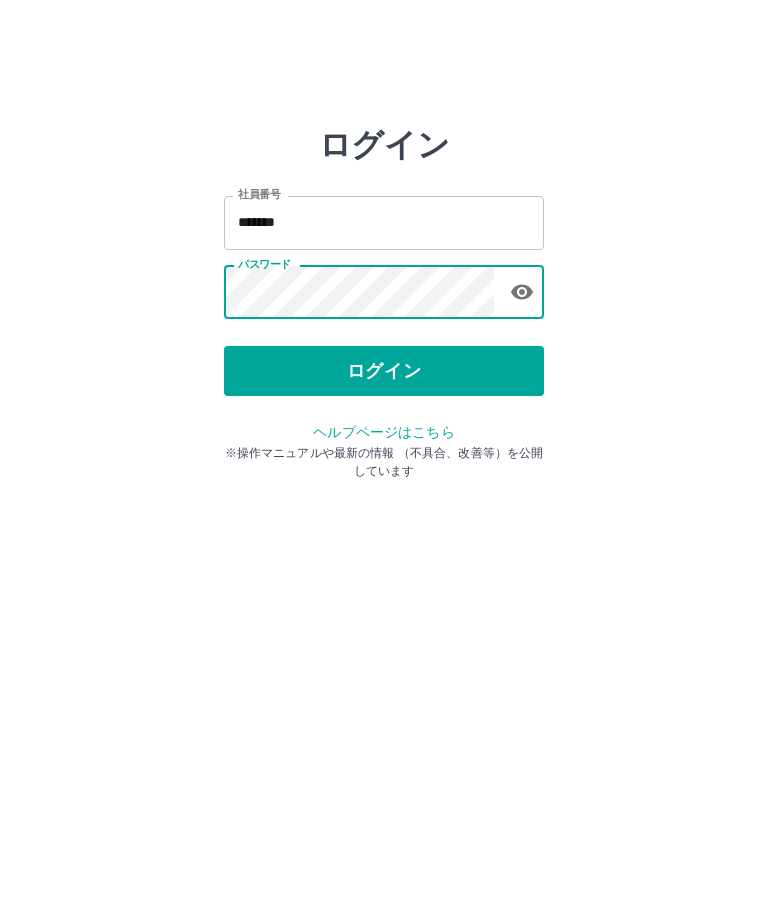click on "ログイン" at bounding box center [384, 371] 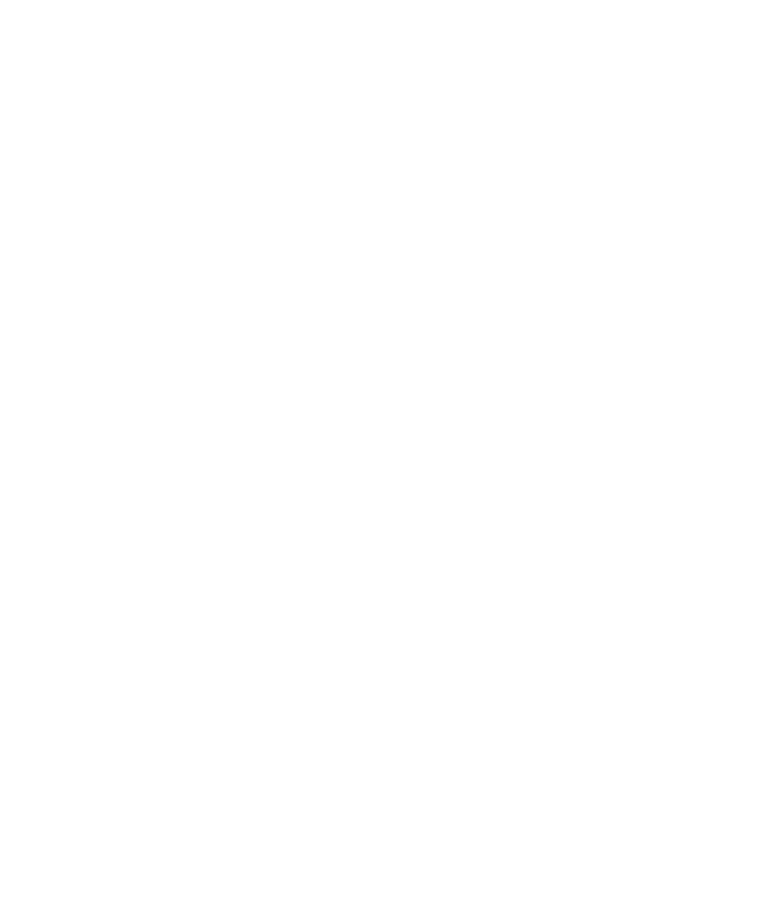 scroll, scrollTop: 0, scrollLeft: 0, axis: both 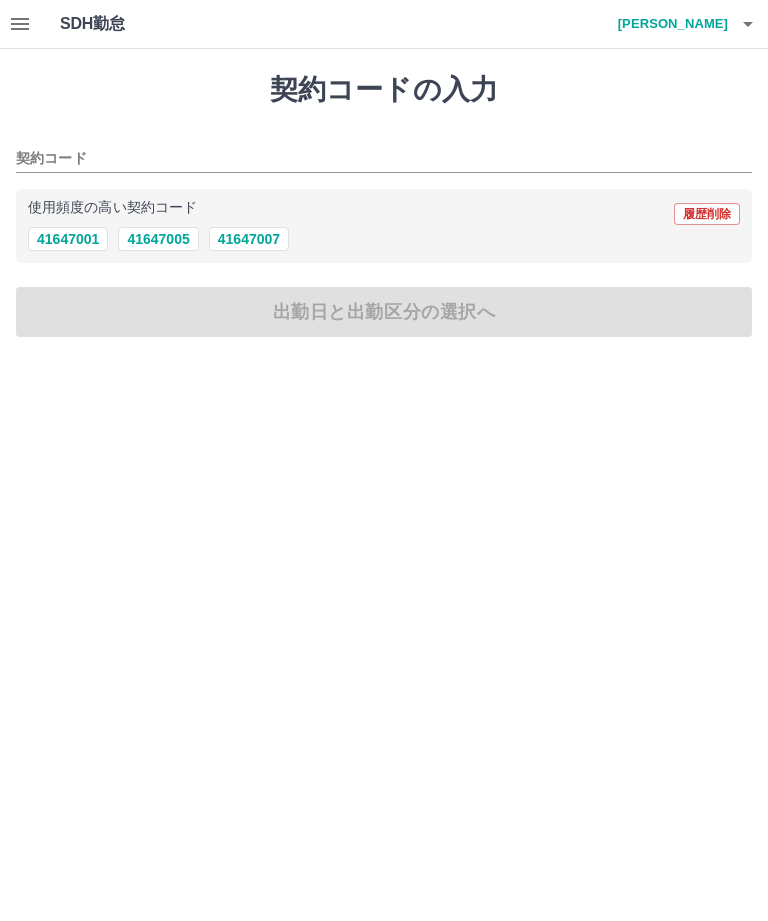 click on "使用頻度の高い契約コード 履歴削除" at bounding box center [384, 214] 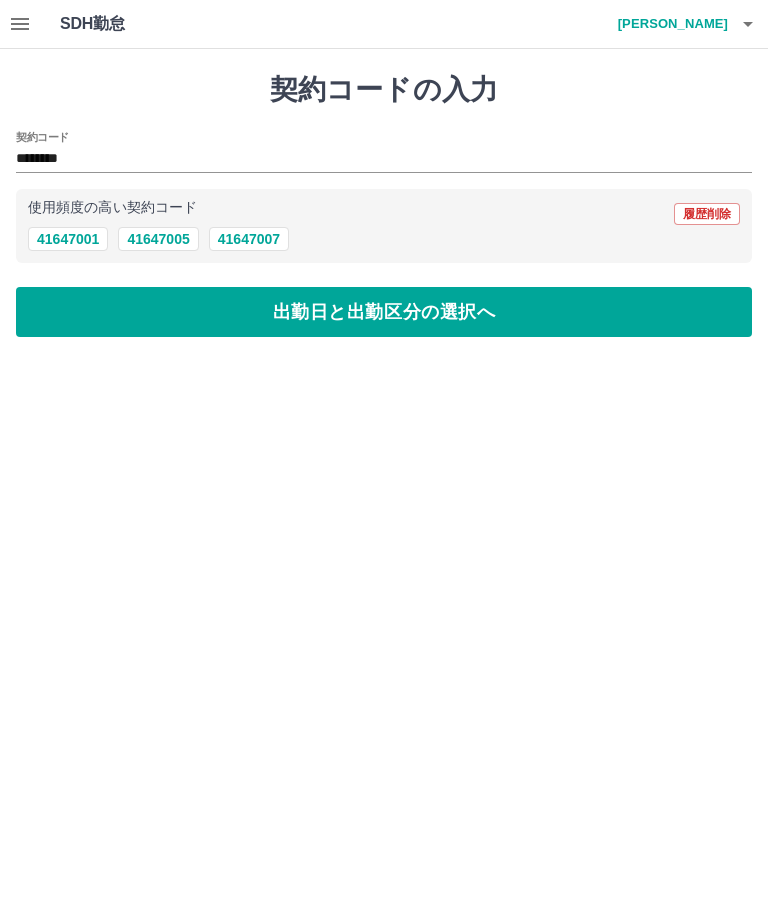 click on "出勤日と出勤区分の選択へ" at bounding box center (384, 312) 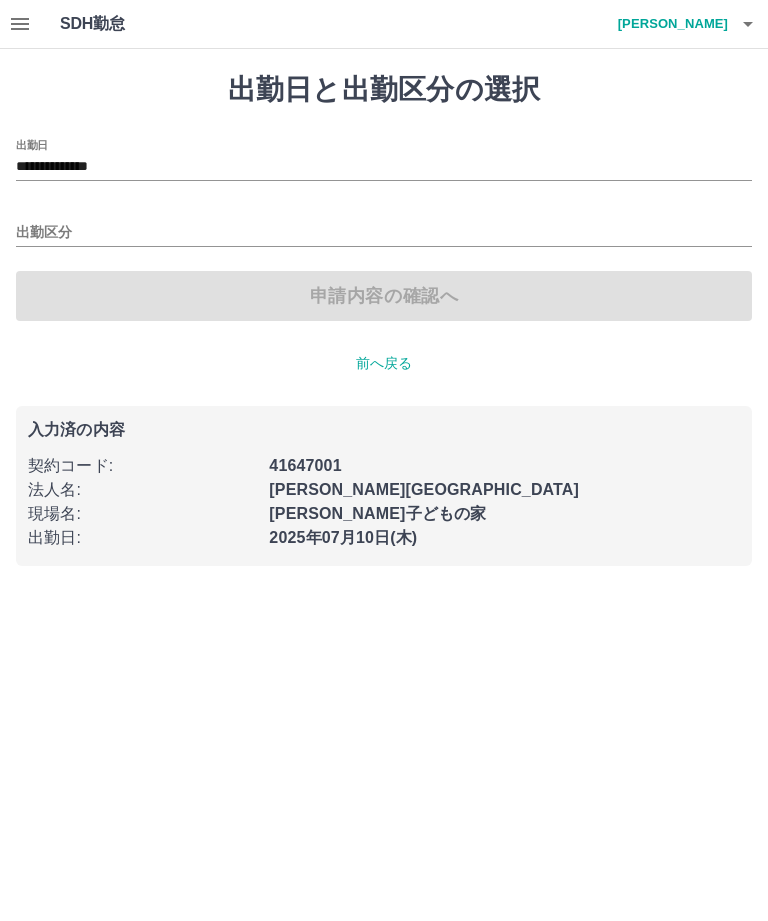 click on "出勤区分" at bounding box center (384, 233) 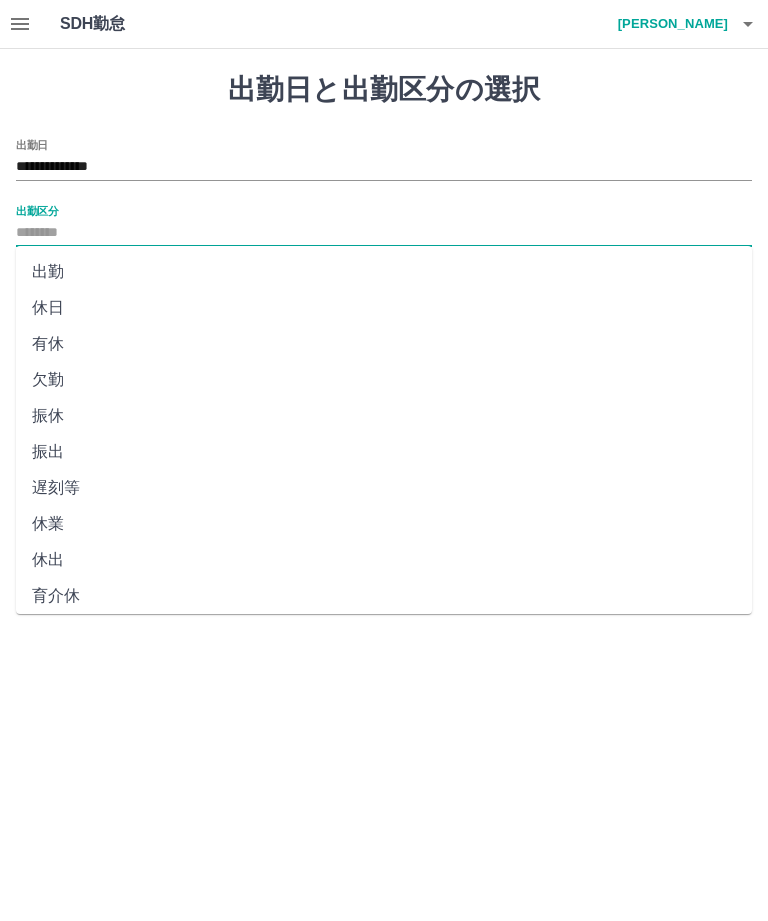 click on "出勤" at bounding box center [384, 272] 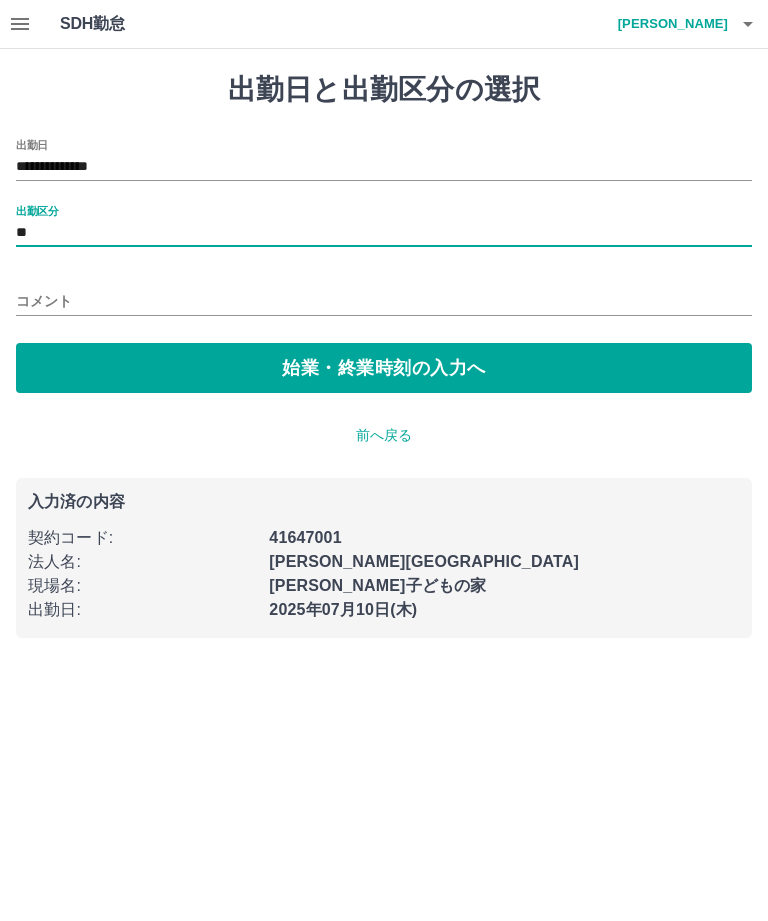 click on "始業・終業時刻の入力へ" at bounding box center [384, 368] 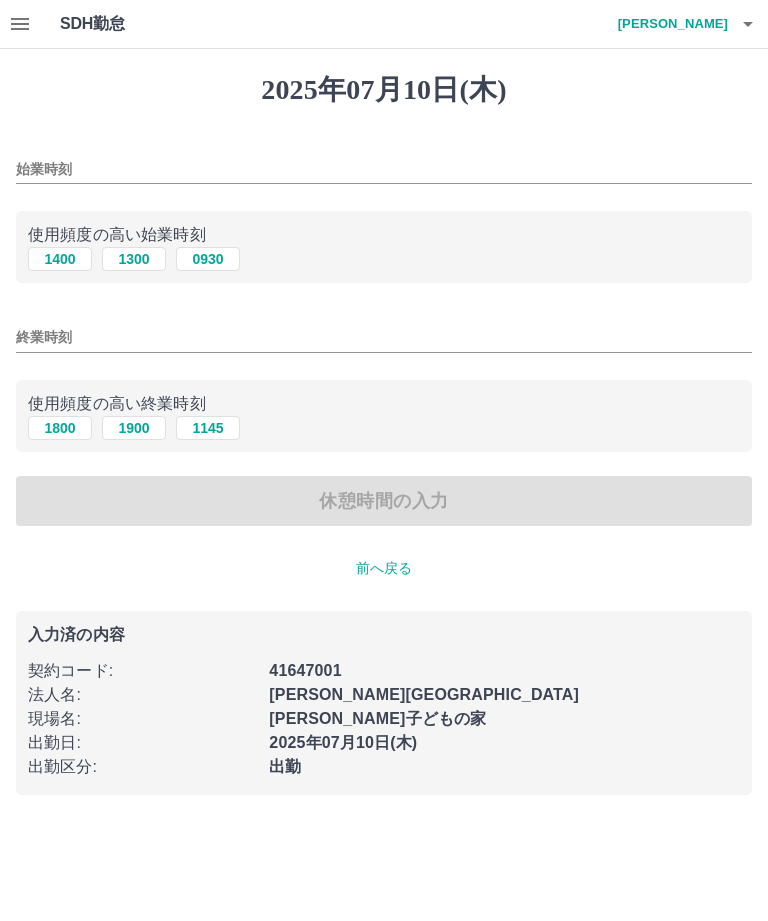 click on "1400" at bounding box center (60, 259) 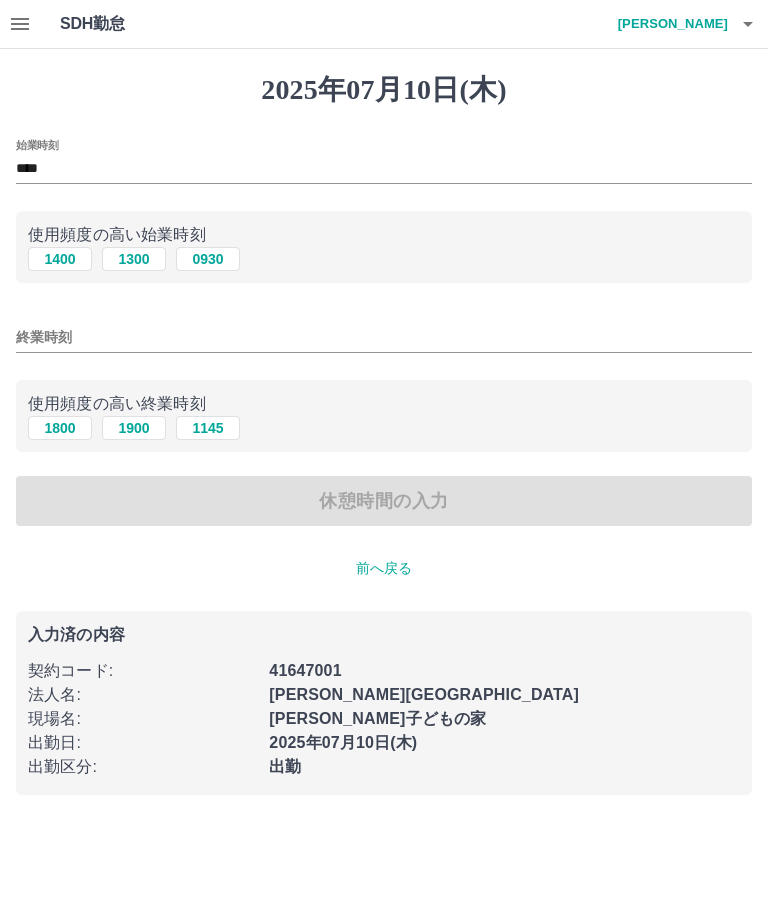 click on "1800" at bounding box center [60, 428] 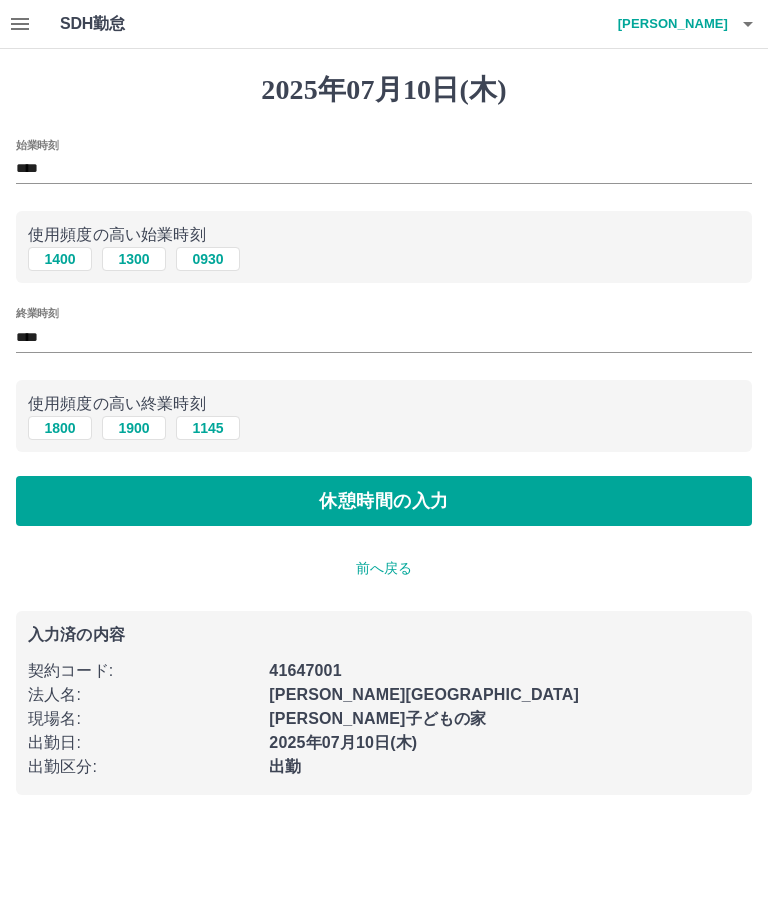 click on "休憩時間の入力" at bounding box center (384, 501) 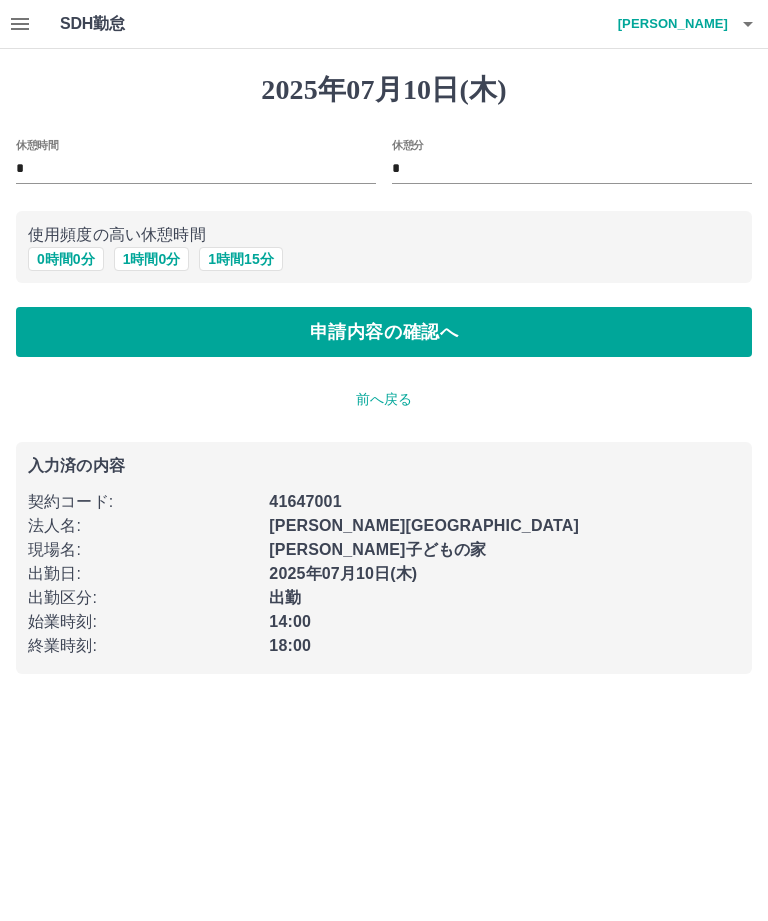 click on "申請内容の確認へ" at bounding box center (384, 332) 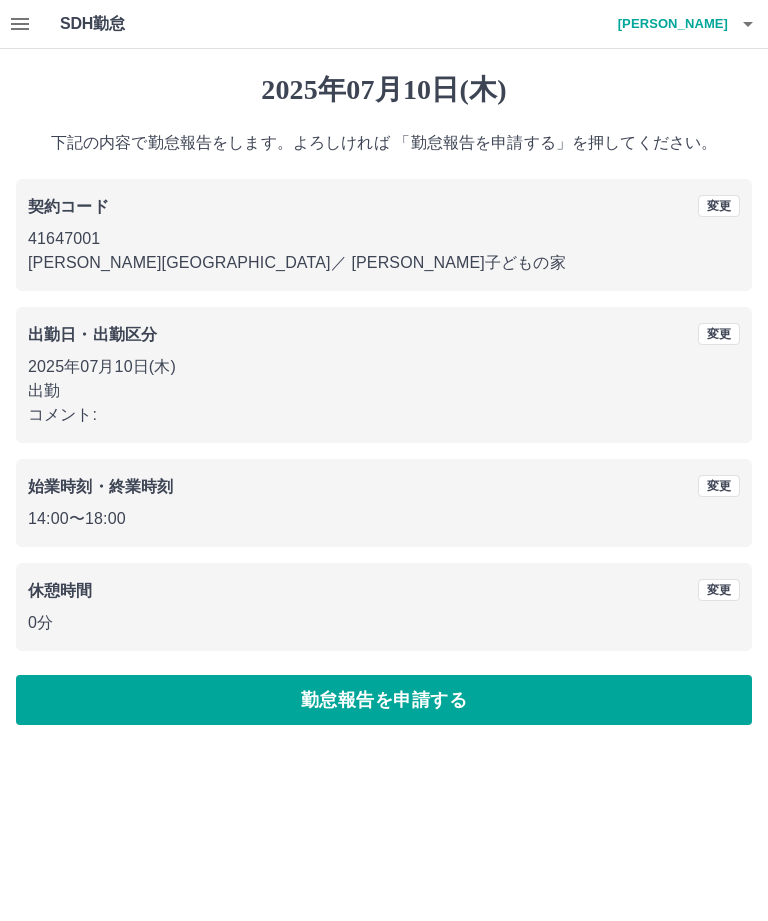 click on "勤怠報告を申請する" at bounding box center [384, 700] 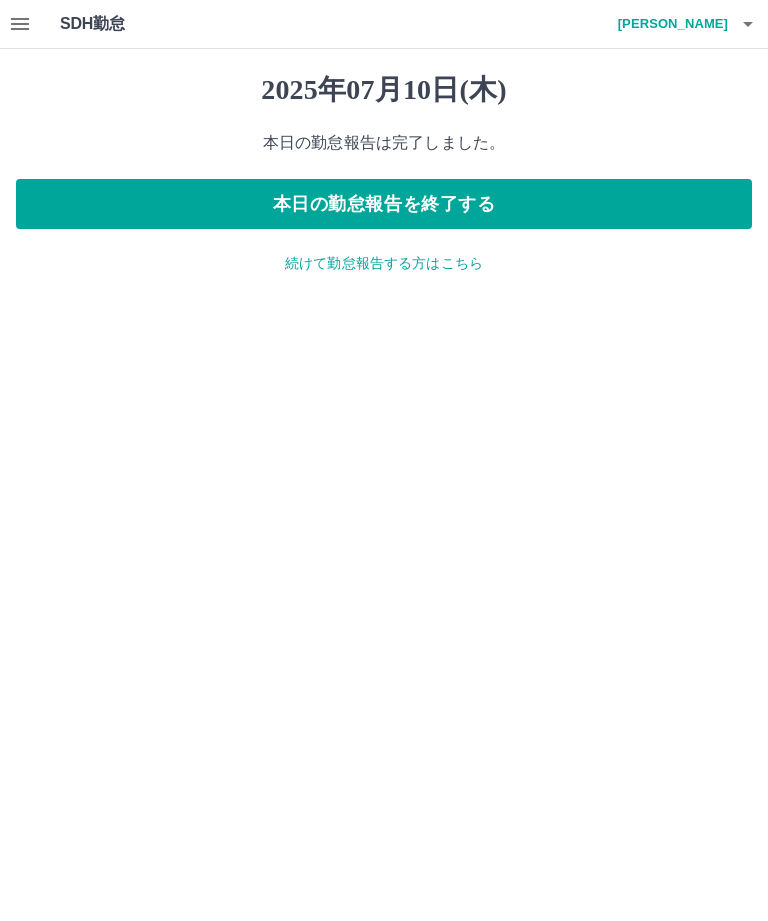 click on "続けて勤怠報告する方はこちら" at bounding box center (384, 263) 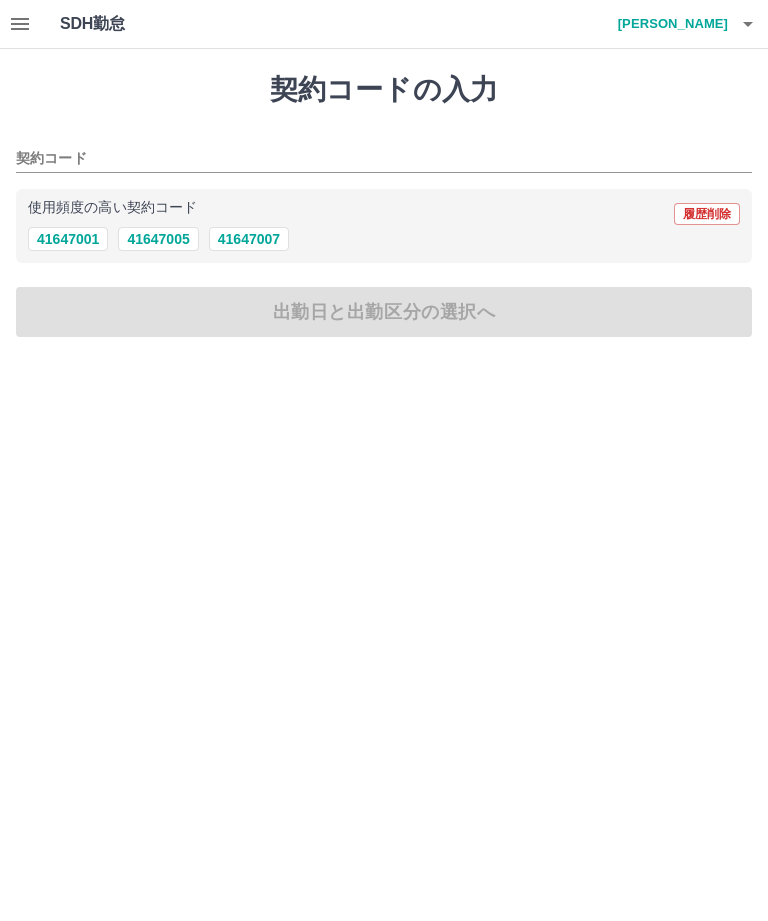 click on "使用頻度の高い契約コード 履歴削除" at bounding box center (384, 214) 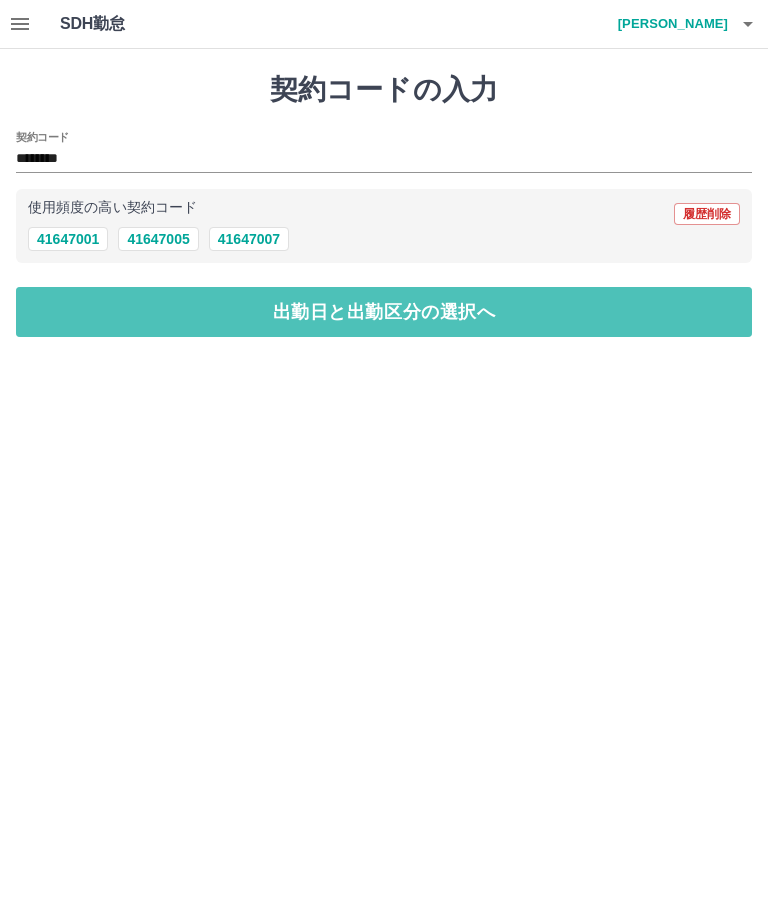 click on "出勤日と出勤区分の選択へ" at bounding box center (384, 312) 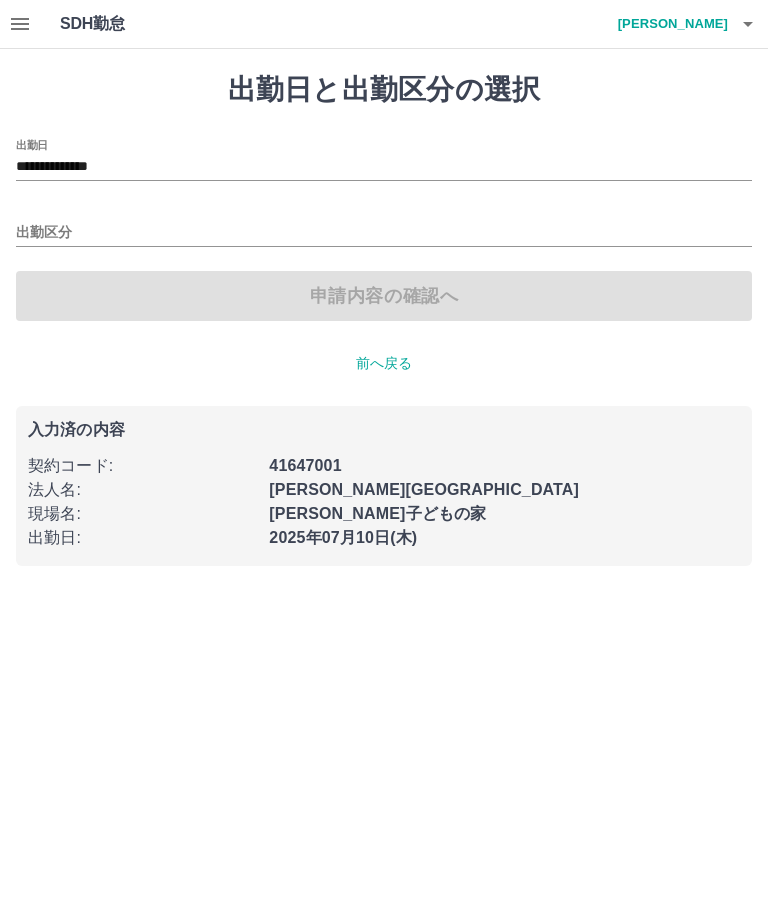 click on "出勤区分" at bounding box center [384, 233] 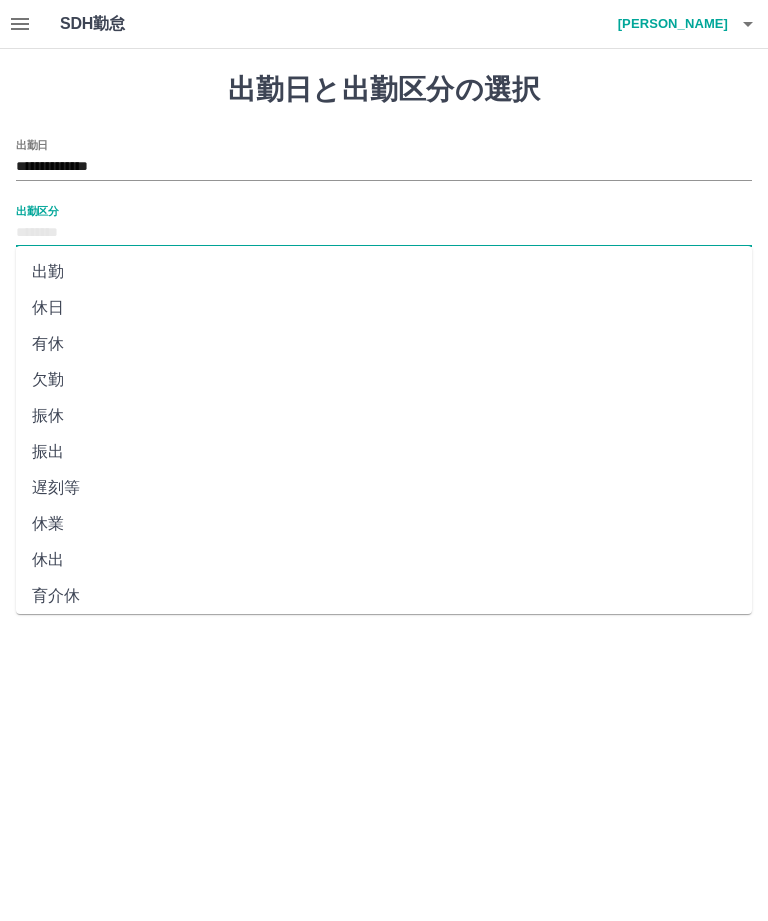 click on "休日" at bounding box center [384, 308] 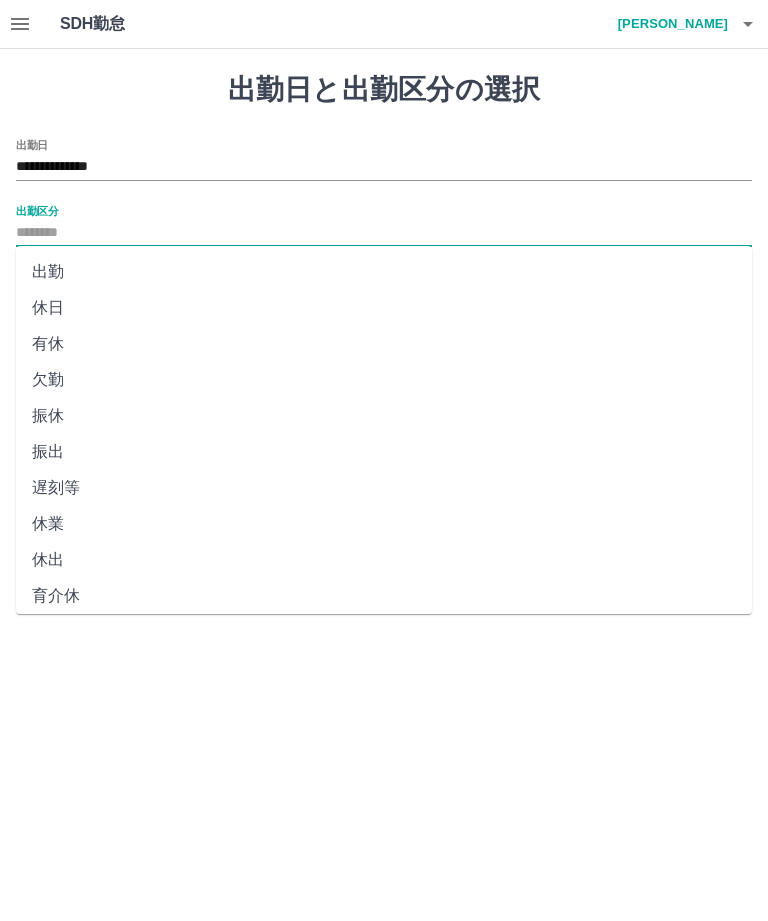 type on "**" 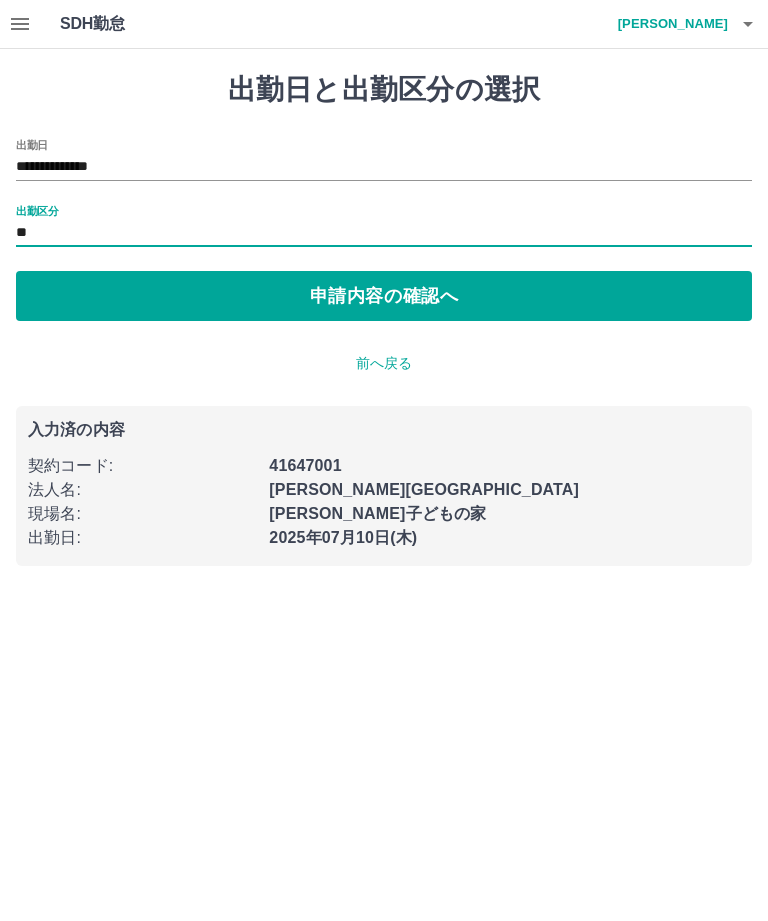 click on "申請内容の確認へ" at bounding box center [384, 296] 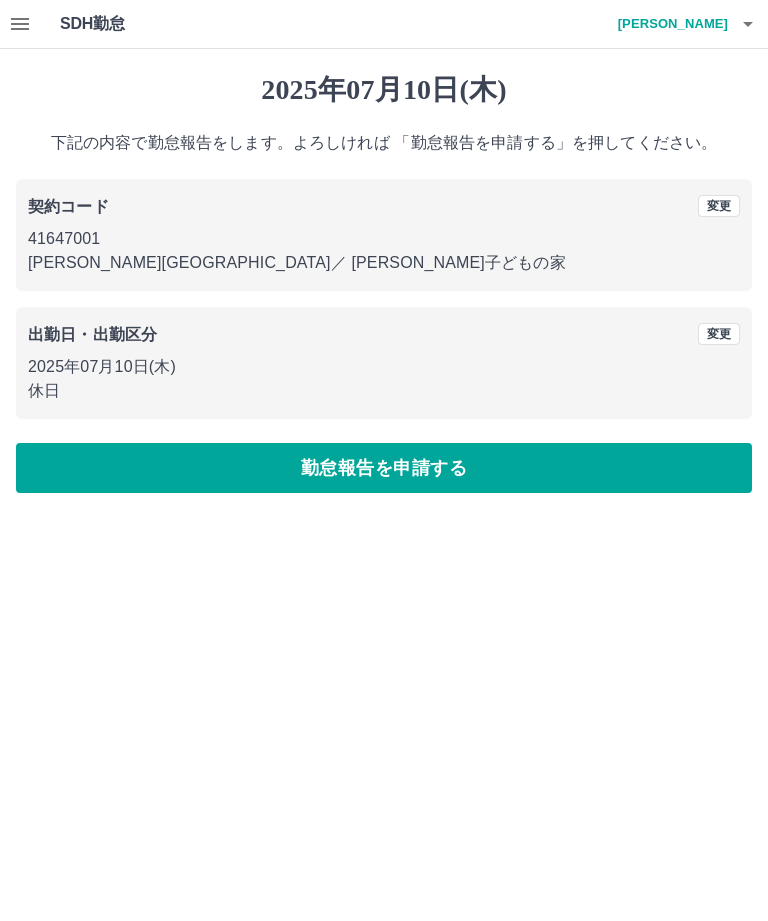 click on "変更" at bounding box center (719, 334) 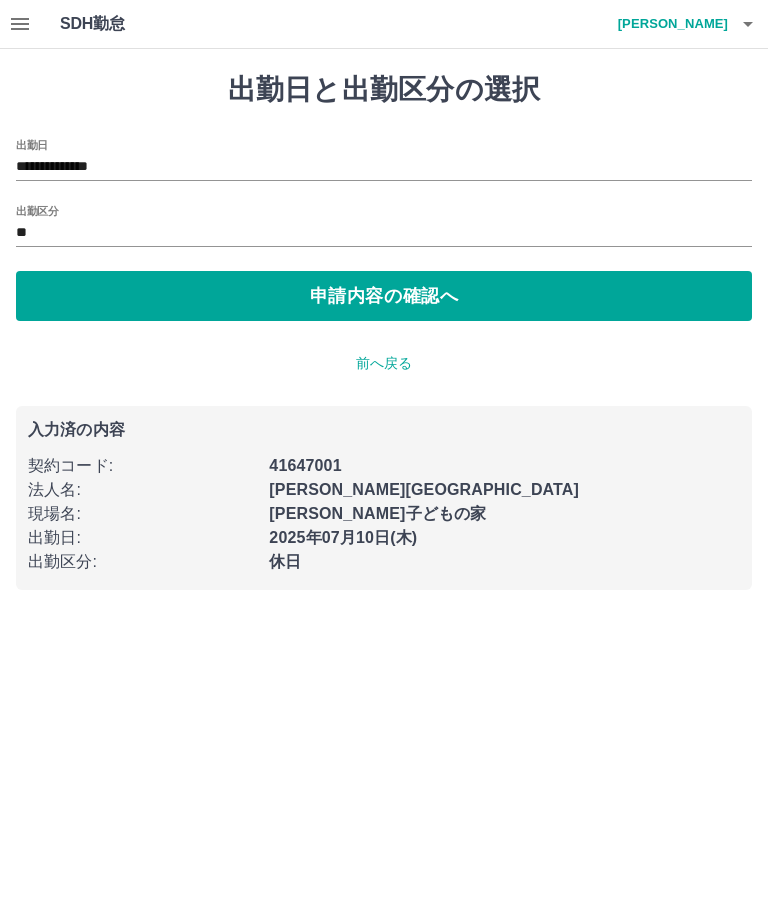 click on "**" at bounding box center [384, 233] 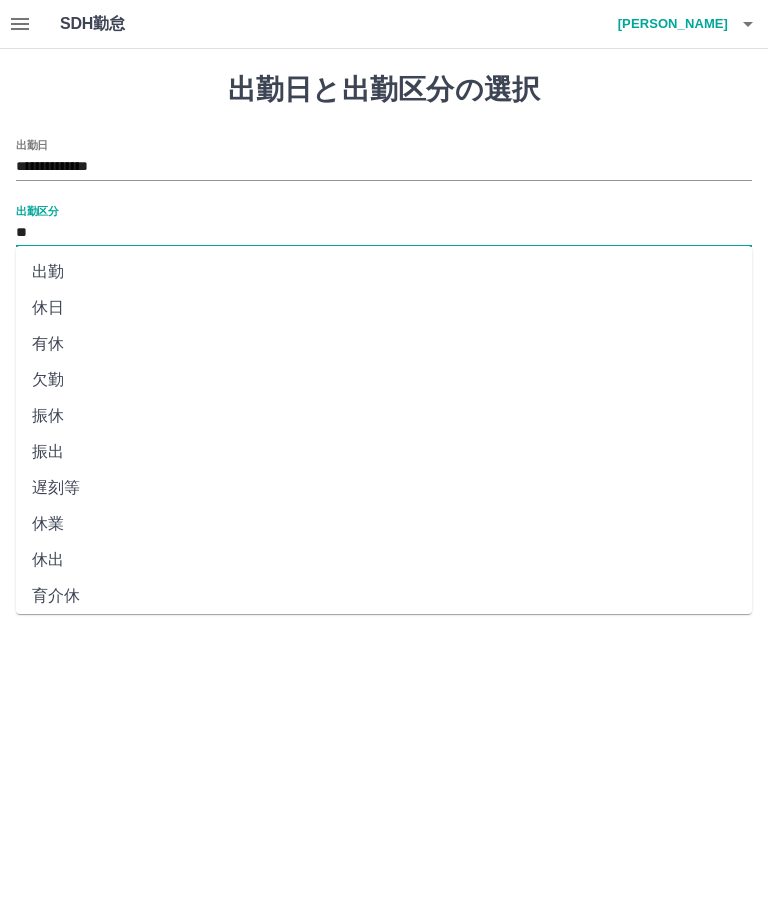 click on "出勤" at bounding box center [384, 272] 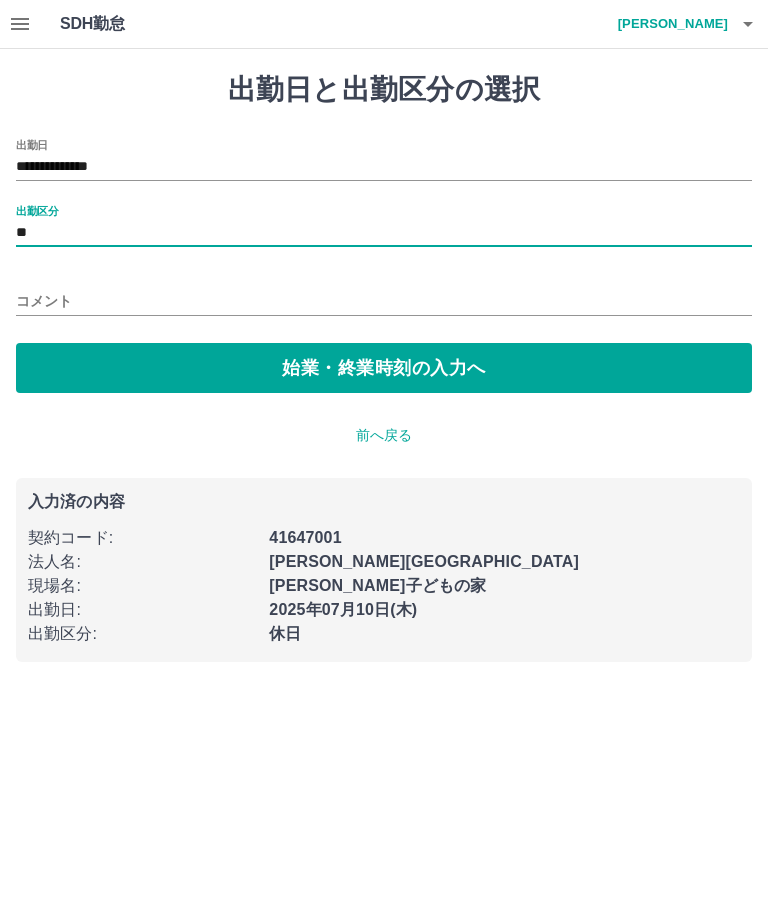 click on "始業・終業時刻の入力へ" at bounding box center [384, 368] 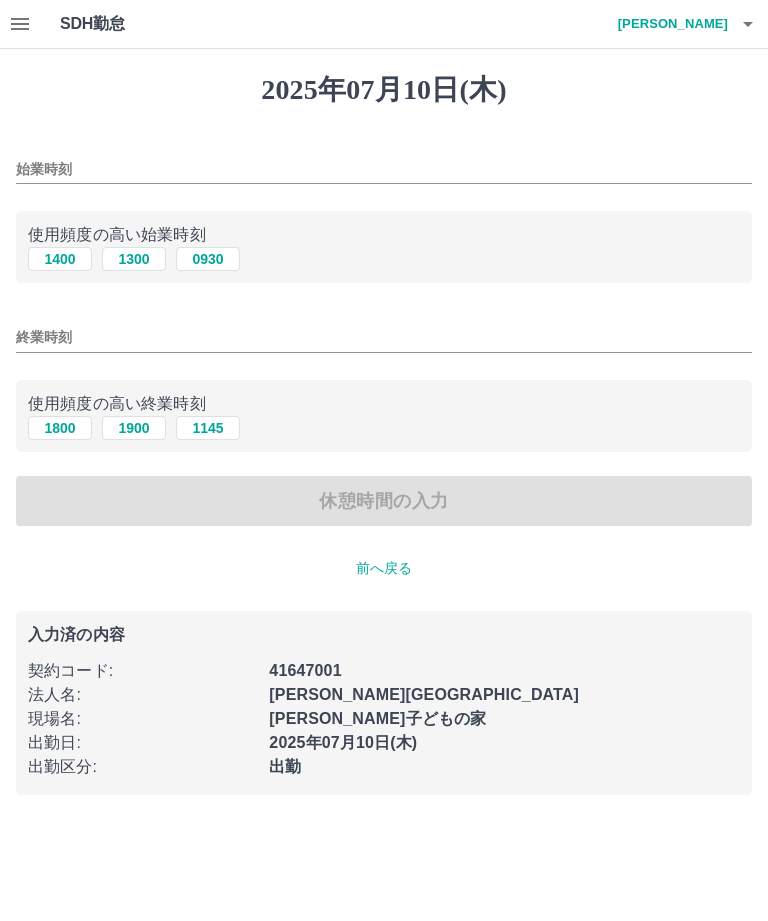 click on "1400" at bounding box center [60, 259] 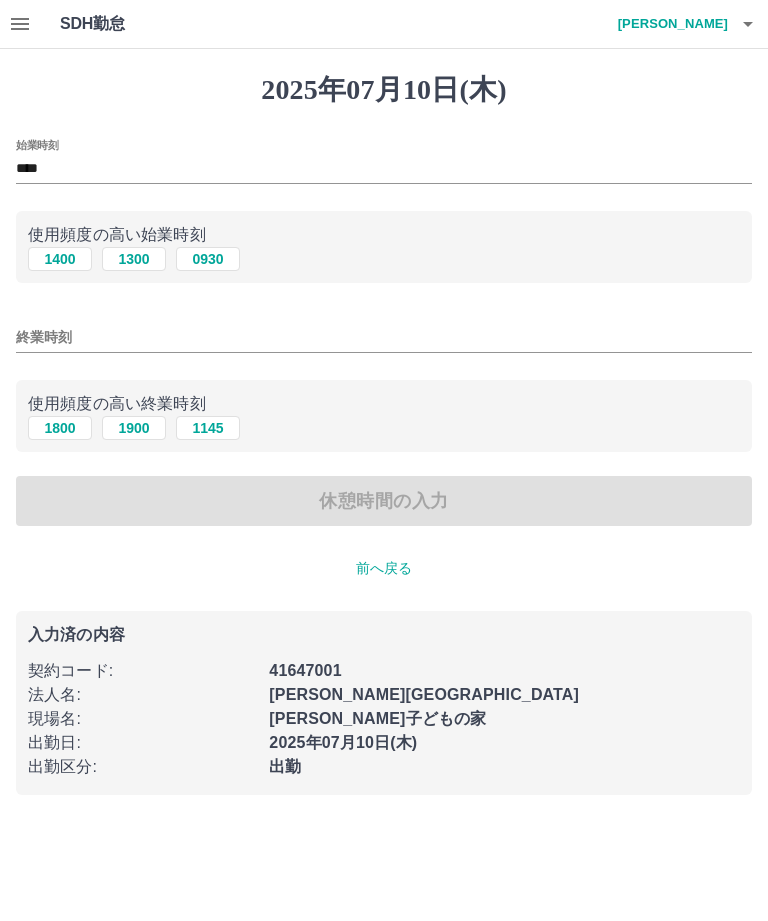 click on "1800" at bounding box center (60, 428) 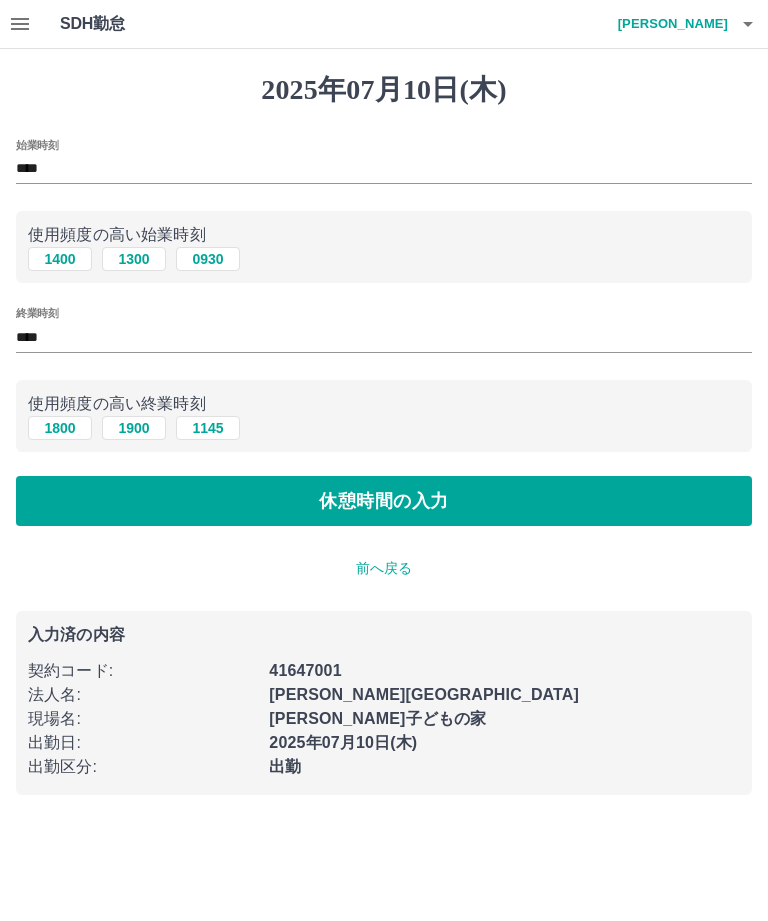 click on "休憩時間の入力" at bounding box center [384, 501] 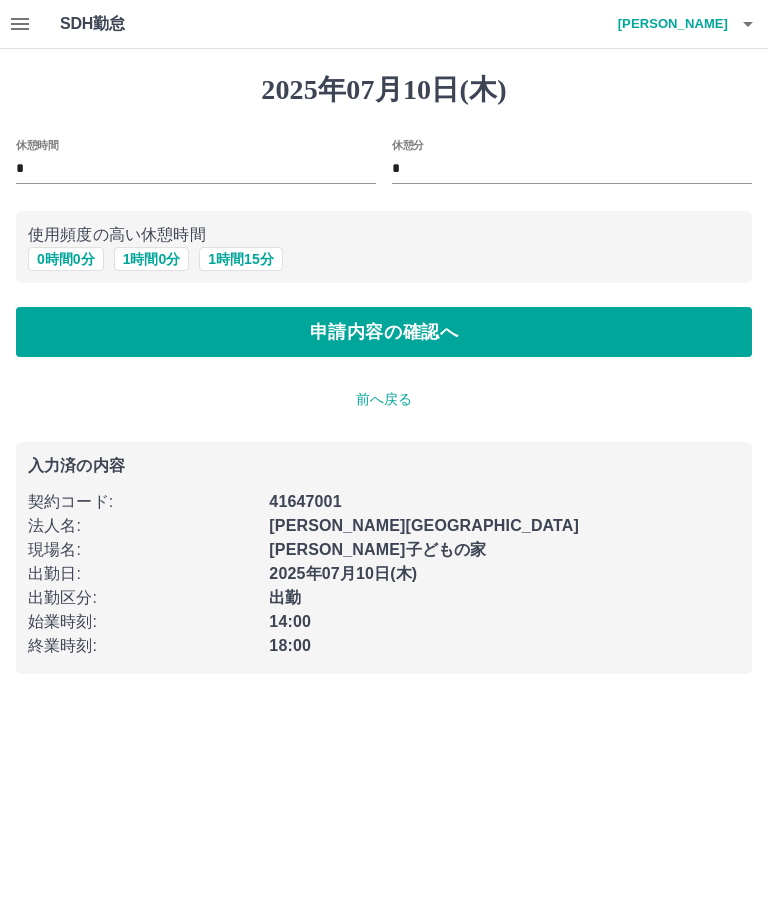 click on "申請内容の確認へ" at bounding box center [384, 332] 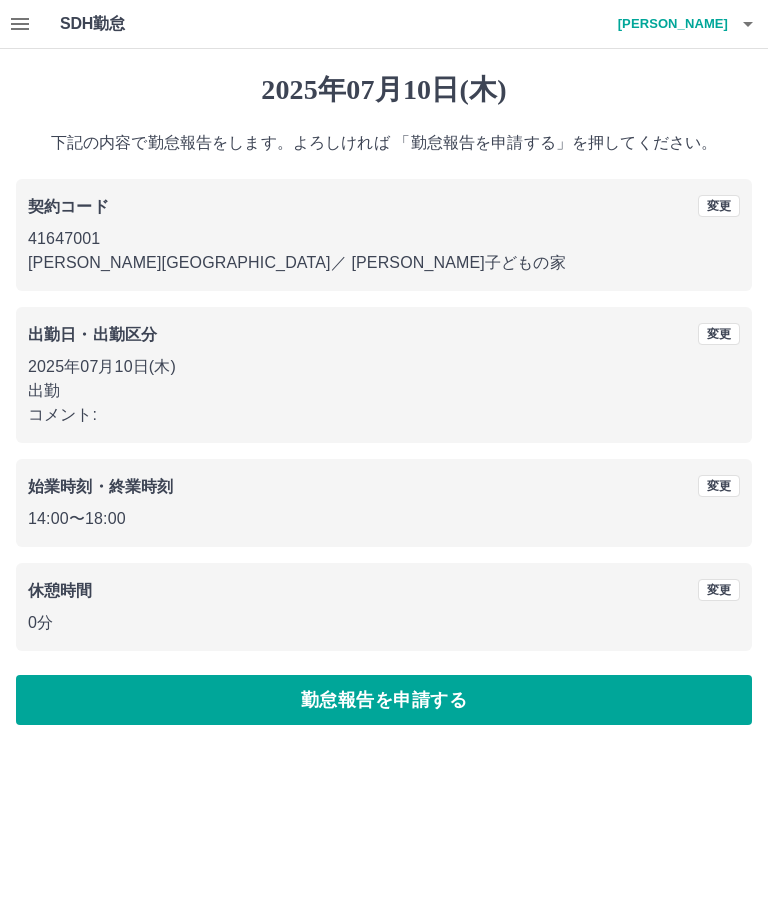 click on "勤怠報告を申請する" at bounding box center [384, 700] 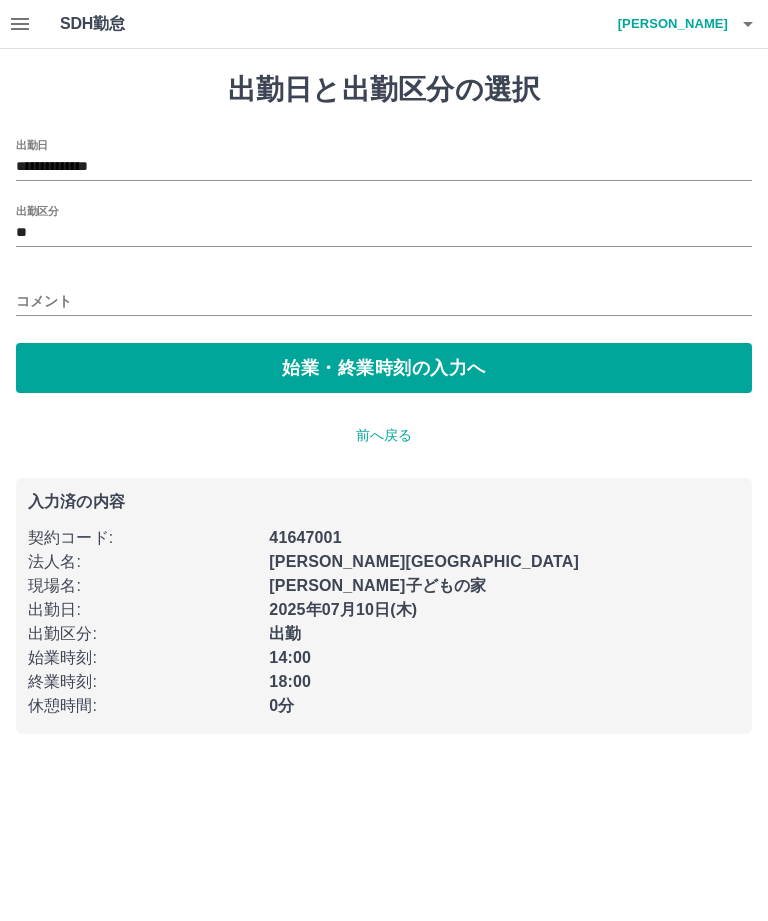 click on "**********" at bounding box center [384, 167] 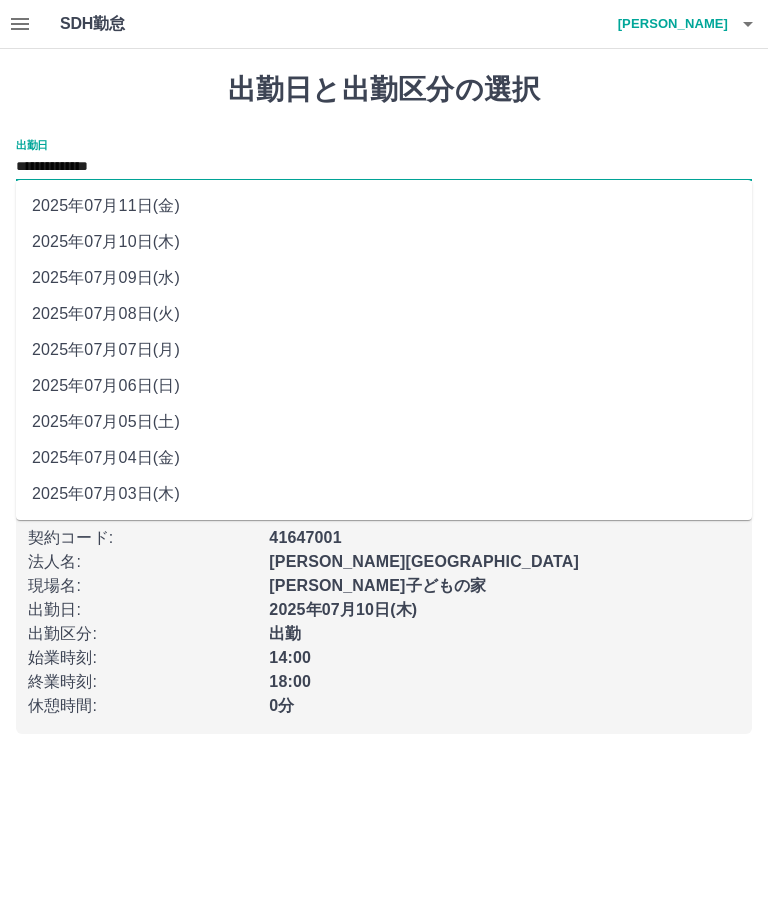 click on "2025年07月11日(金)" at bounding box center [384, 206] 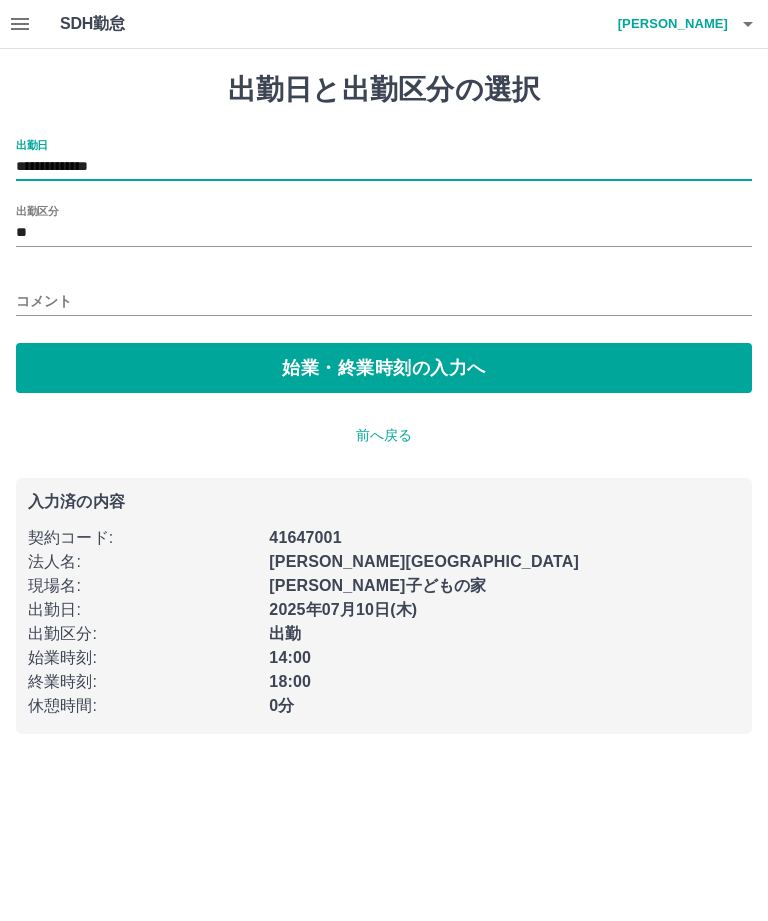 click on "出勤区分 **" at bounding box center [384, 226] 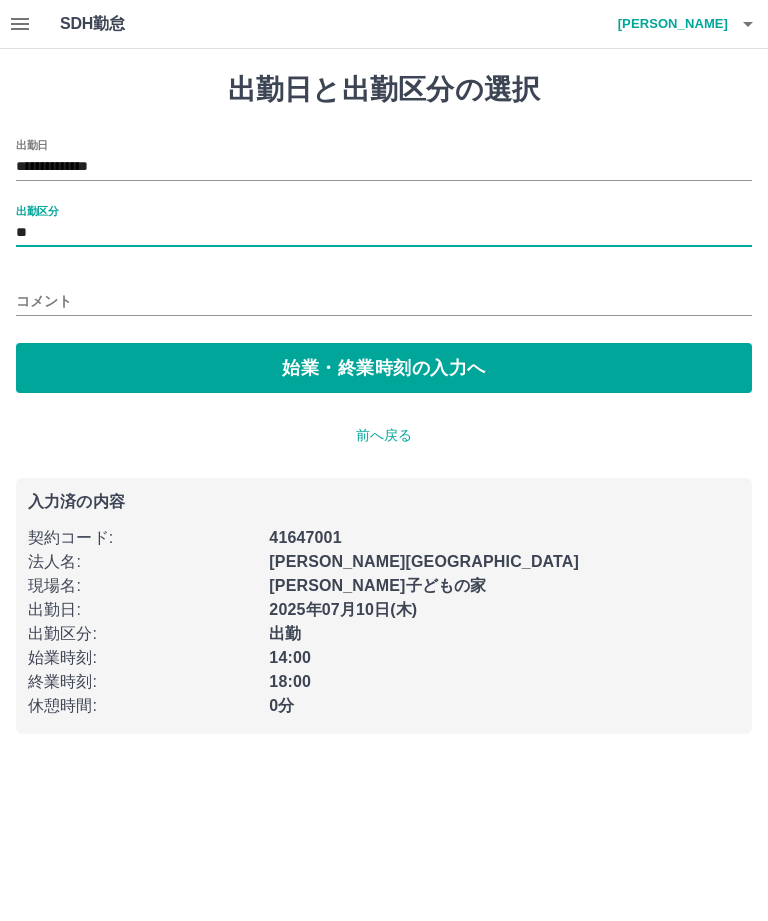 click on "**" at bounding box center [384, 233] 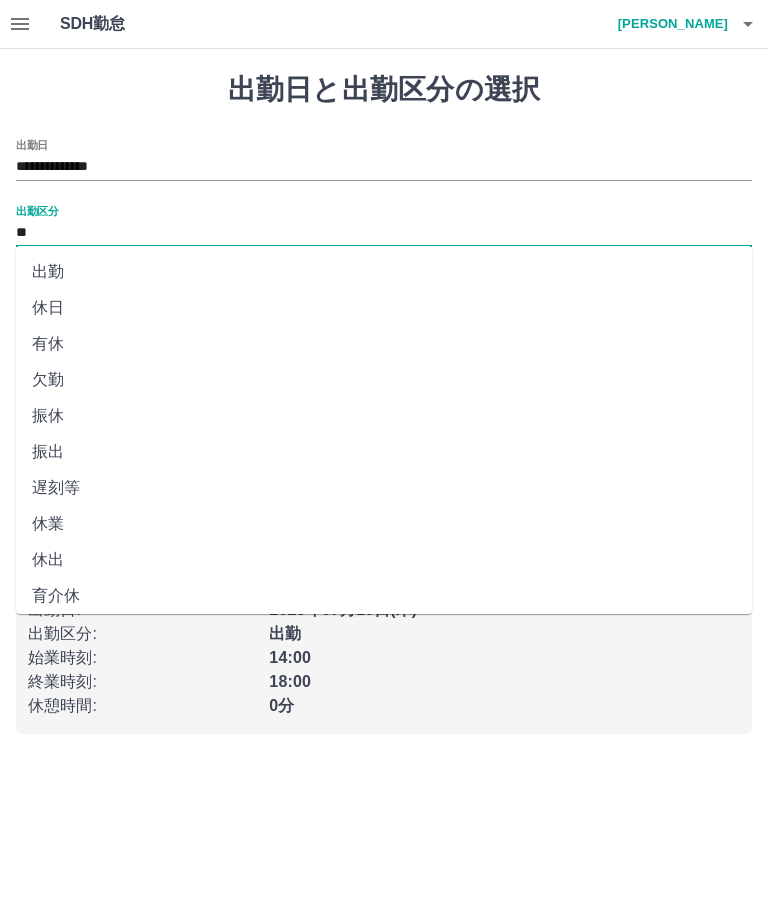 click on "休日" at bounding box center (384, 308) 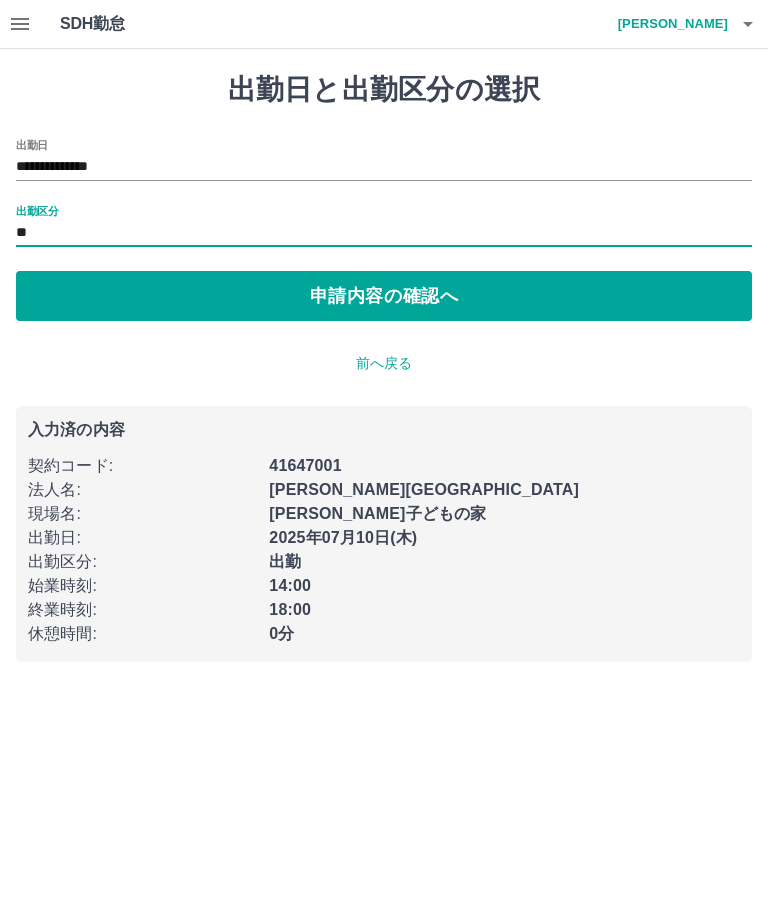 click on "申請内容の確認へ" at bounding box center (384, 296) 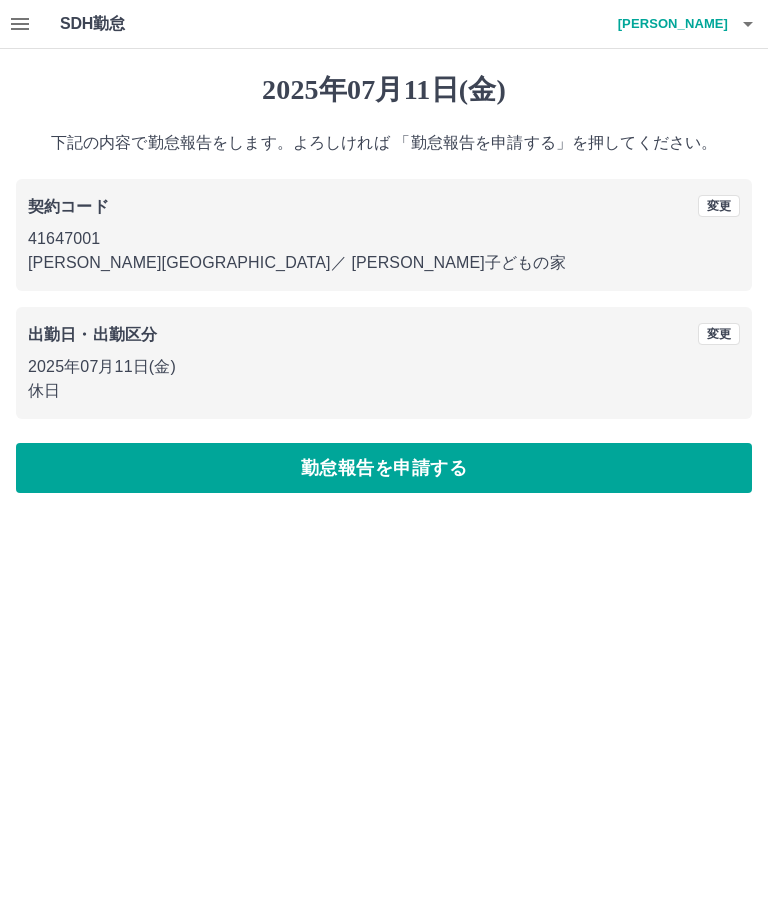 click on "勤怠報告を申請する" at bounding box center [384, 468] 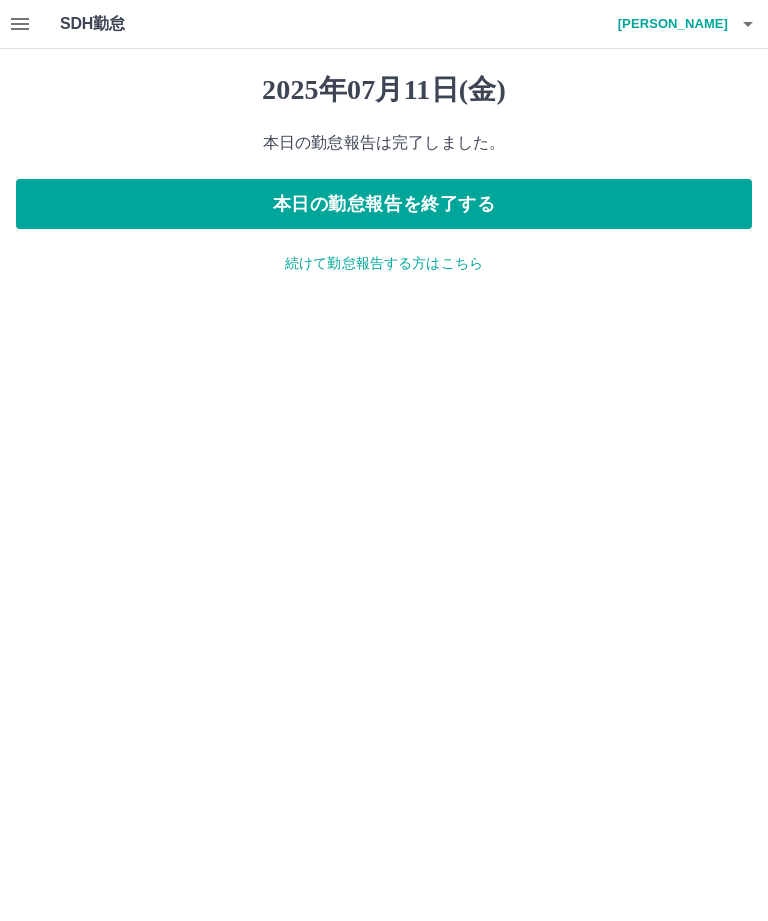 click on "続けて勤怠報告する方はこちら" at bounding box center [384, 263] 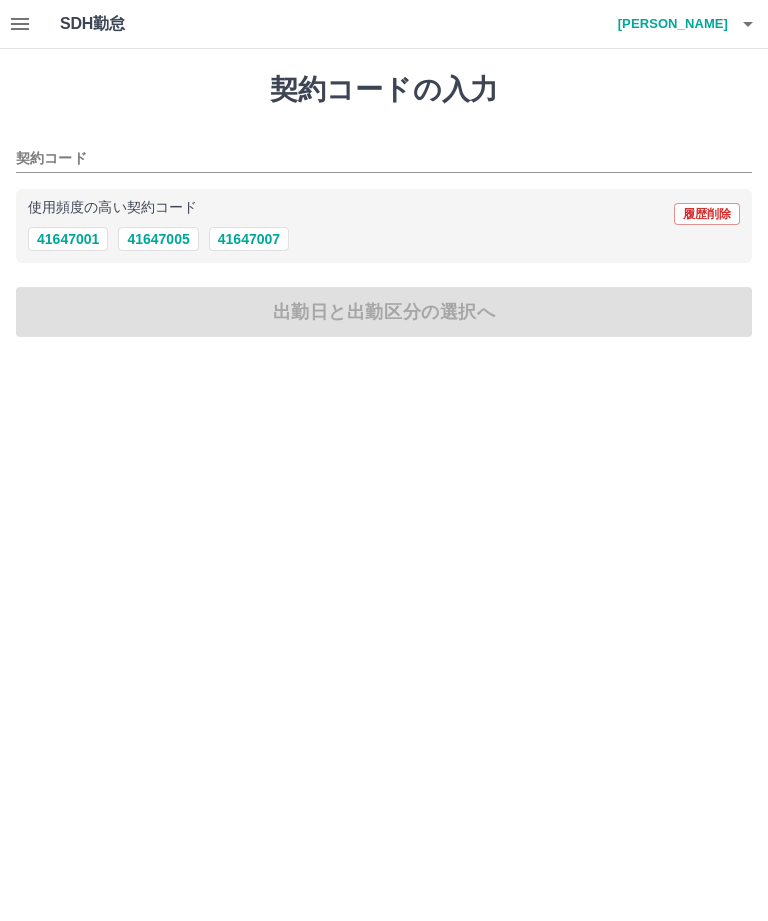 click on "41647001" at bounding box center [68, 239] 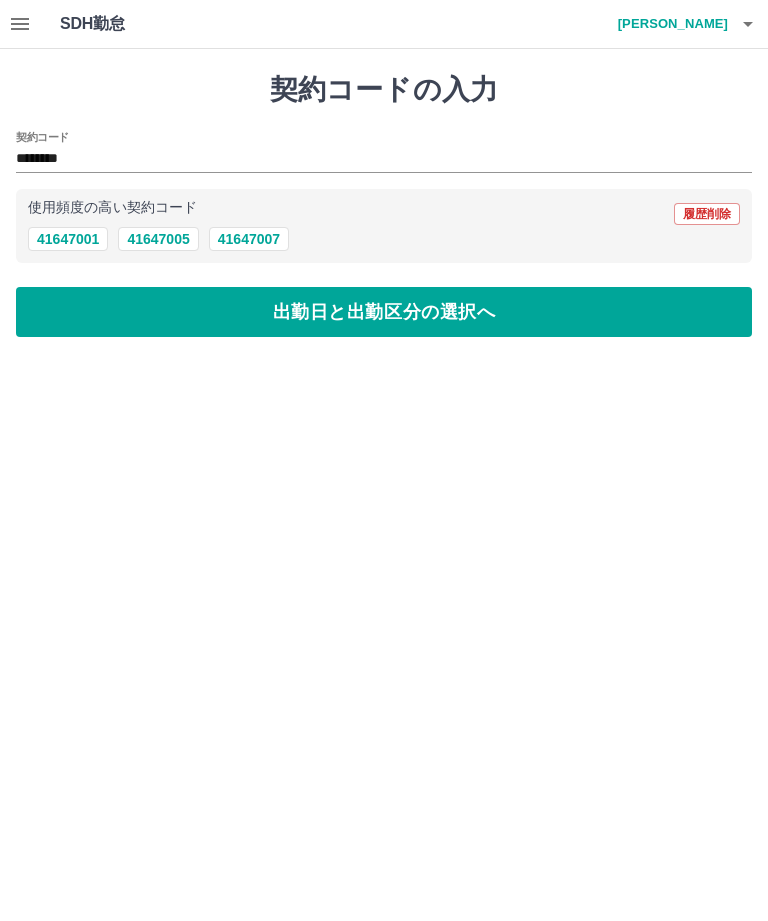 click on "出勤日と出勤区分の選択へ" at bounding box center (384, 312) 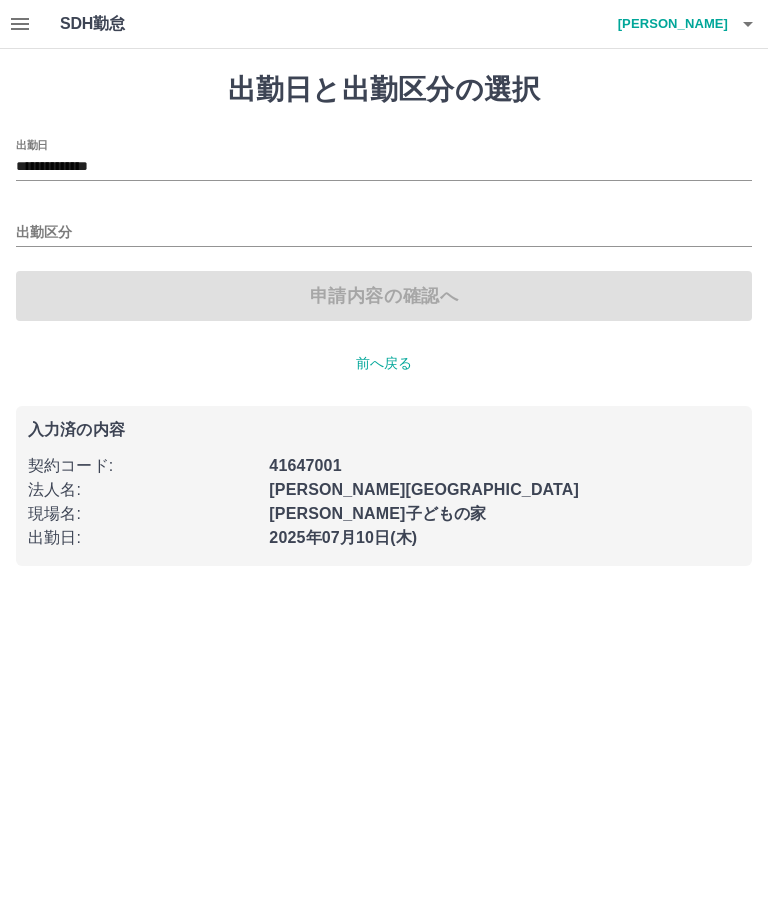click on "出勤区分" at bounding box center [384, 233] 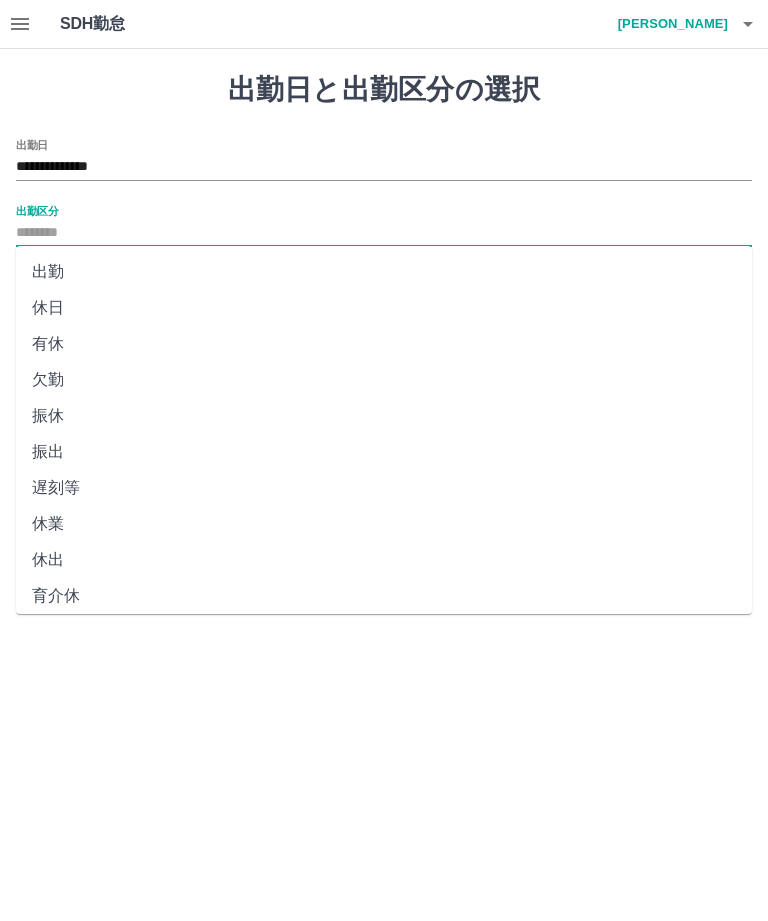 click 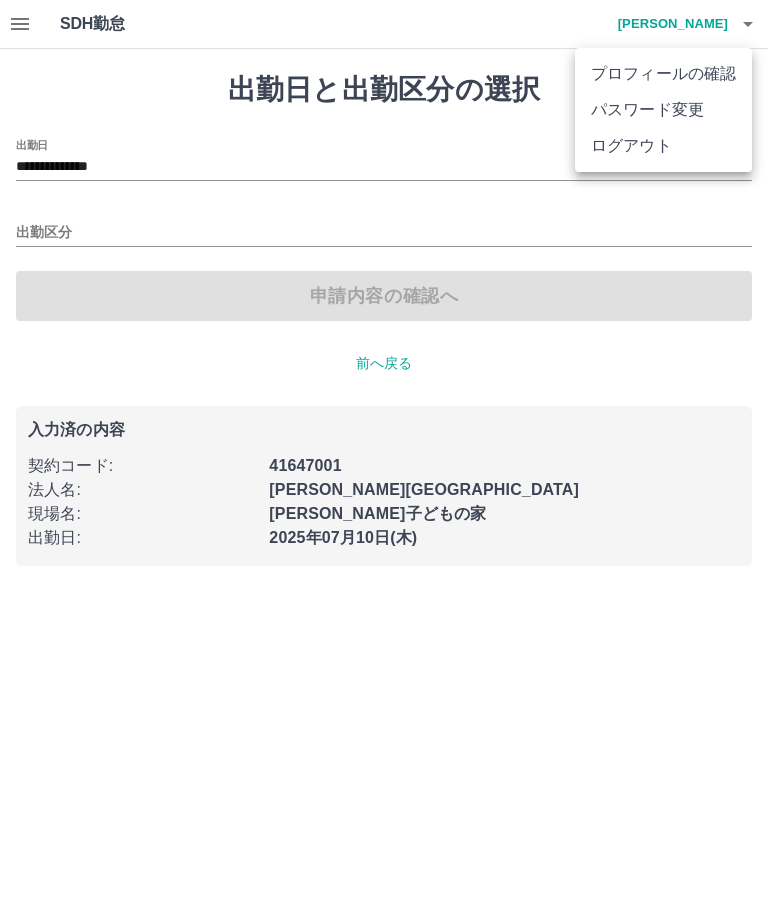 click on "ログアウト" at bounding box center (663, 146) 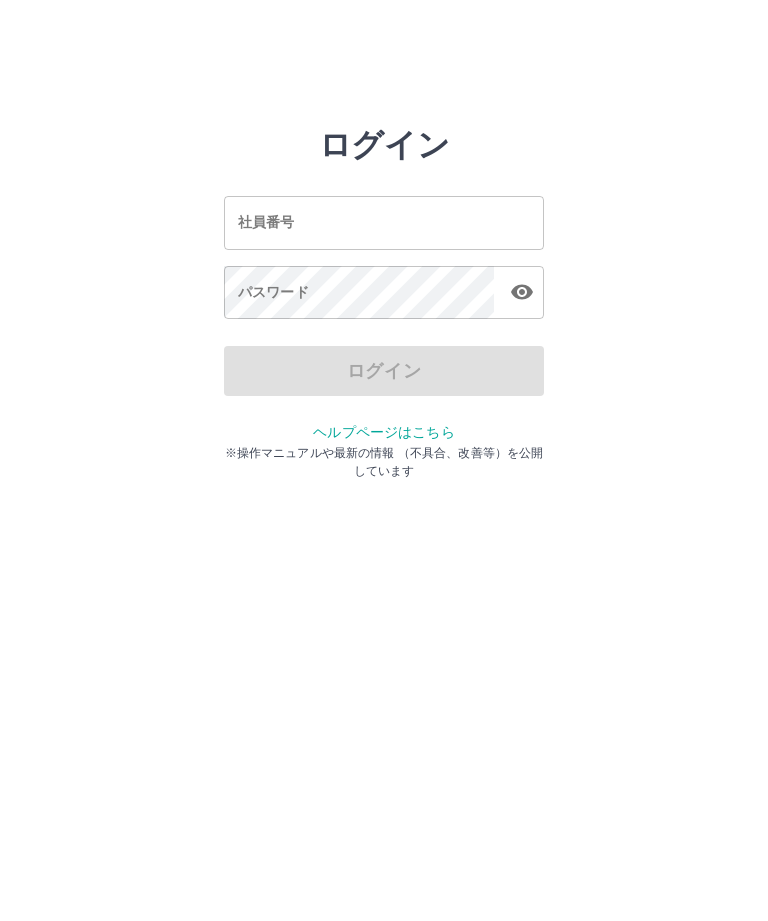 scroll, scrollTop: 0, scrollLeft: 0, axis: both 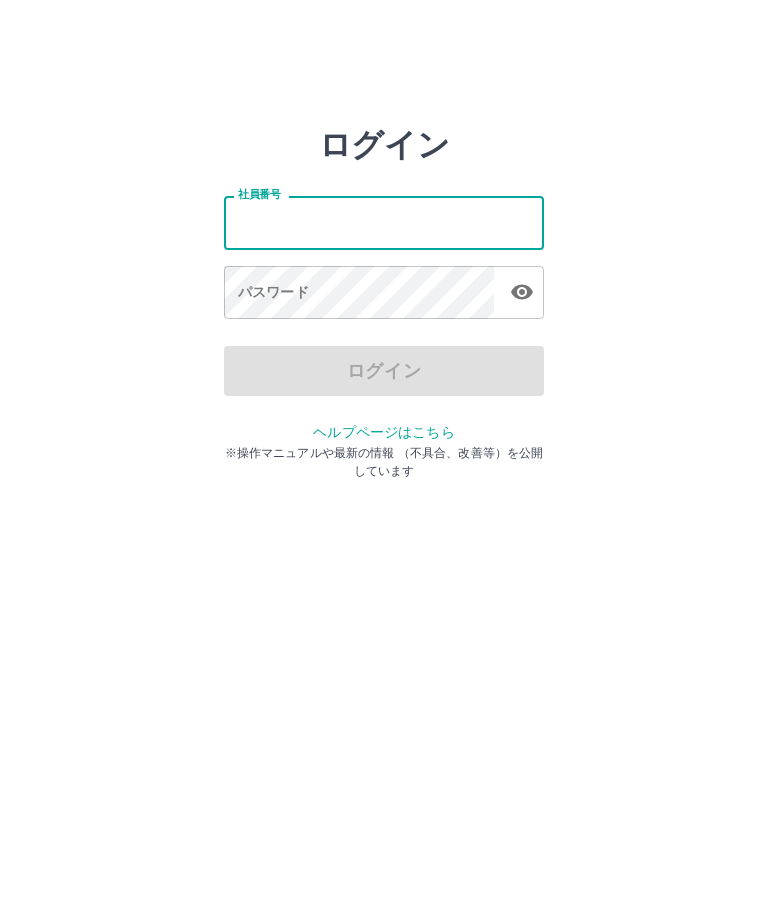 click on "社員番号" at bounding box center [384, 222] 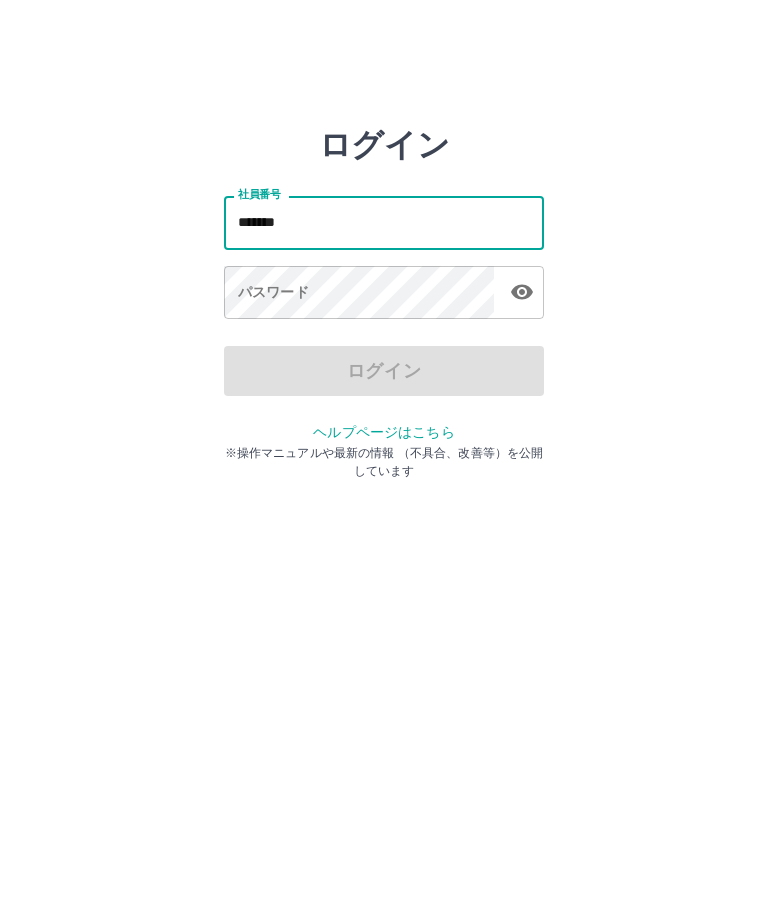 type on "*******" 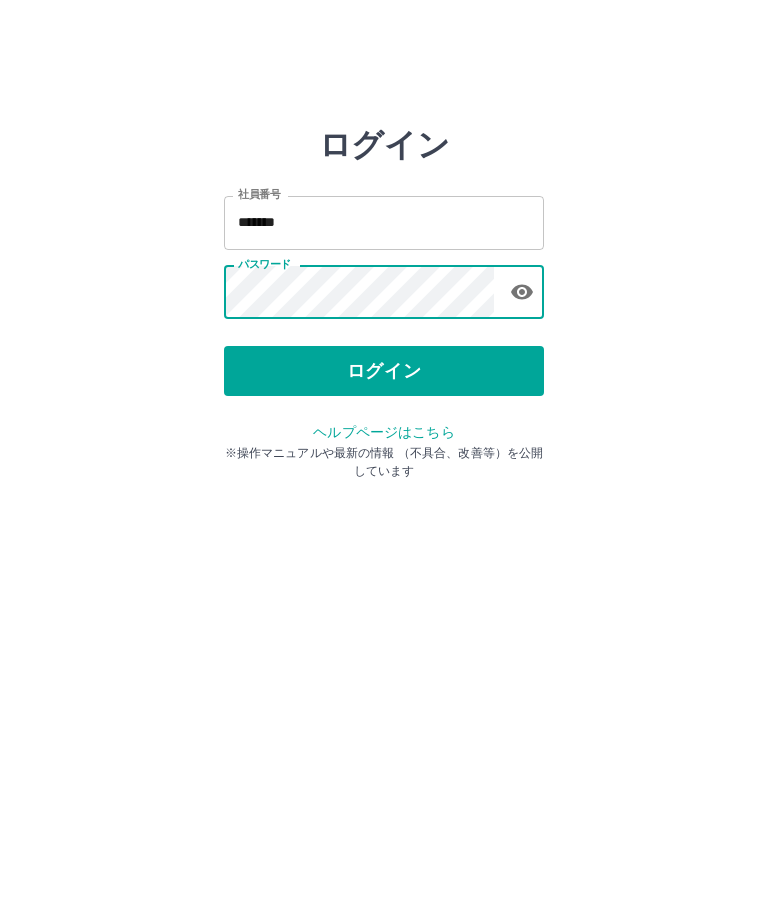 click on "ログイン" at bounding box center [384, 371] 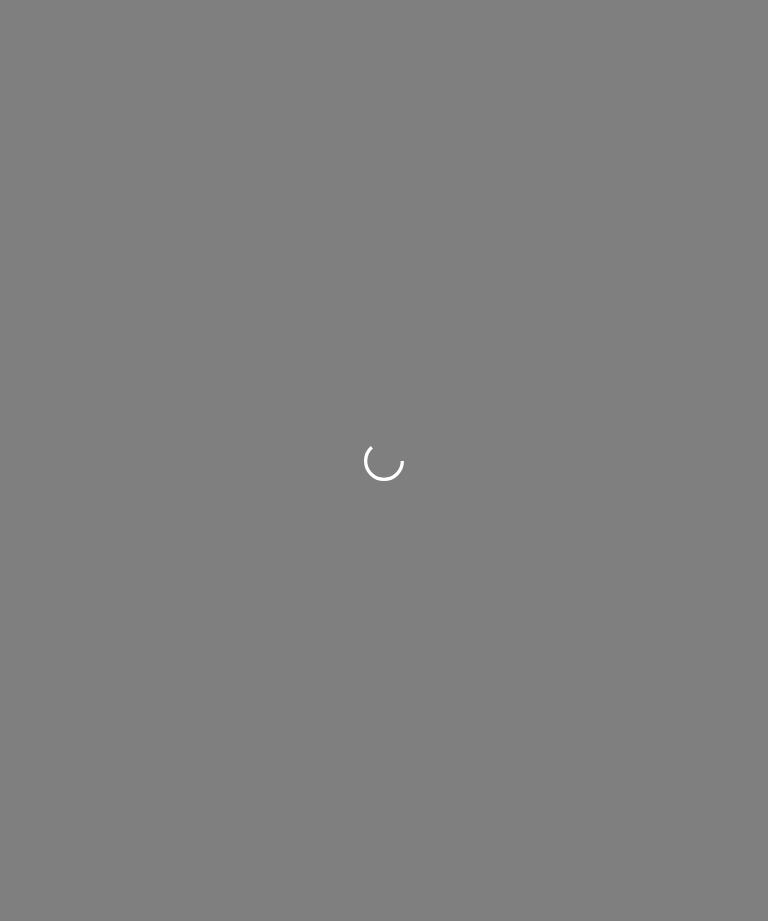 scroll, scrollTop: 0, scrollLeft: 0, axis: both 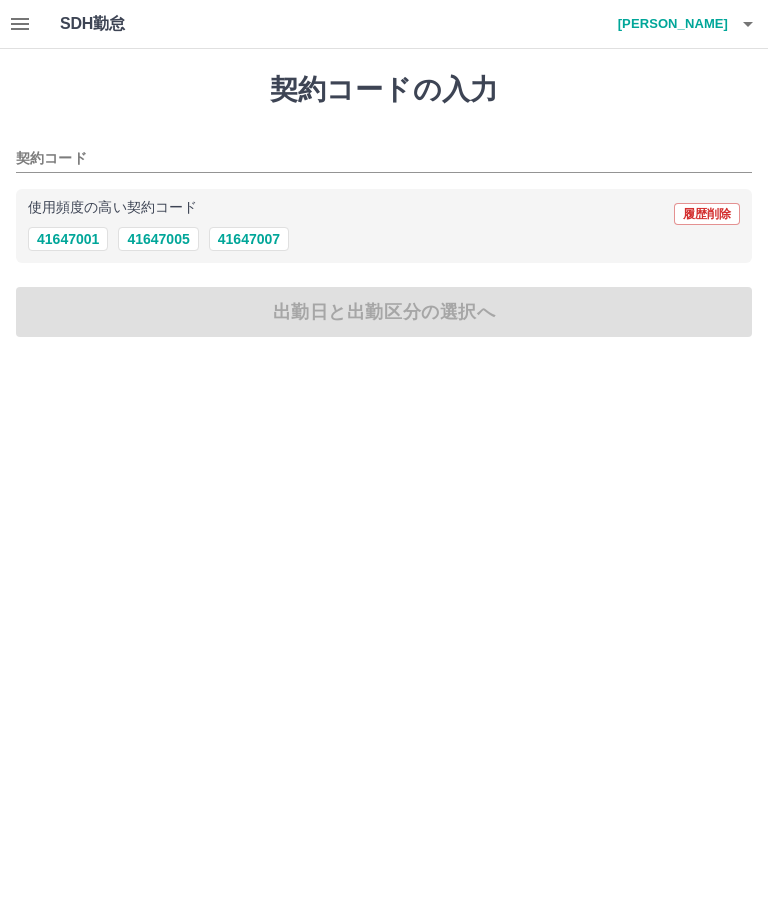 click on "41647001" at bounding box center [68, 239] 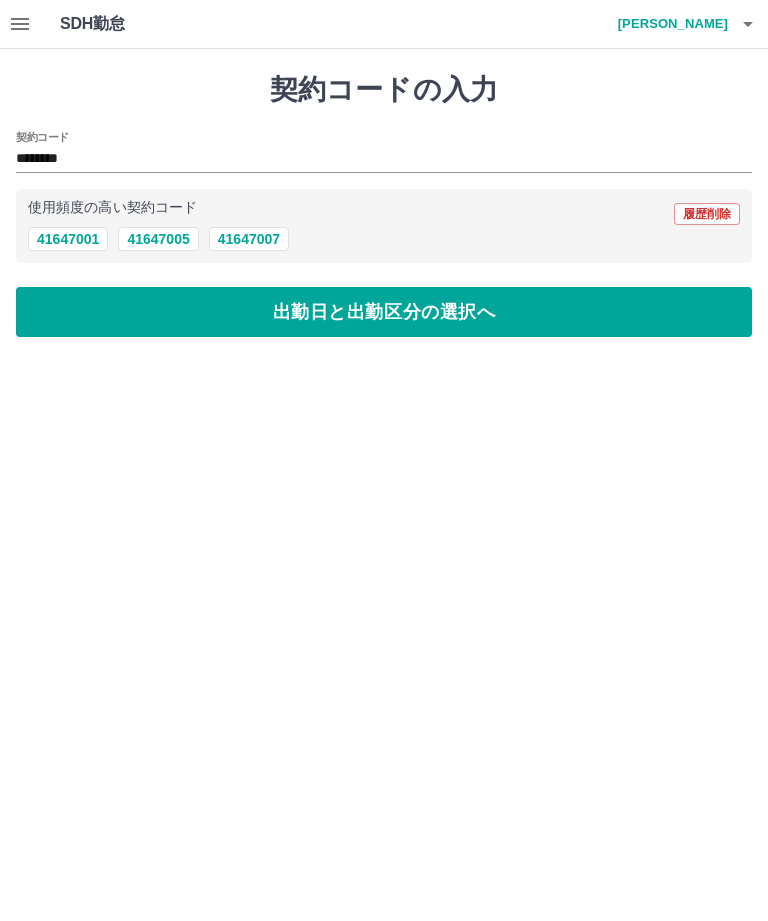 click on "出勤日と出勤区分の選択へ" at bounding box center [384, 312] 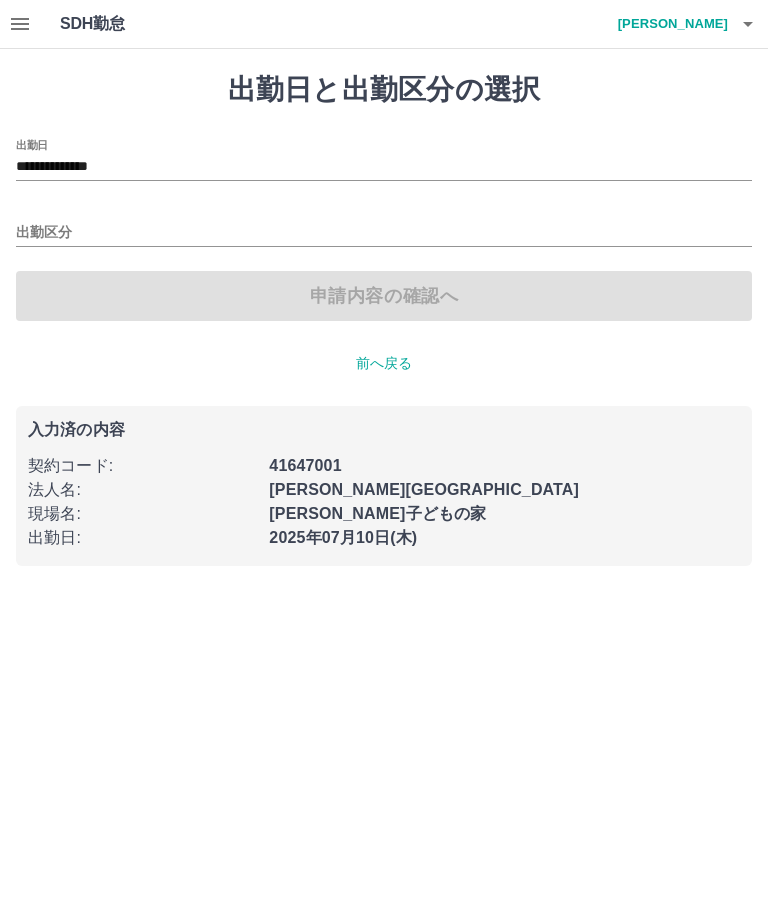click on "出勤区分" at bounding box center [384, 233] 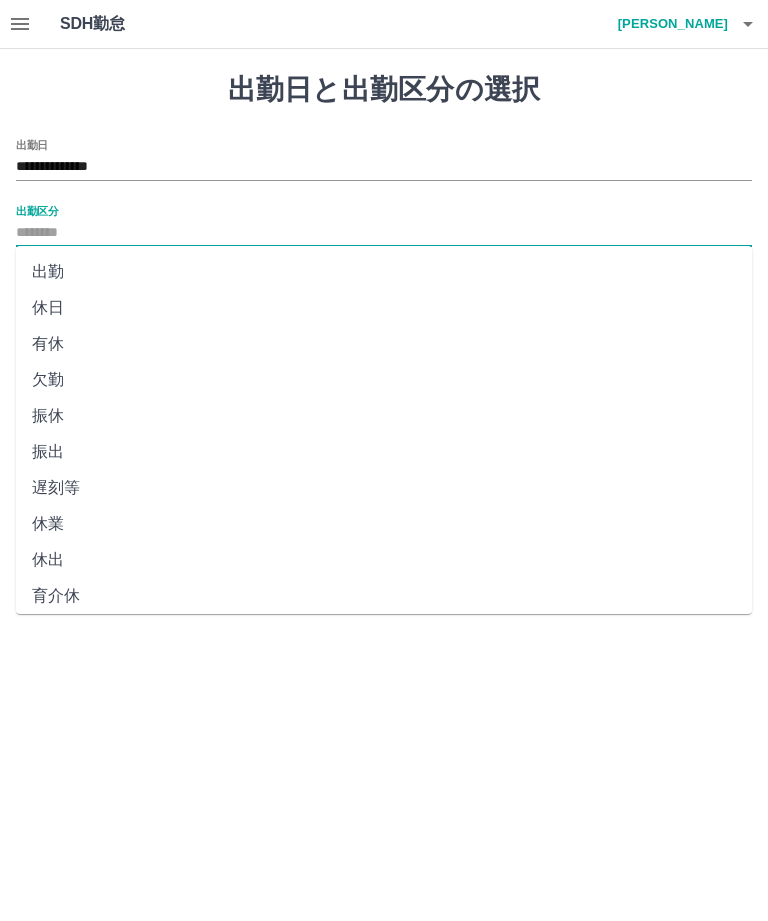 click on "出勤" at bounding box center (384, 272) 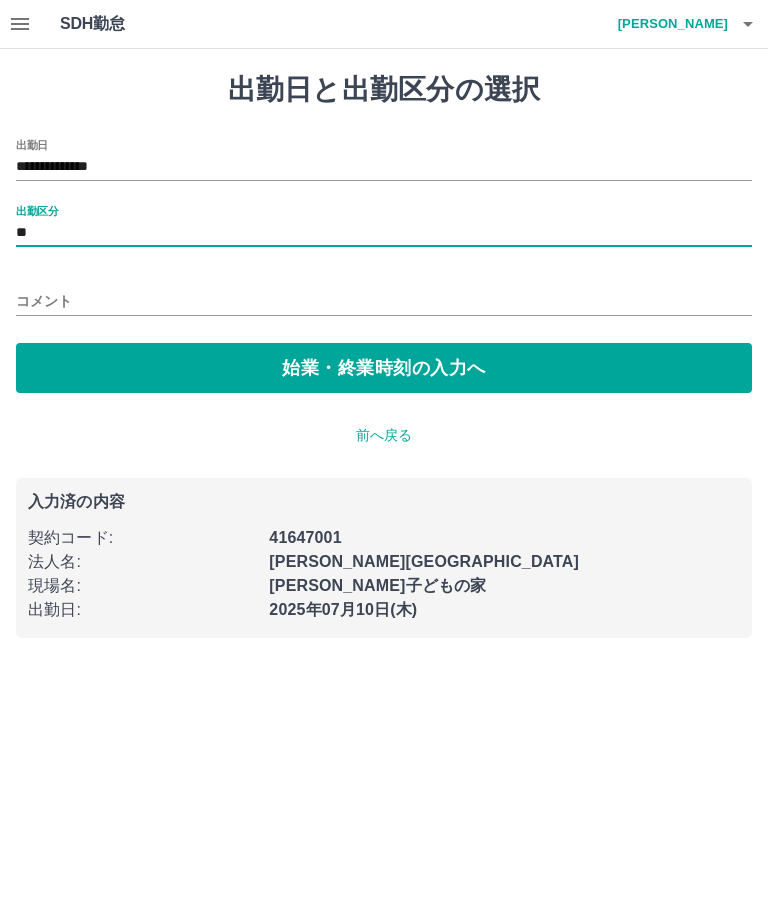 click on "始業・終業時刻の入力へ" at bounding box center (384, 368) 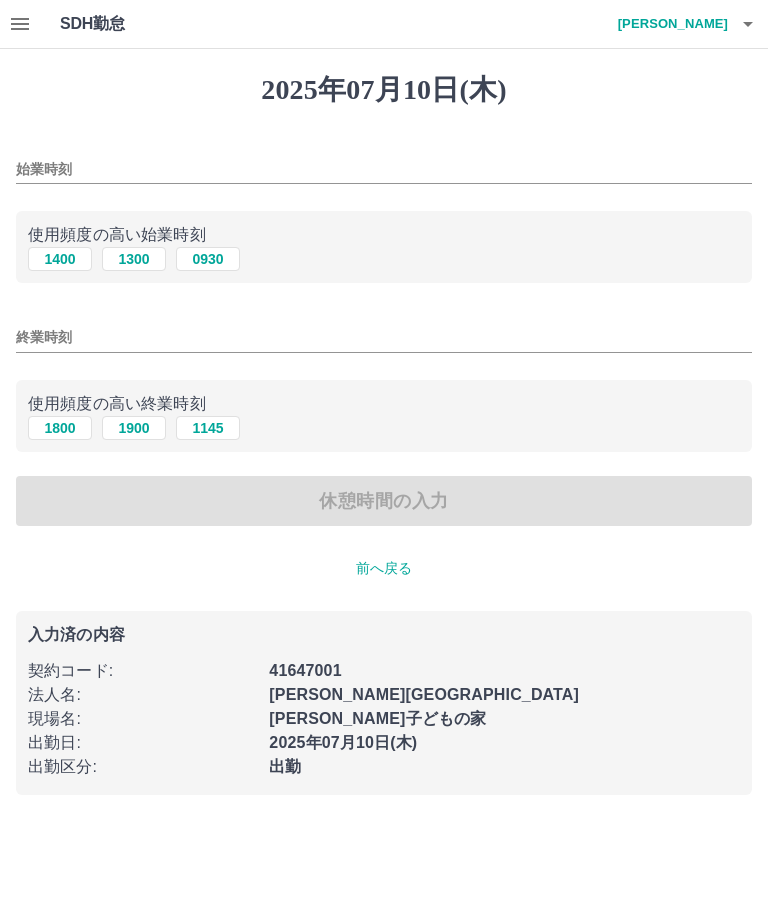 click on "1300" at bounding box center (134, 259) 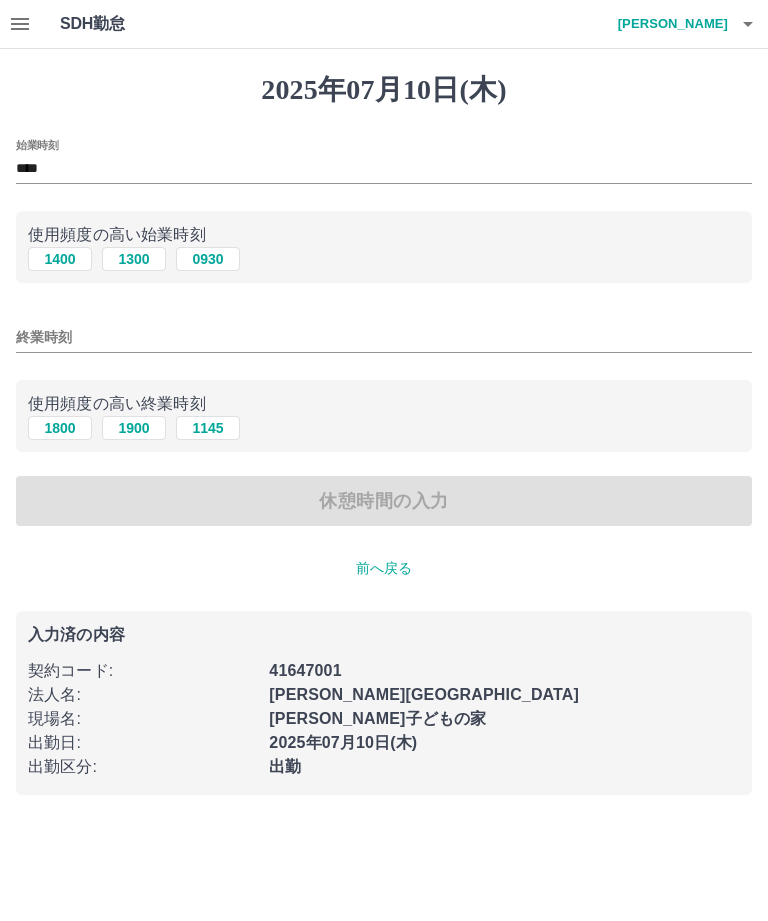 click on "1800" at bounding box center [60, 428] 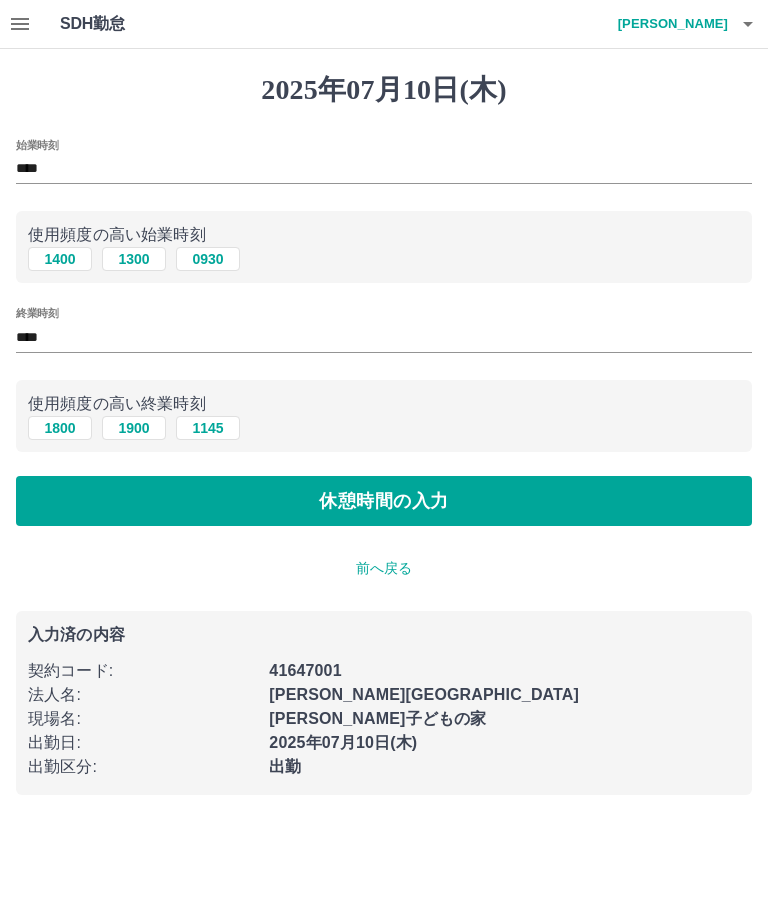 click on "休憩時間の入力" at bounding box center (384, 501) 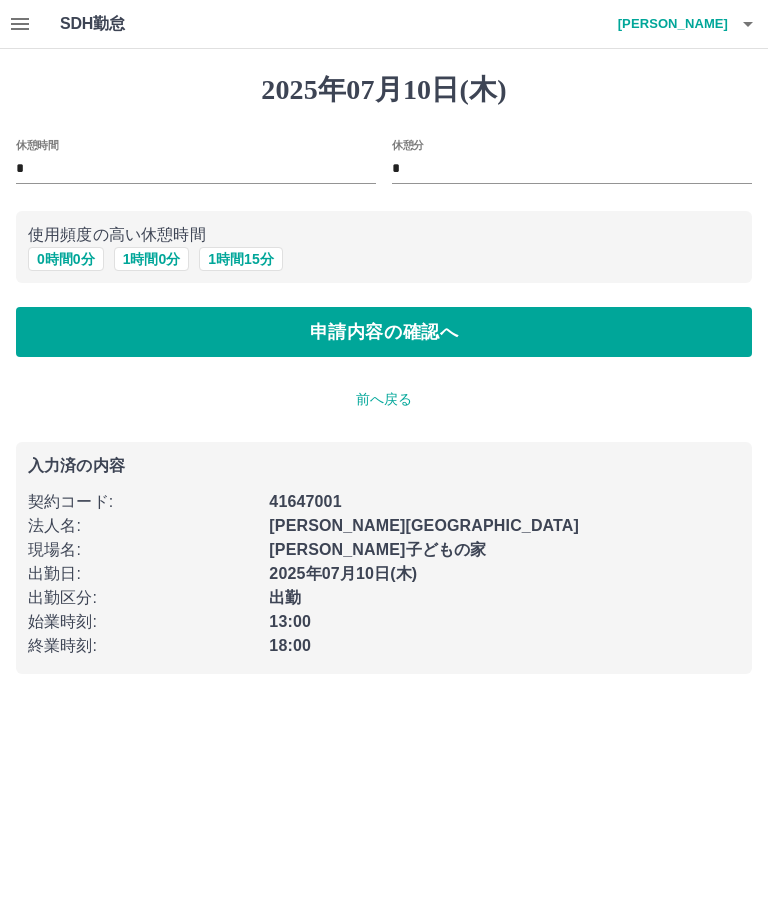 click on "0 時間 0 分" at bounding box center (66, 259) 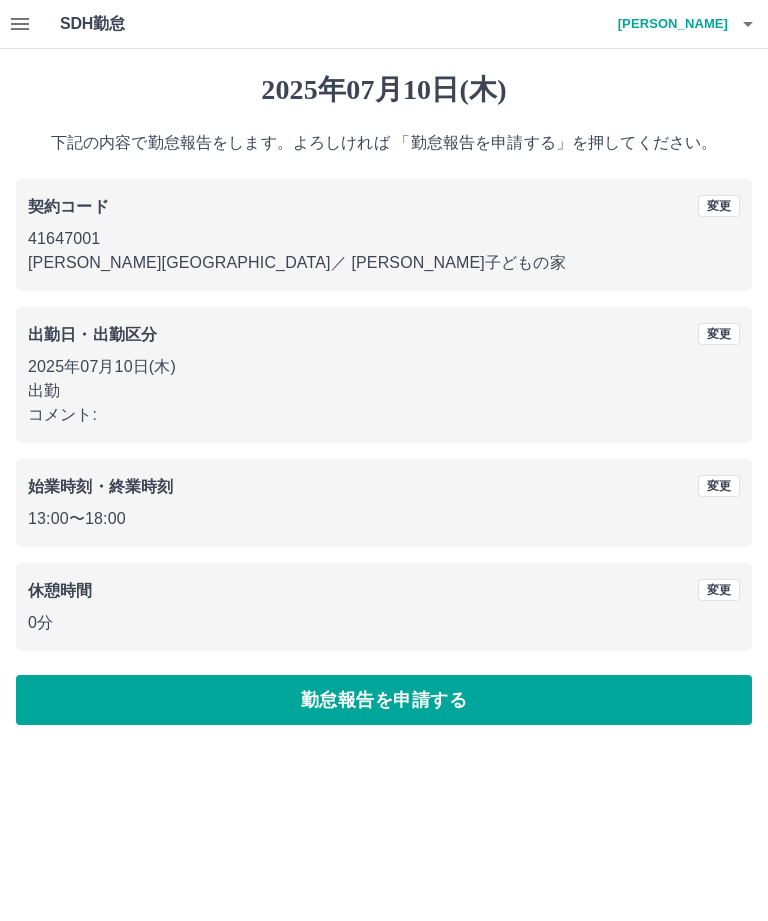click on "勤怠報告を申請する" at bounding box center (384, 700) 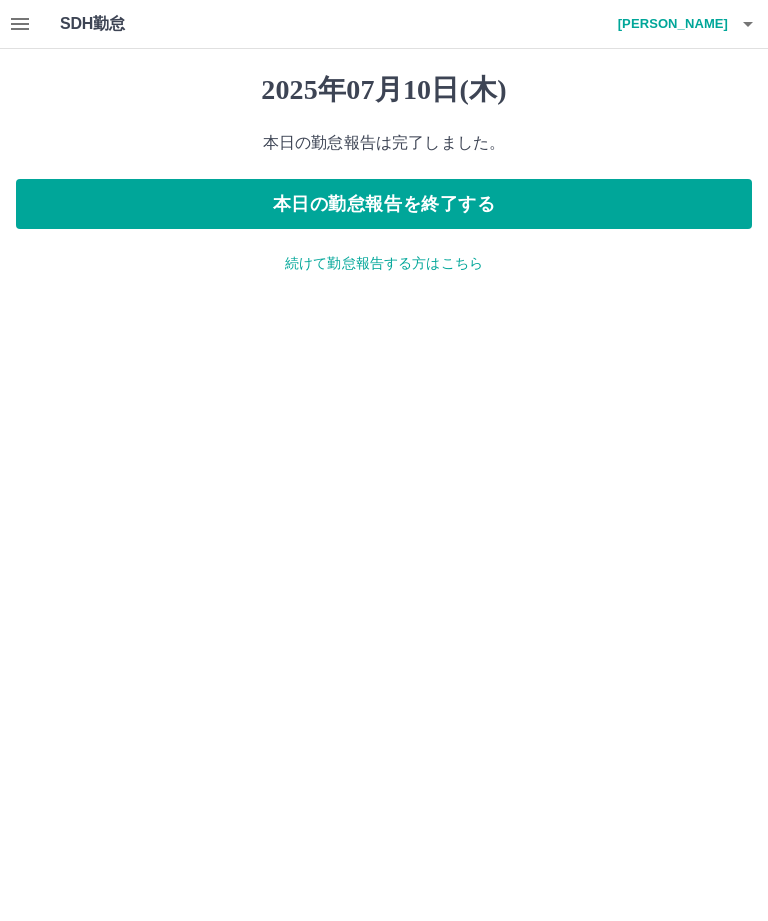 click on "続けて勤怠報告する方はこちら" at bounding box center (384, 263) 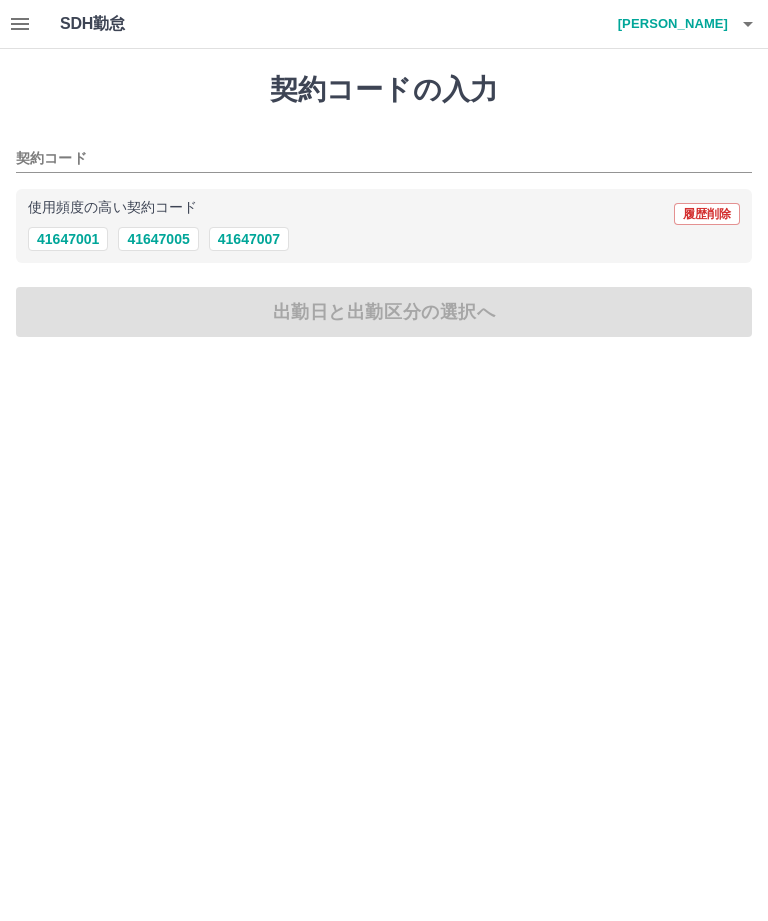 click on "41647001" at bounding box center (68, 239) 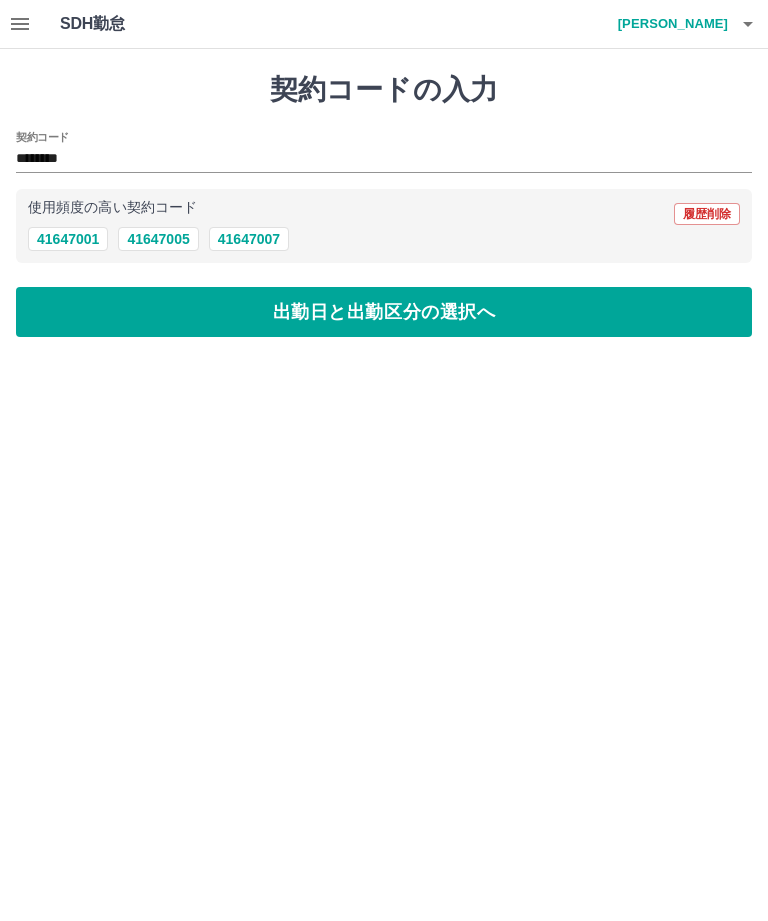 click on "出勤日と出勤区分の選択へ" at bounding box center [384, 312] 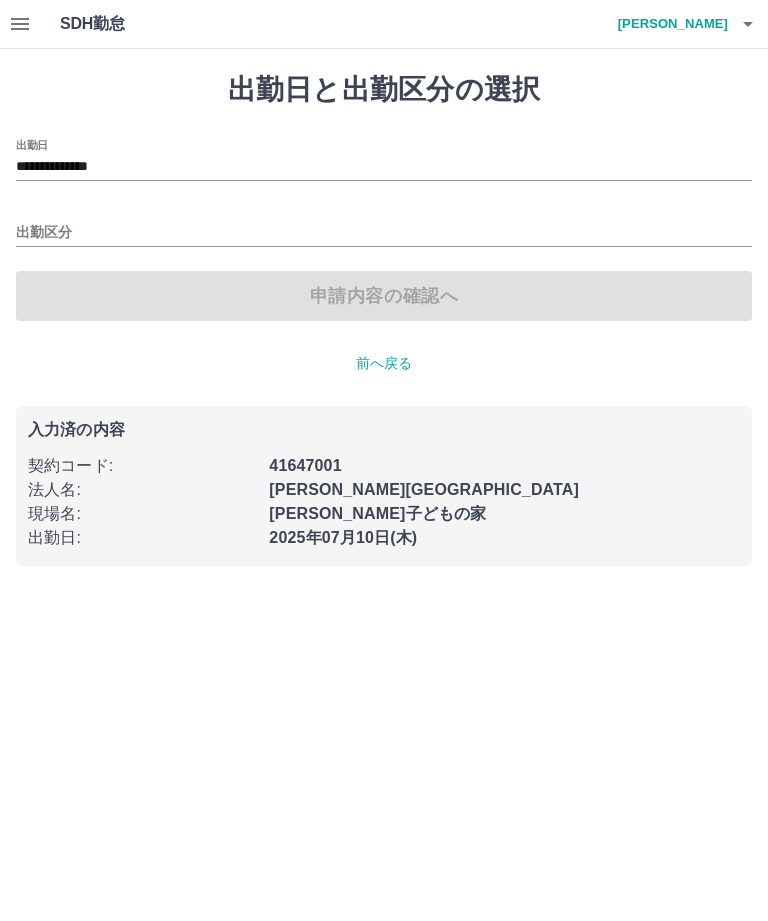 click on "**********" at bounding box center [384, 167] 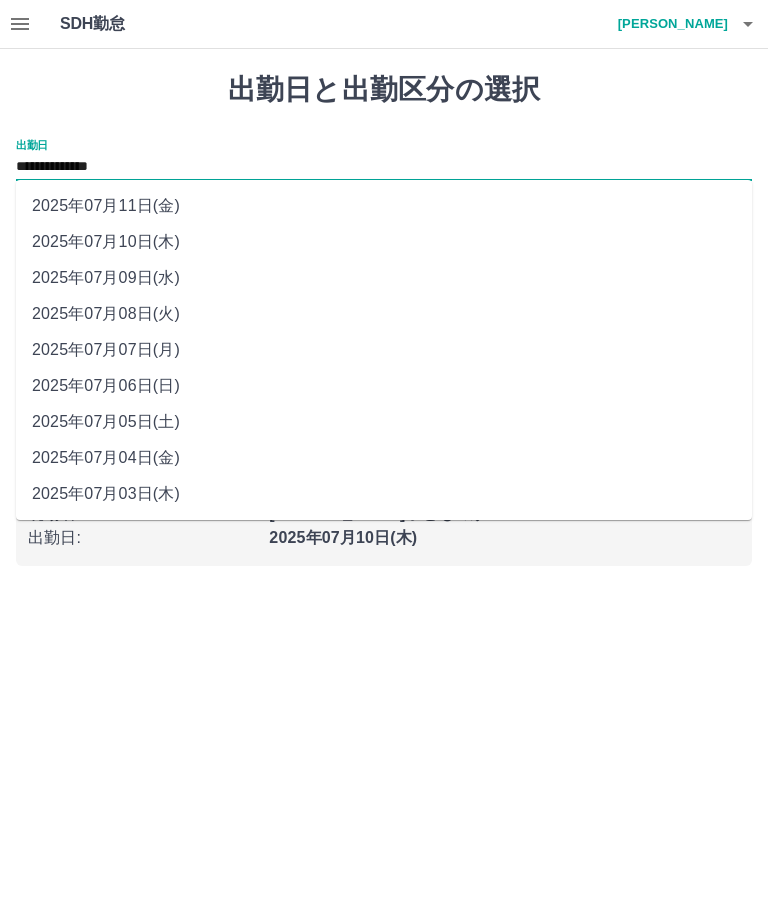 click on "2025年07月11日(金)" at bounding box center [384, 206] 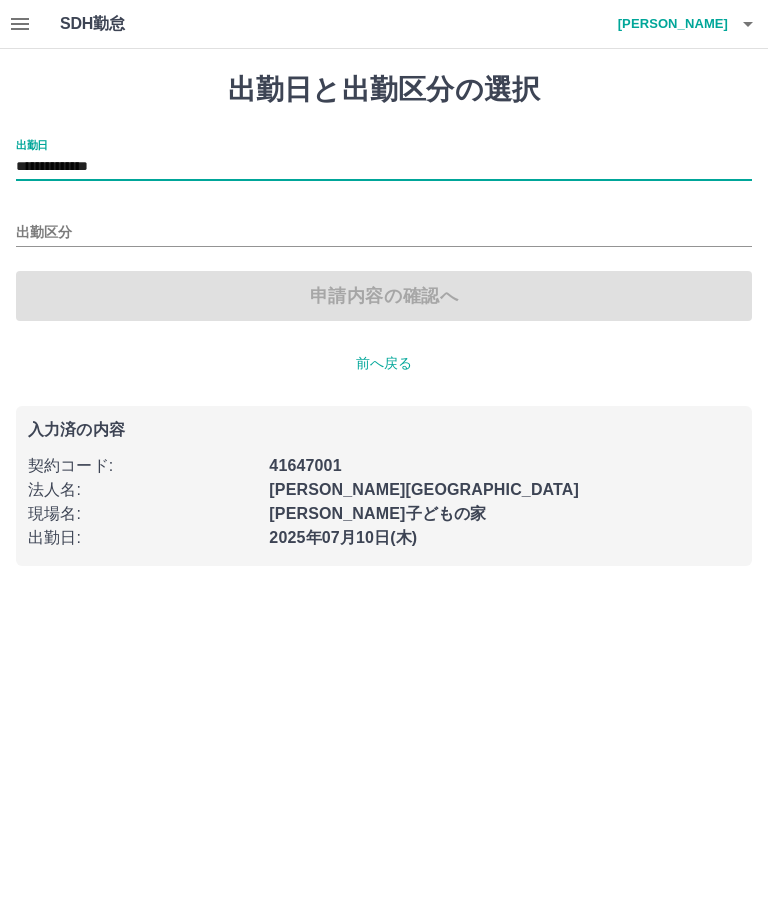 click on "出勤区分" at bounding box center [384, 233] 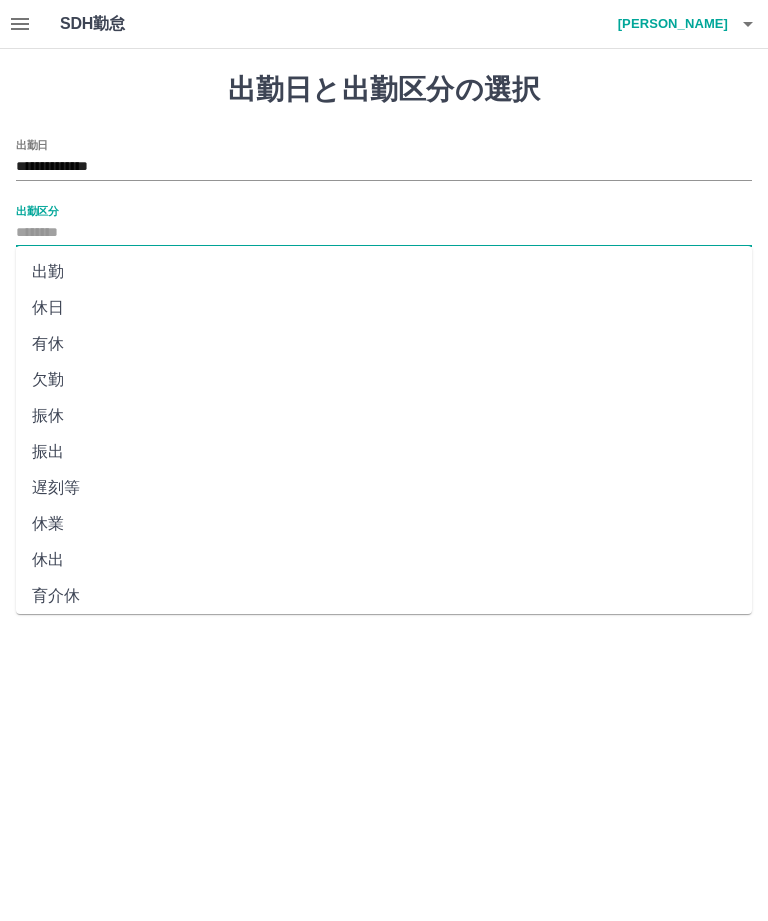 click on "有休" at bounding box center (384, 344) 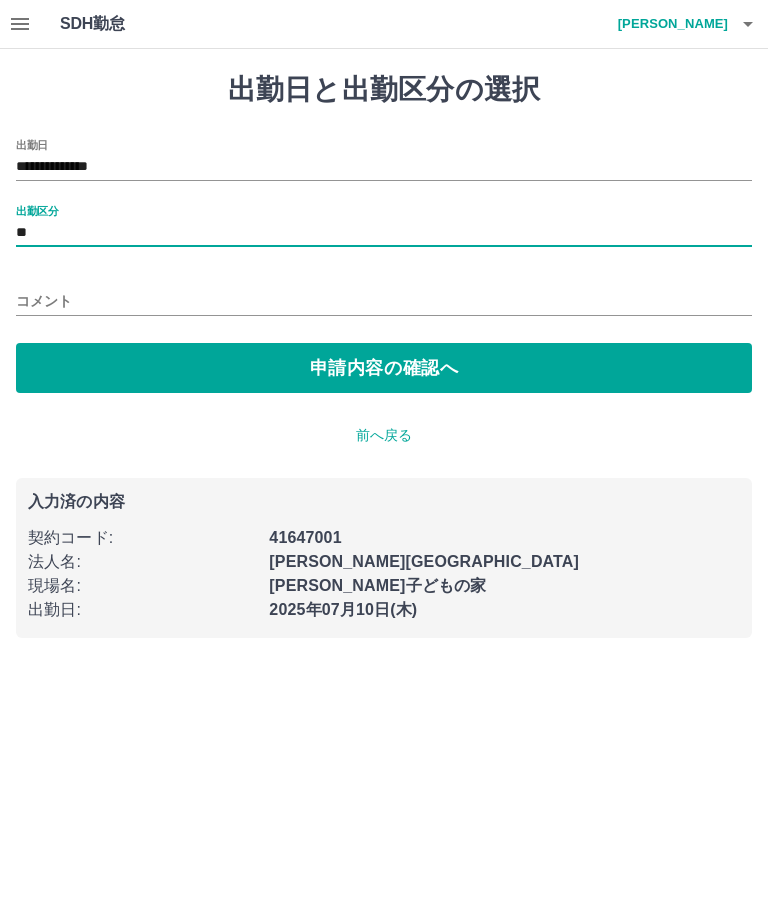 click on "申請内容の確認へ" at bounding box center (384, 368) 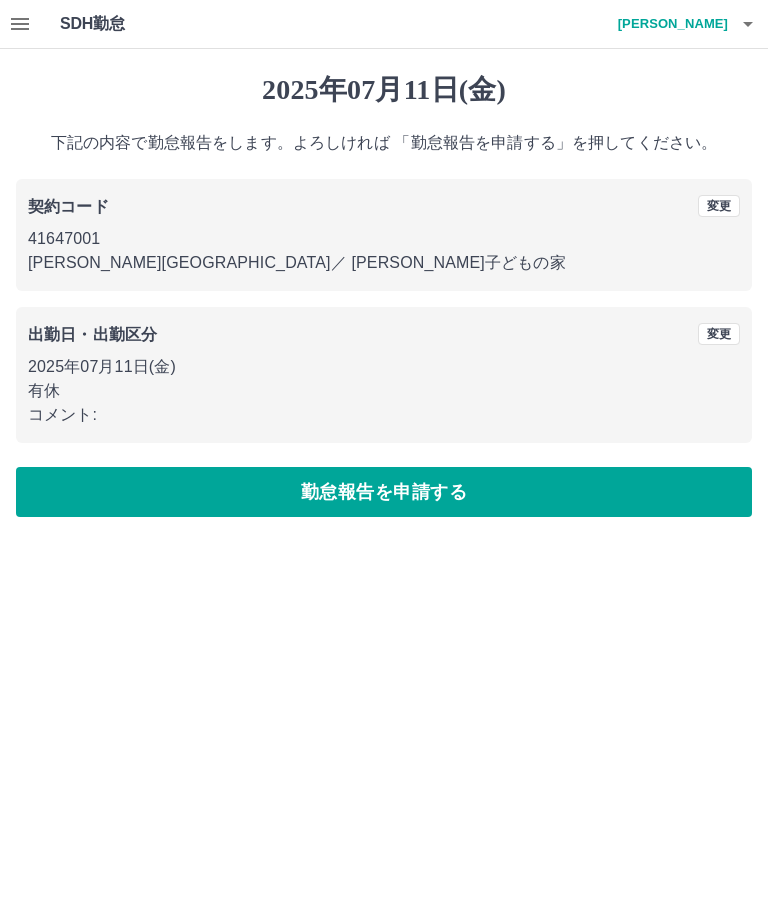 click on "勤怠報告を申請する" at bounding box center (384, 492) 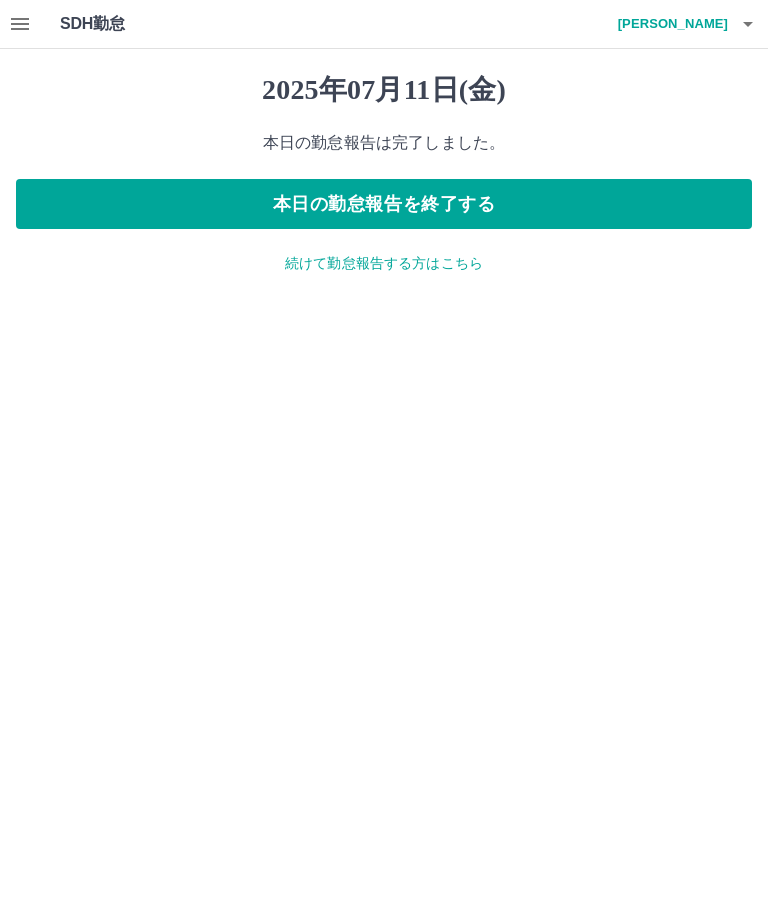 click at bounding box center (748, 24) 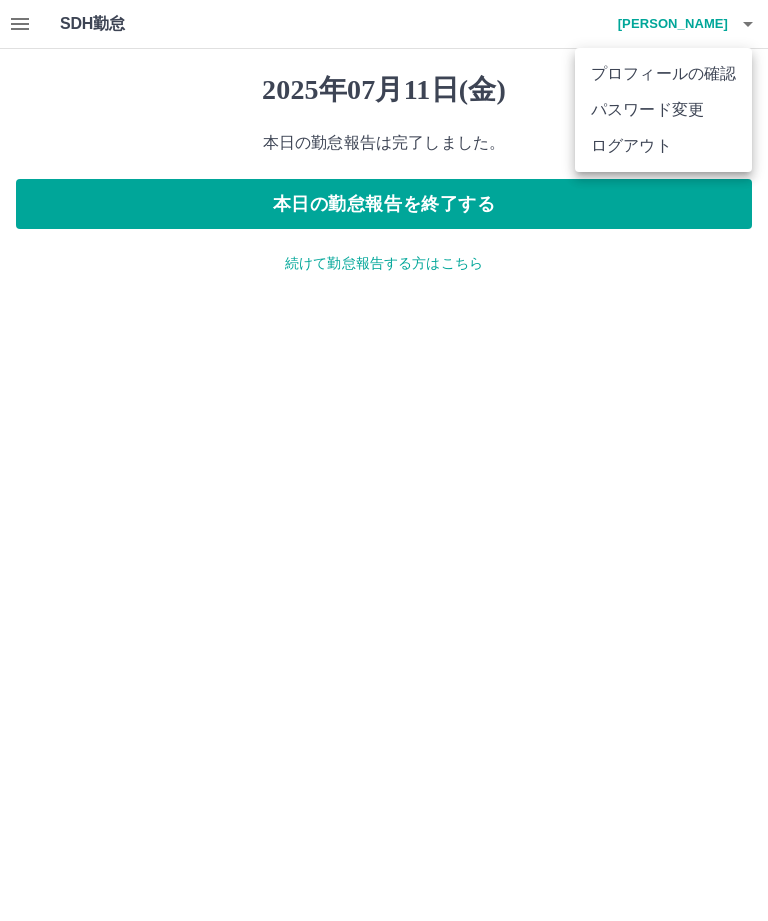 click on "ログアウト" at bounding box center [663, 146] 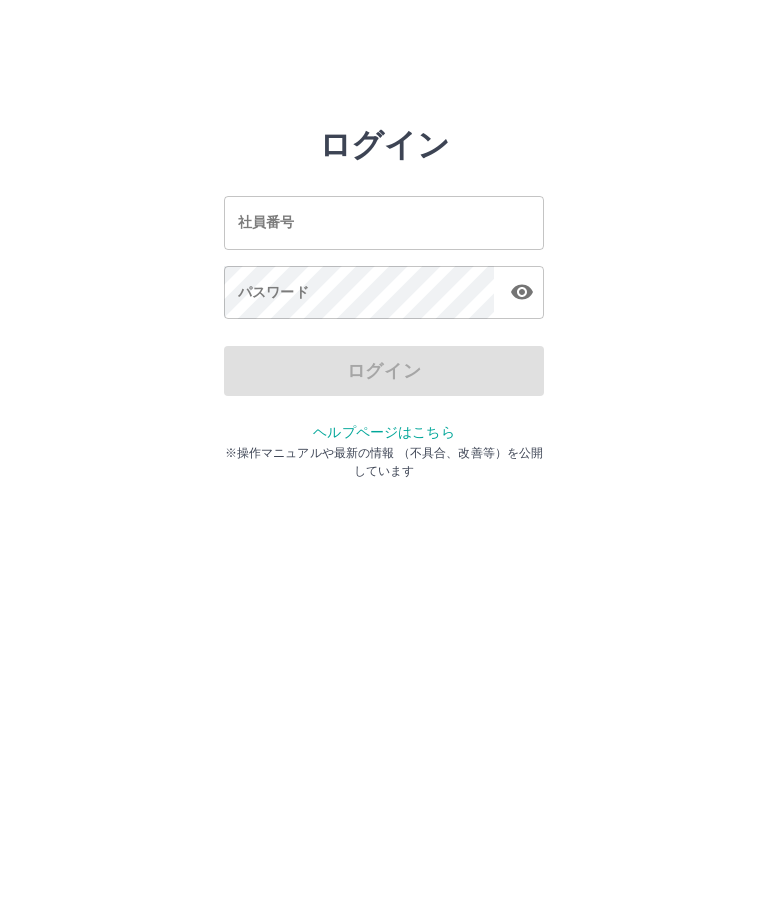 scroll, scrollTop: 0, scrollLeft: 0, axis: both 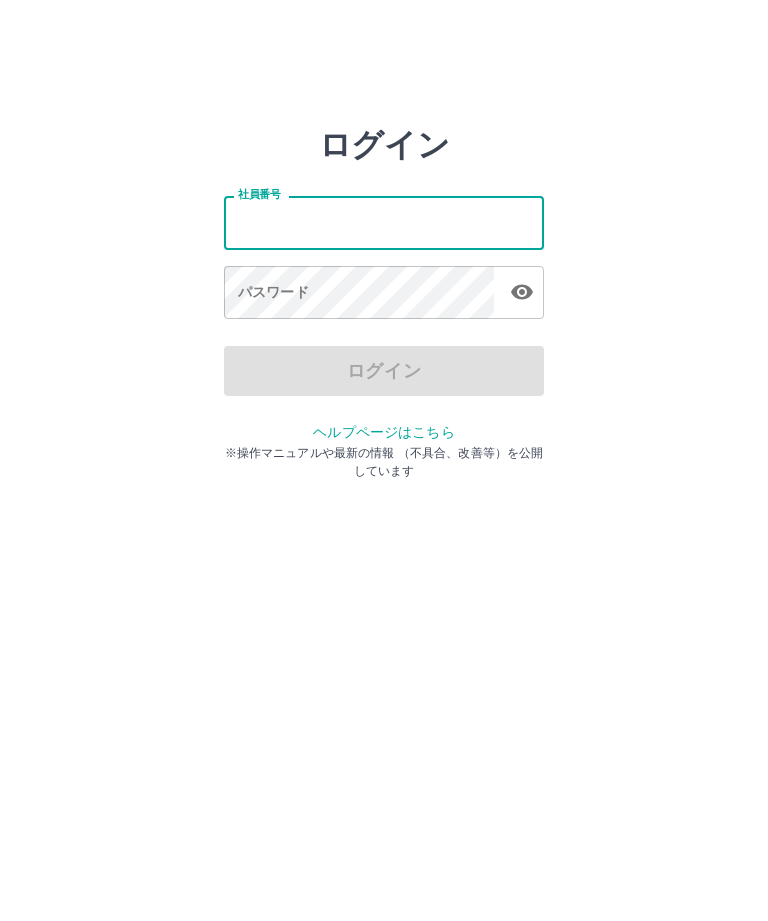 click on "ログイン 社員番号 社員番号 パスワード パスワード ログイン ヘルプページはこちら ※操作マニュアルや最新の情報 （不具合、改善等）を公開しています" at bounding box center (384, 223) 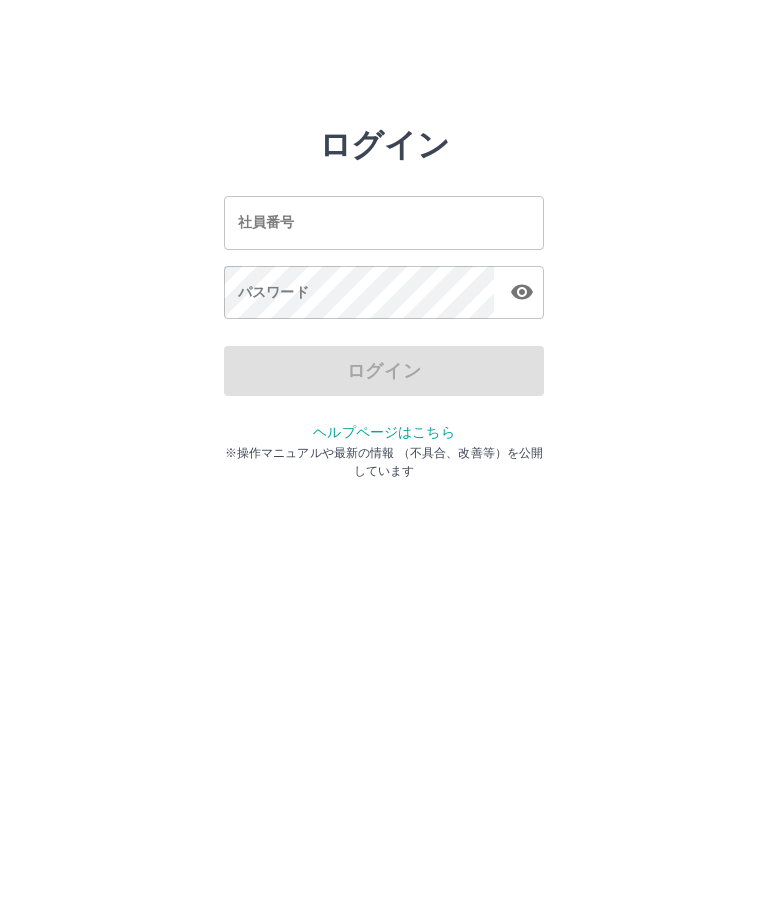 click on "社員番号" at bounding box center (384, 222) 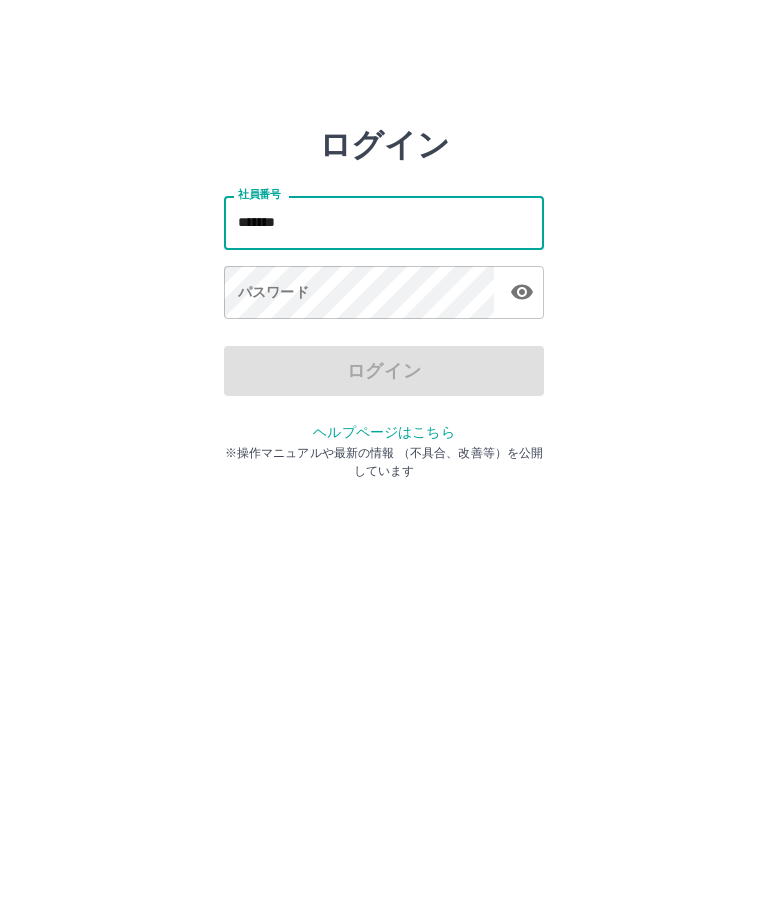 type on "*******" 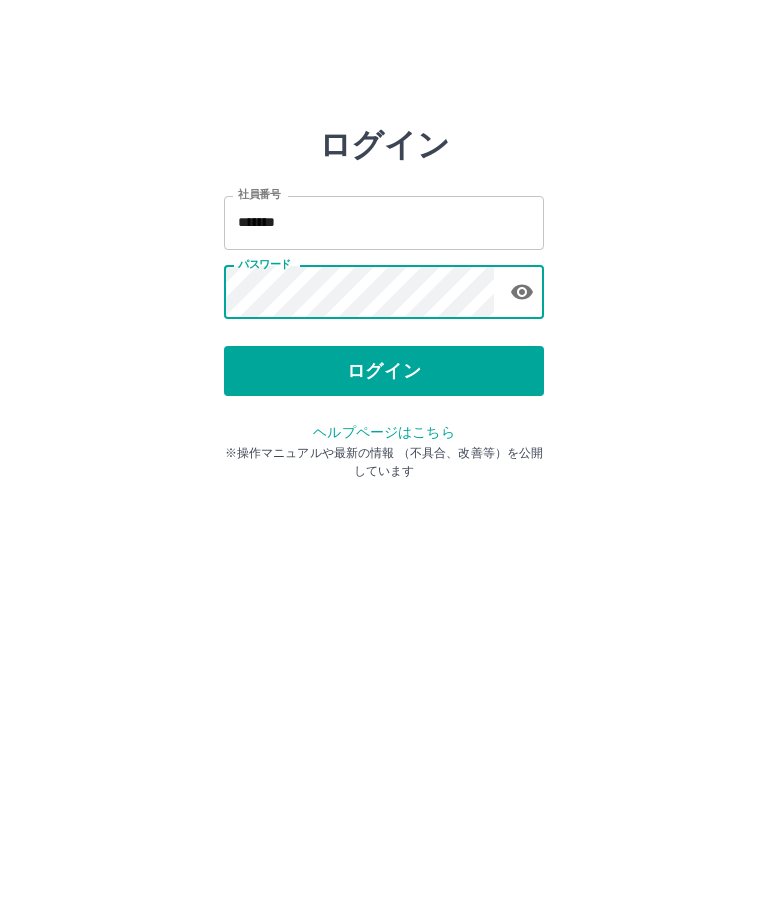 click on "ログイン" at bounding box center (384, 371) 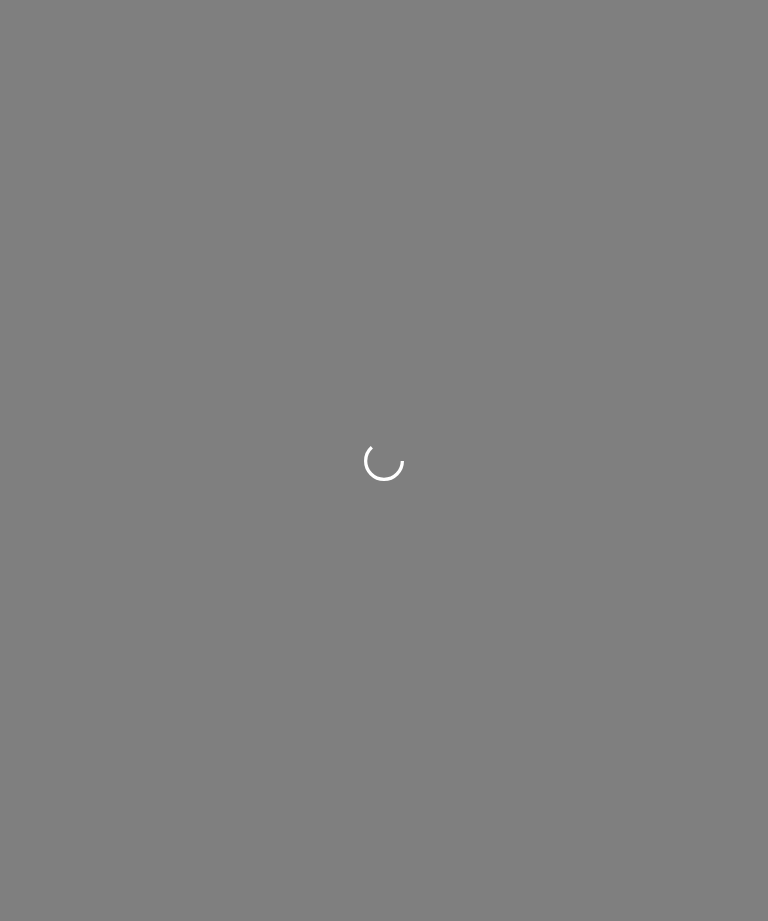 scroll, scrollTop: 0, scrollLeft: 0, axis: both 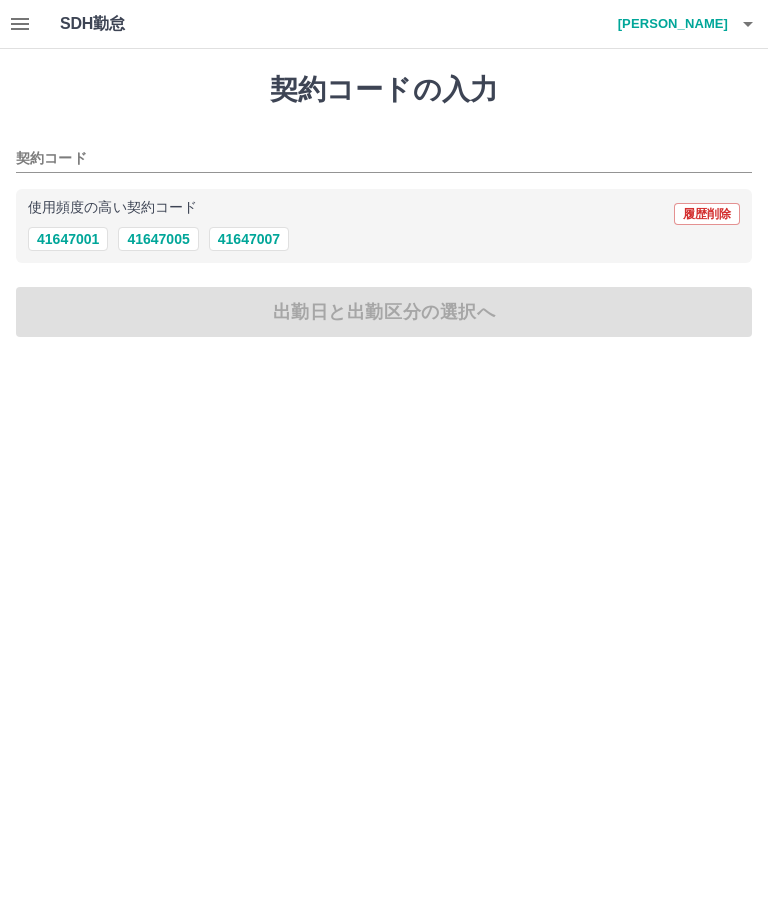 click on "41647001" at bounding box center (68, 239) 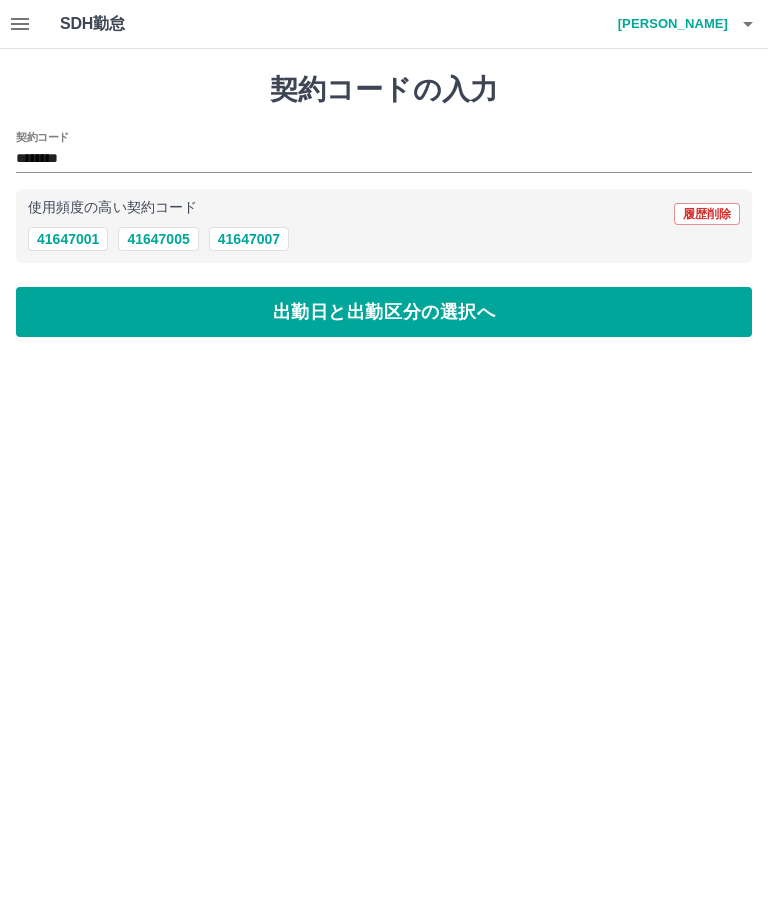 click on "出勤日と出勤区分の選択へ" at bounding box center [384, 312] 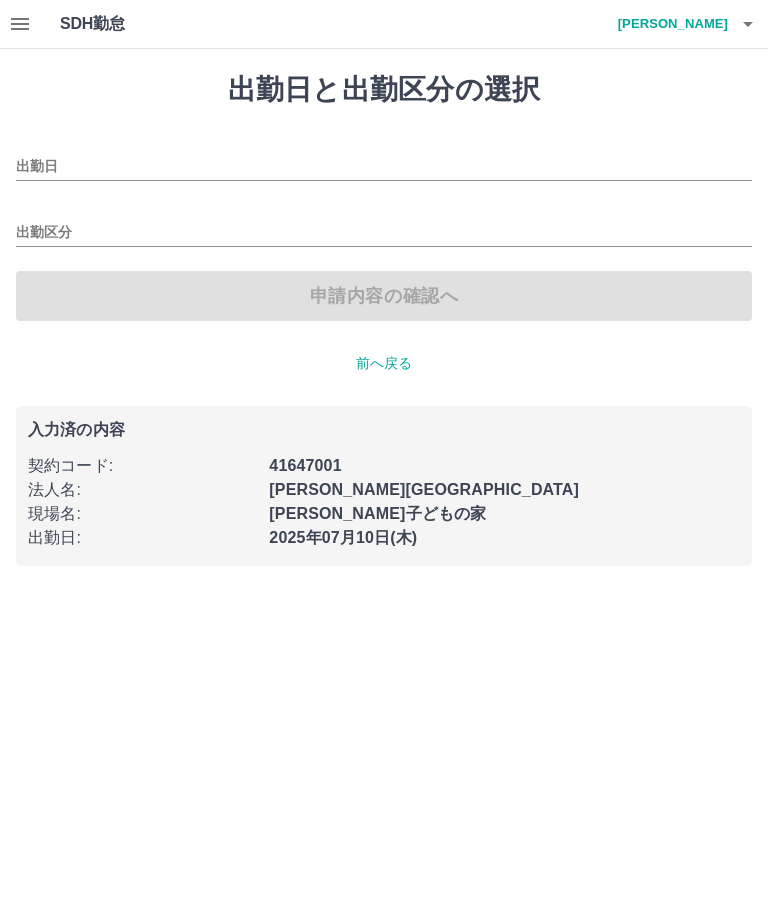 type on "**********" 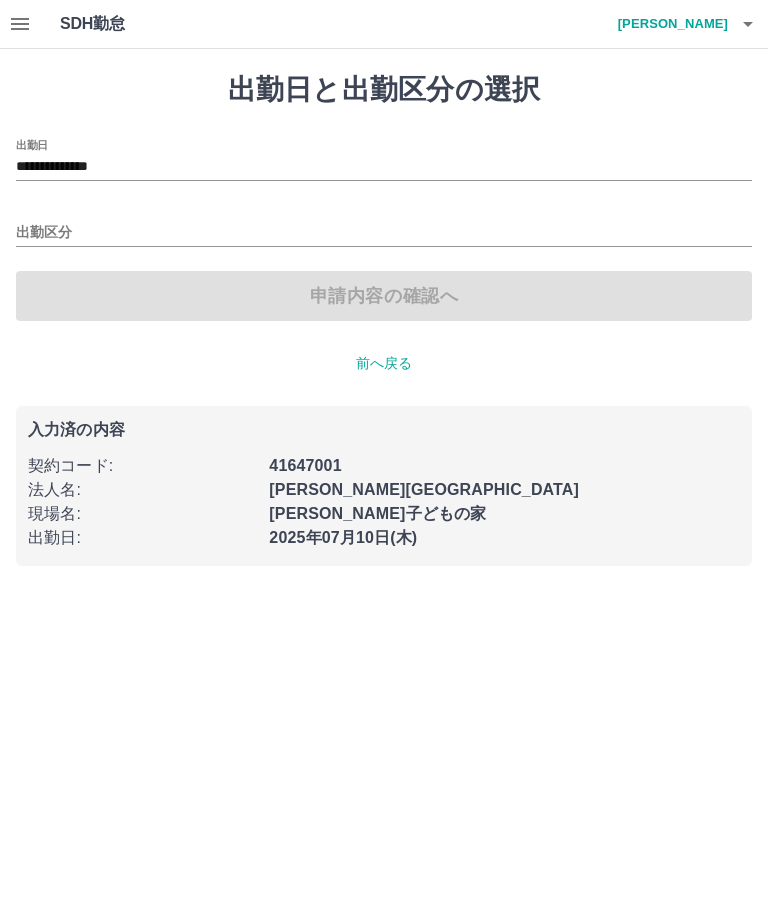 click on "出勤区分" at bounding box center [384, 233] 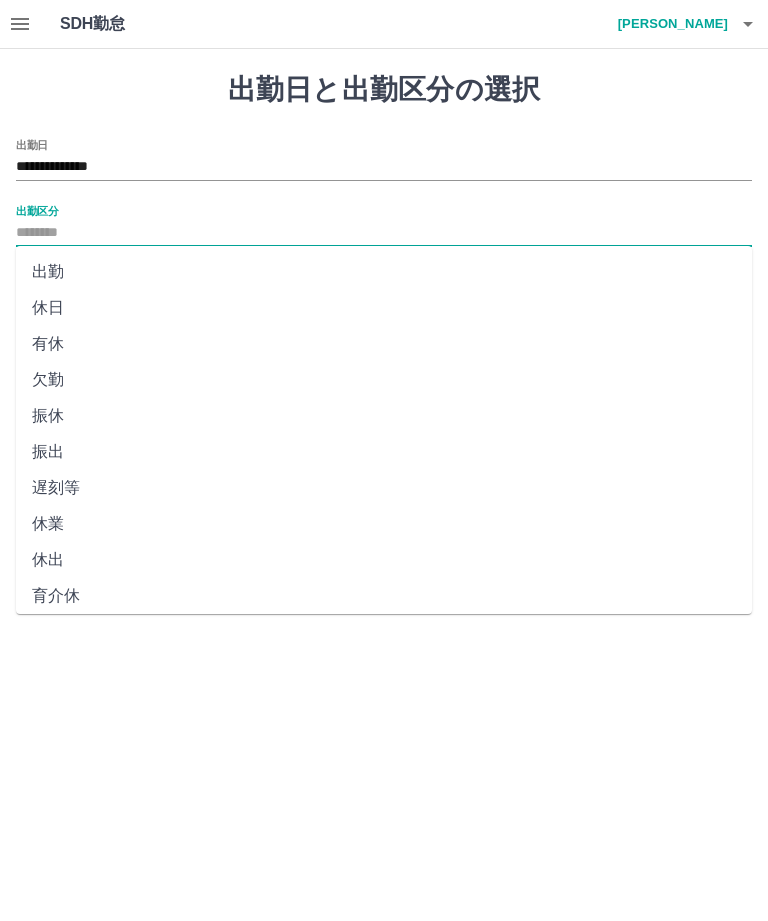 click on "出勤" at bounding box center (384, 272) 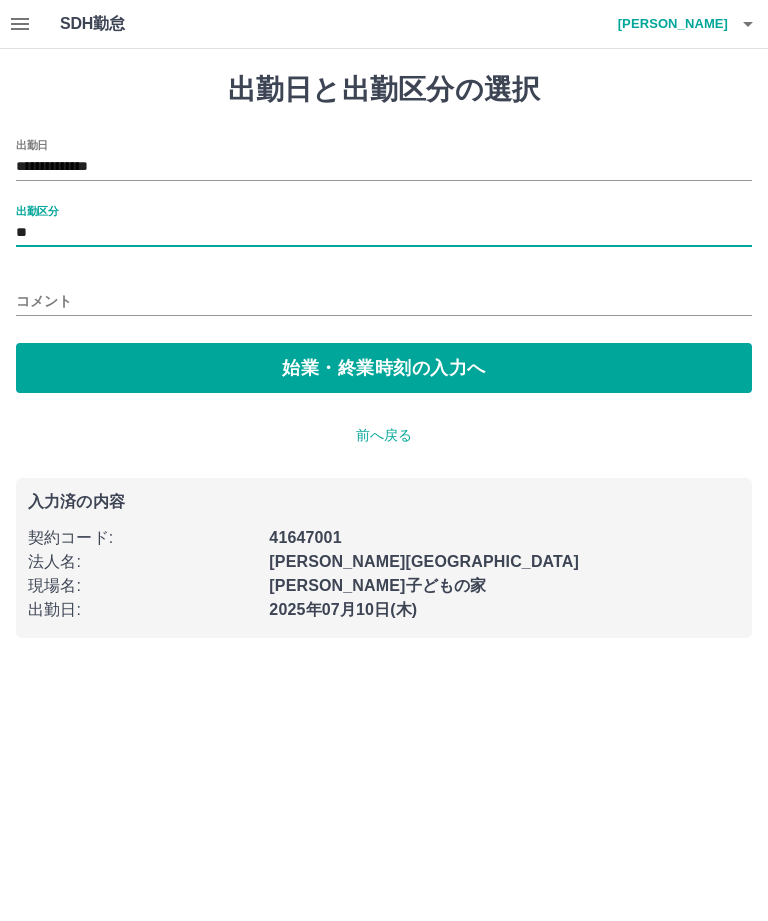 click on "始業・終業時刻の入力へ" at bounding box center (384, 368) 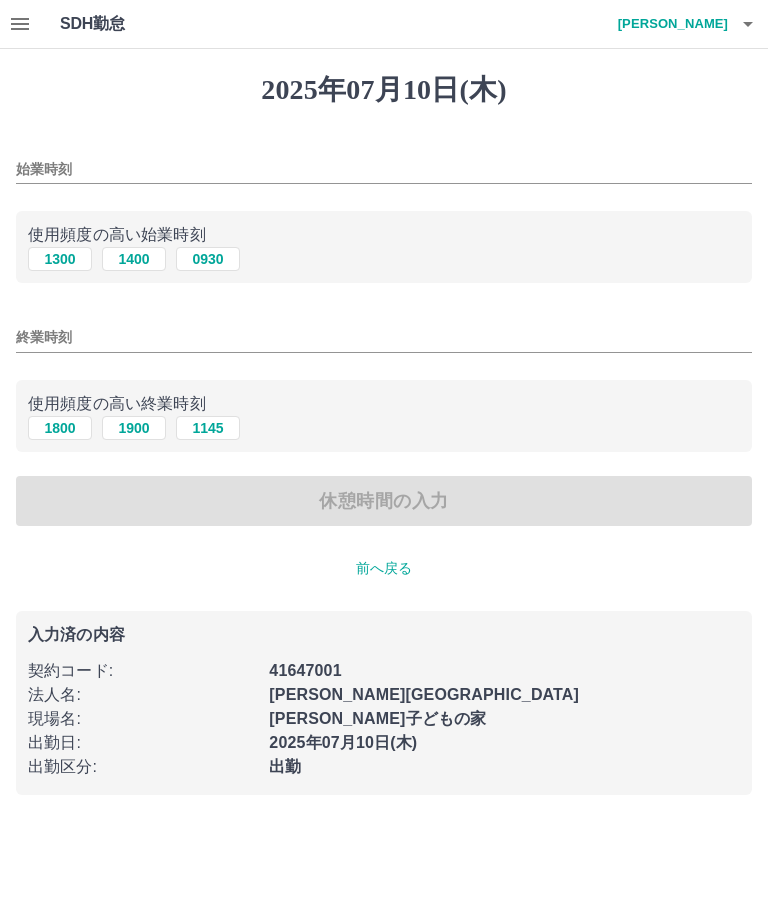 click on "1300" at bounding box center (60, 259) 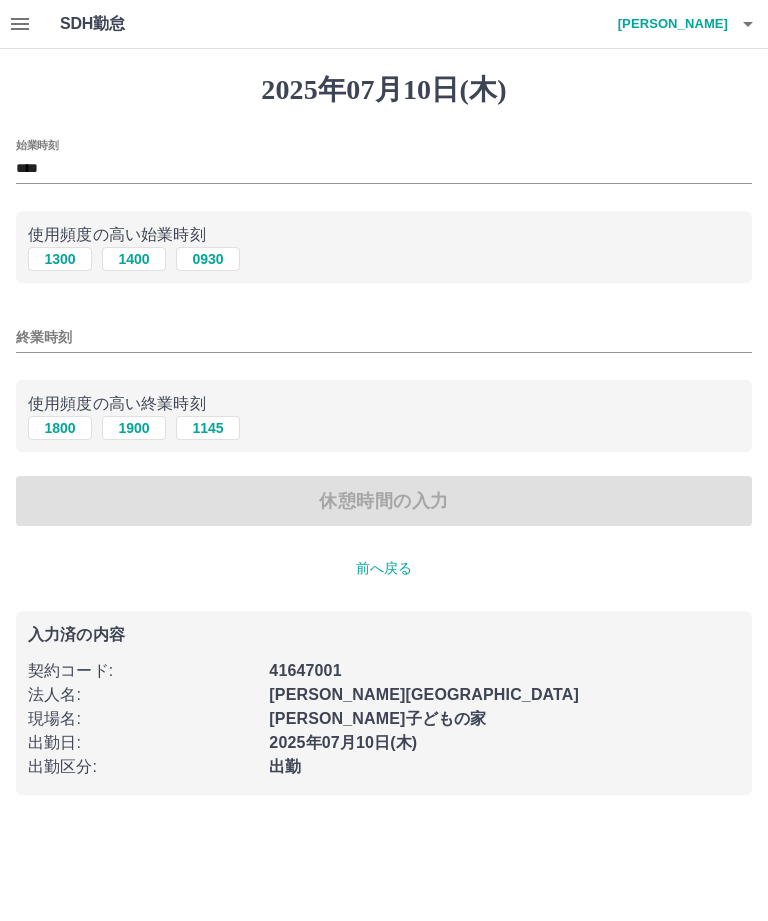 click on "1800" at bounding box center [60, 428] 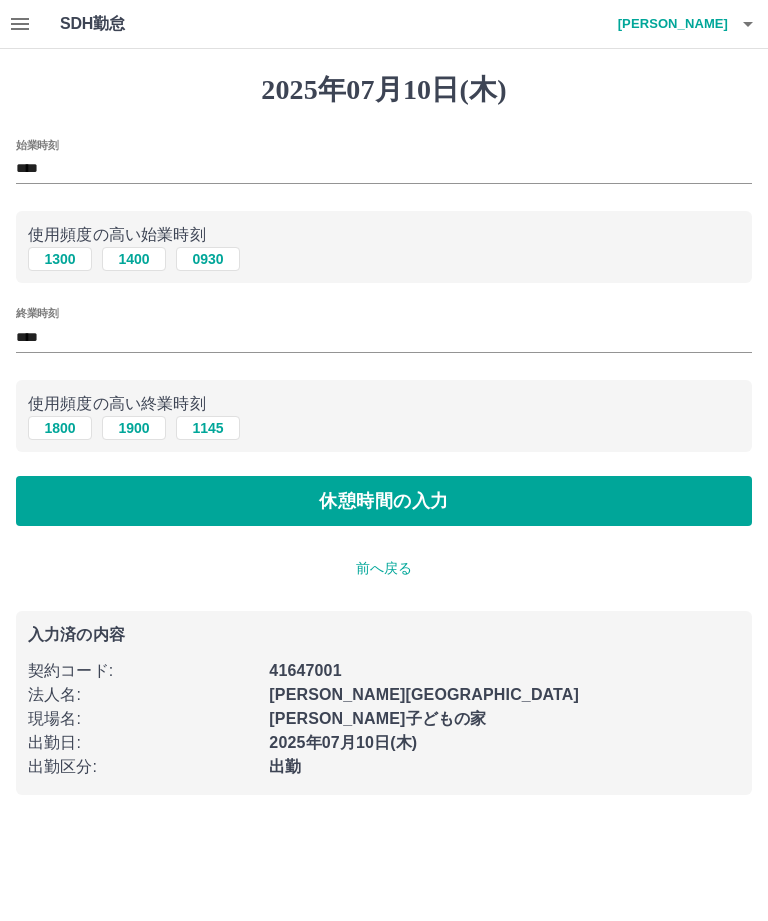 click on "休憩時間の入力" at bounding box center [384, 501] 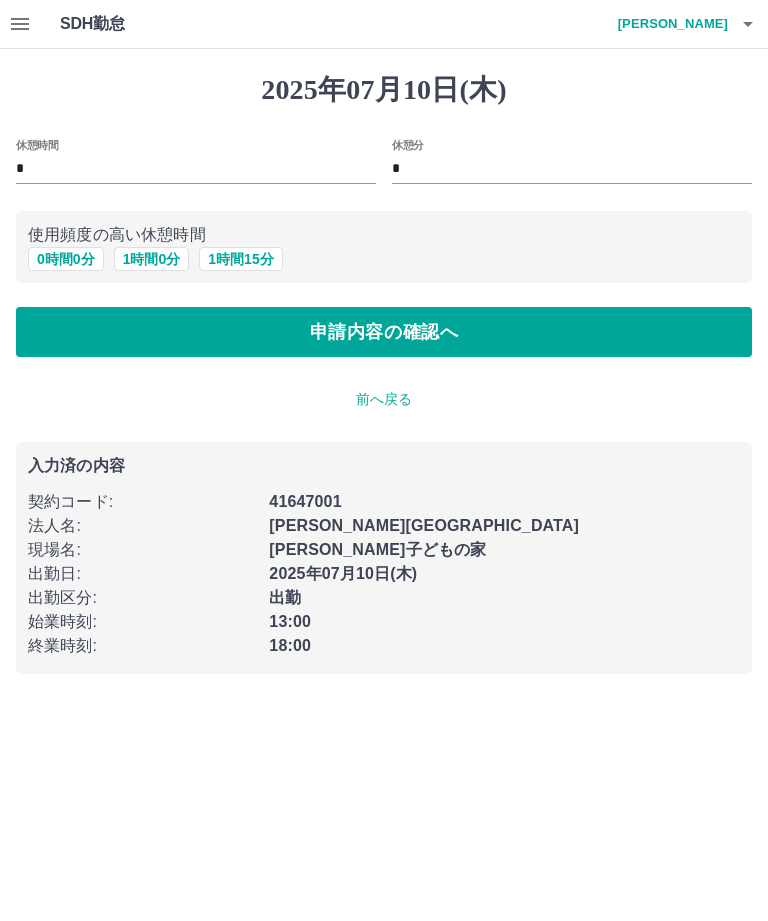click on "申請内容の確認へ" at bounding box center (384, 332) 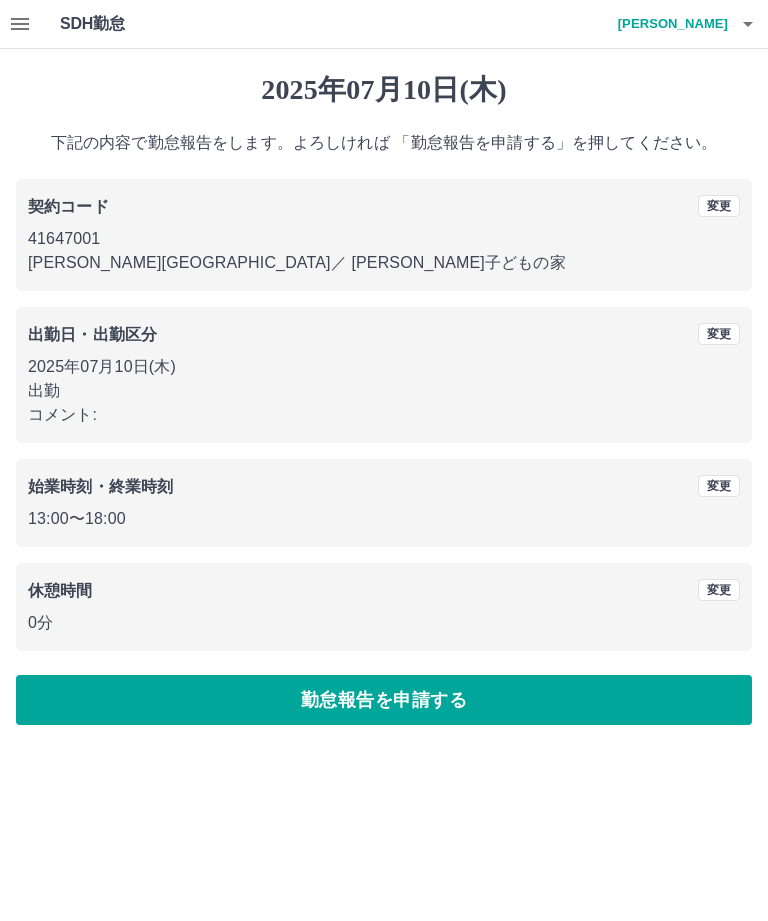 click on "勤怠報告を申請する" at bounding box center [384, 700] 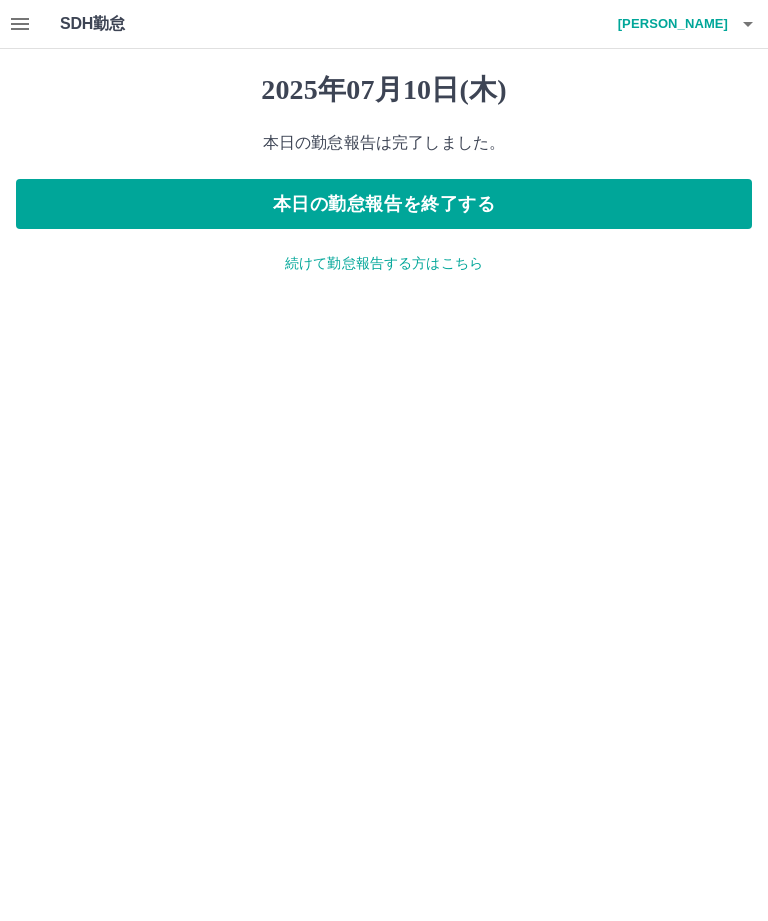 click on "本日の勤怠報告を終了する" at bounding box center [384, 204] 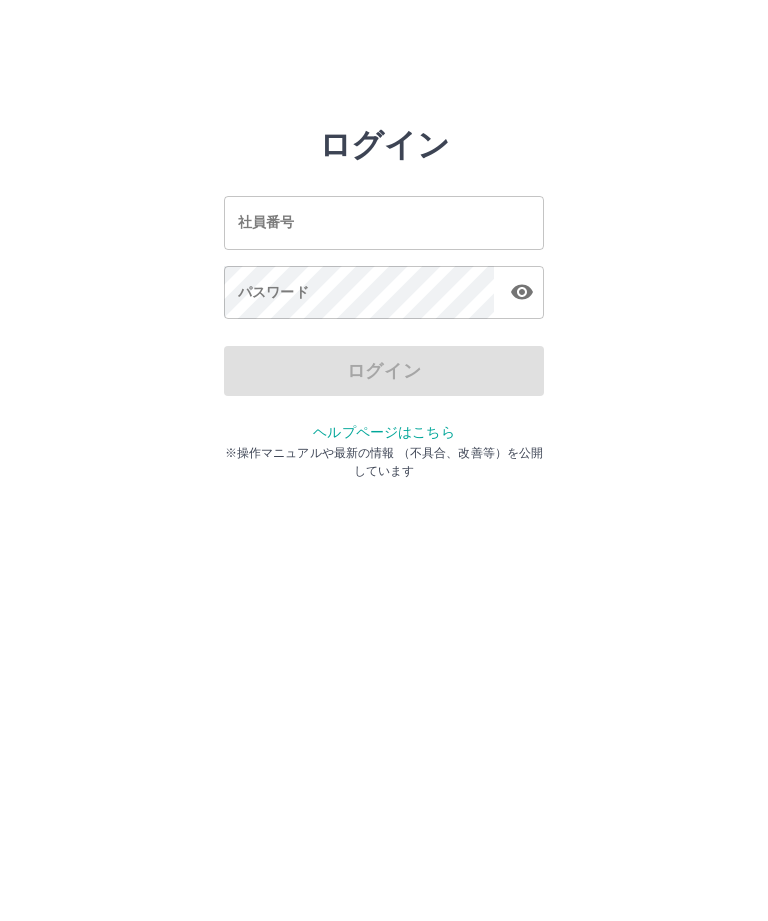 scroll, scrollTop: 0, scrollLeft: 0, axis: both 